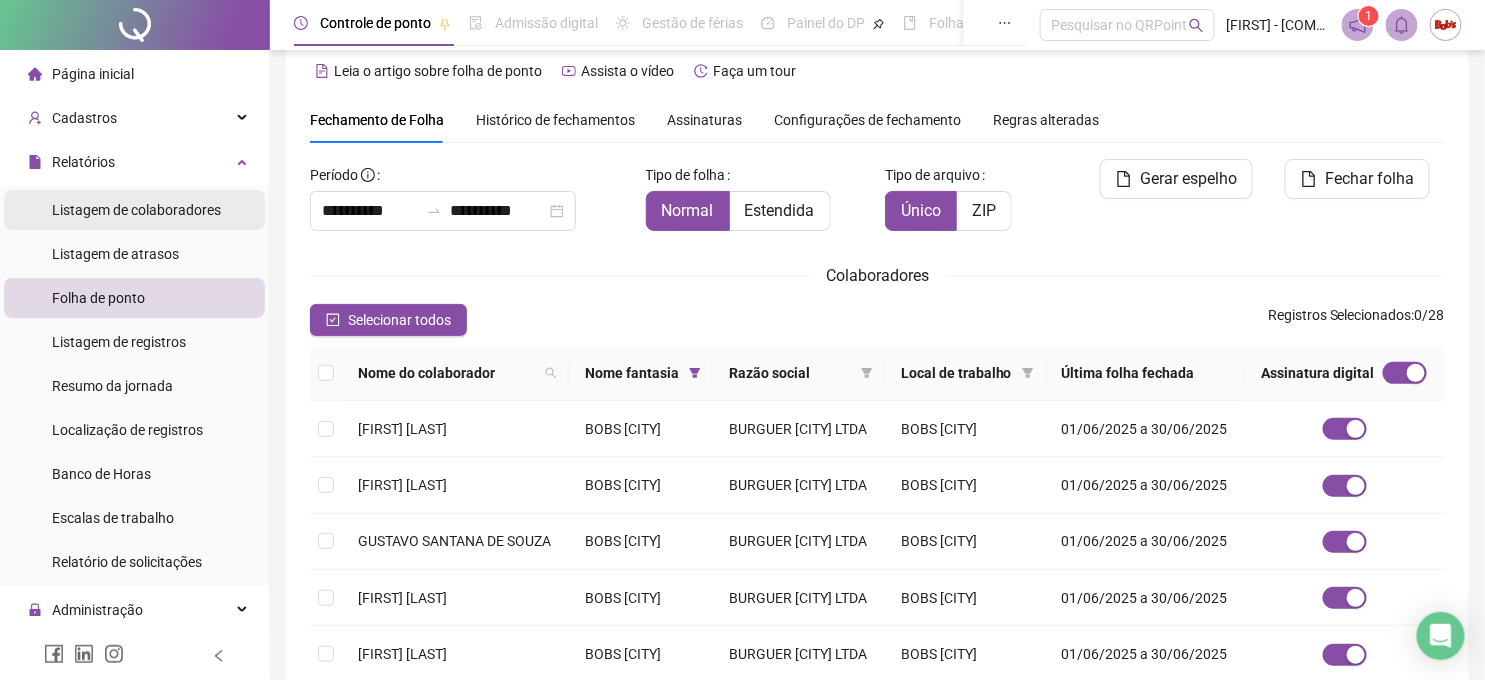 scroll, scrollTop: 0, scrollLeft: 0, axis: both 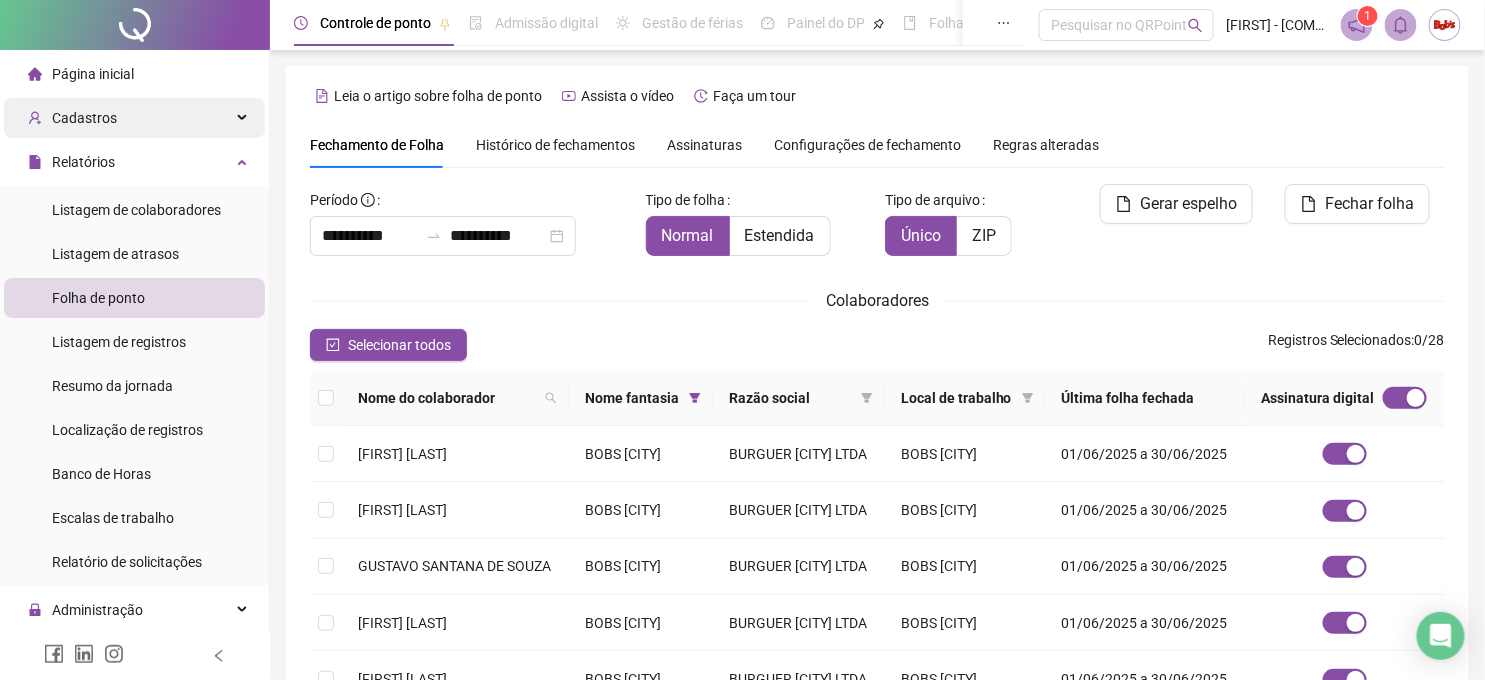 click on "Cadastros" at bounding box center [134, 118] 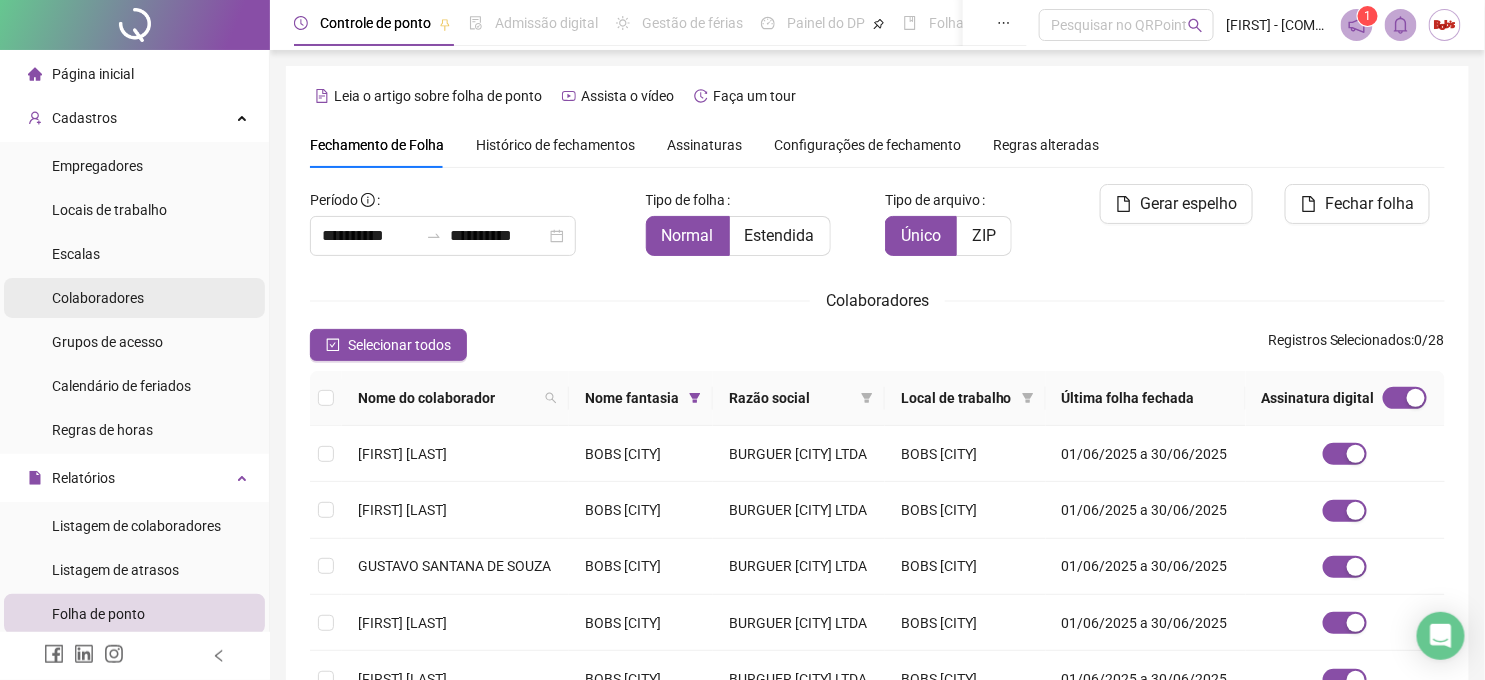 click on "Colaboradores" at bounding box center (98, 298) 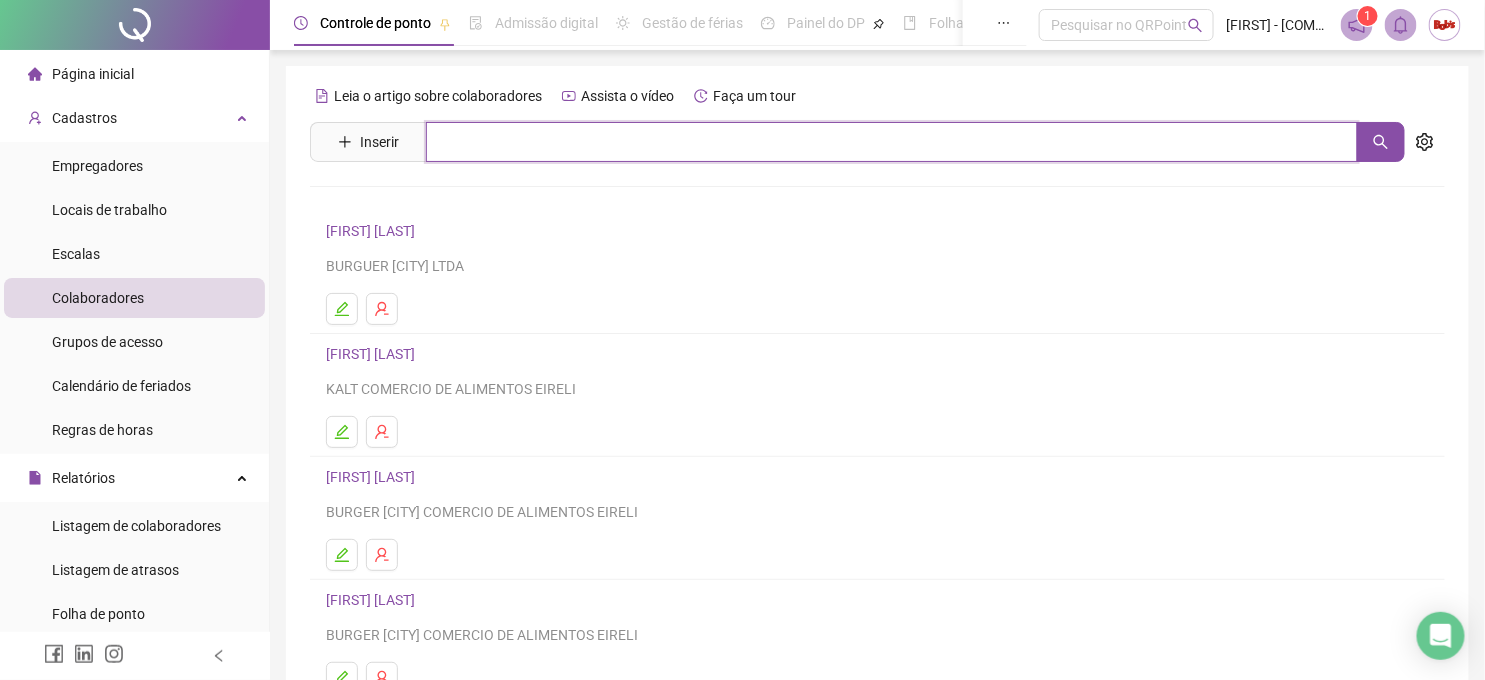 click at bounding box center [892, 142] 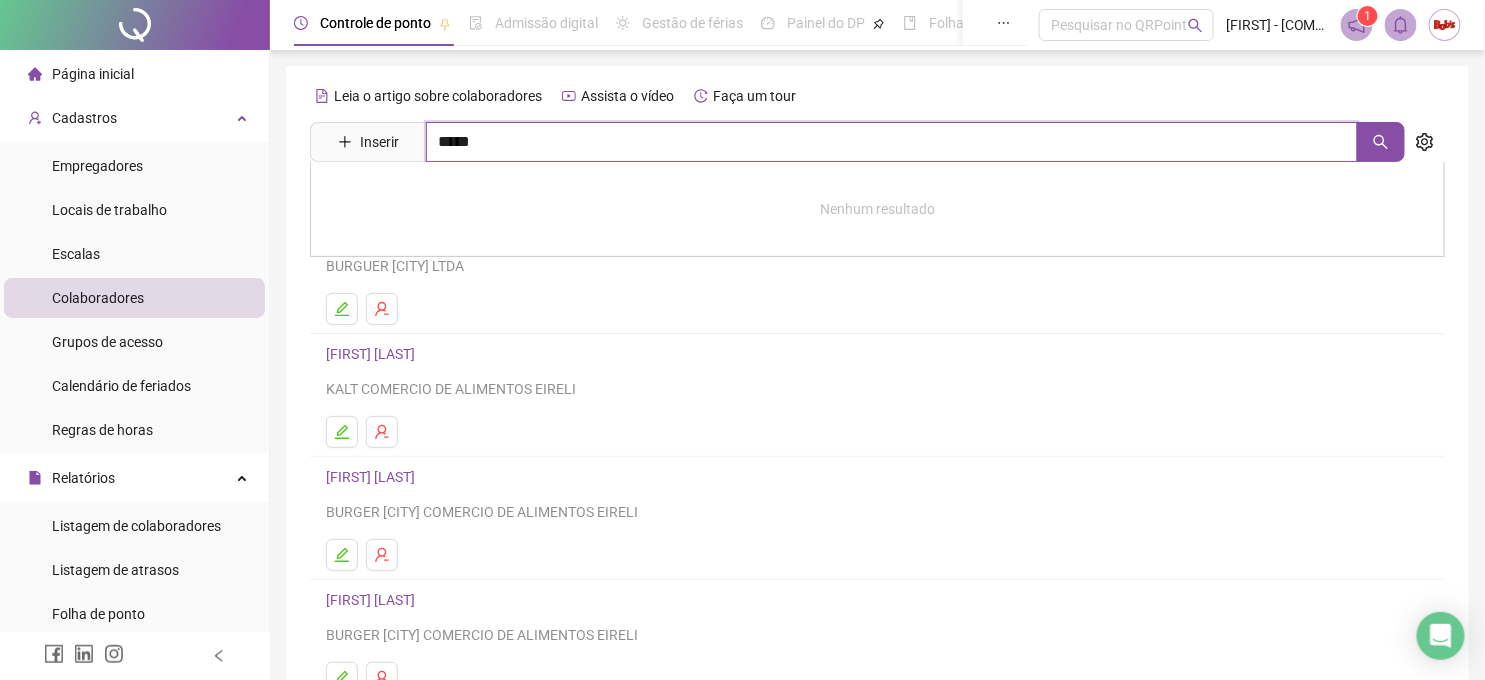 type on "*****" 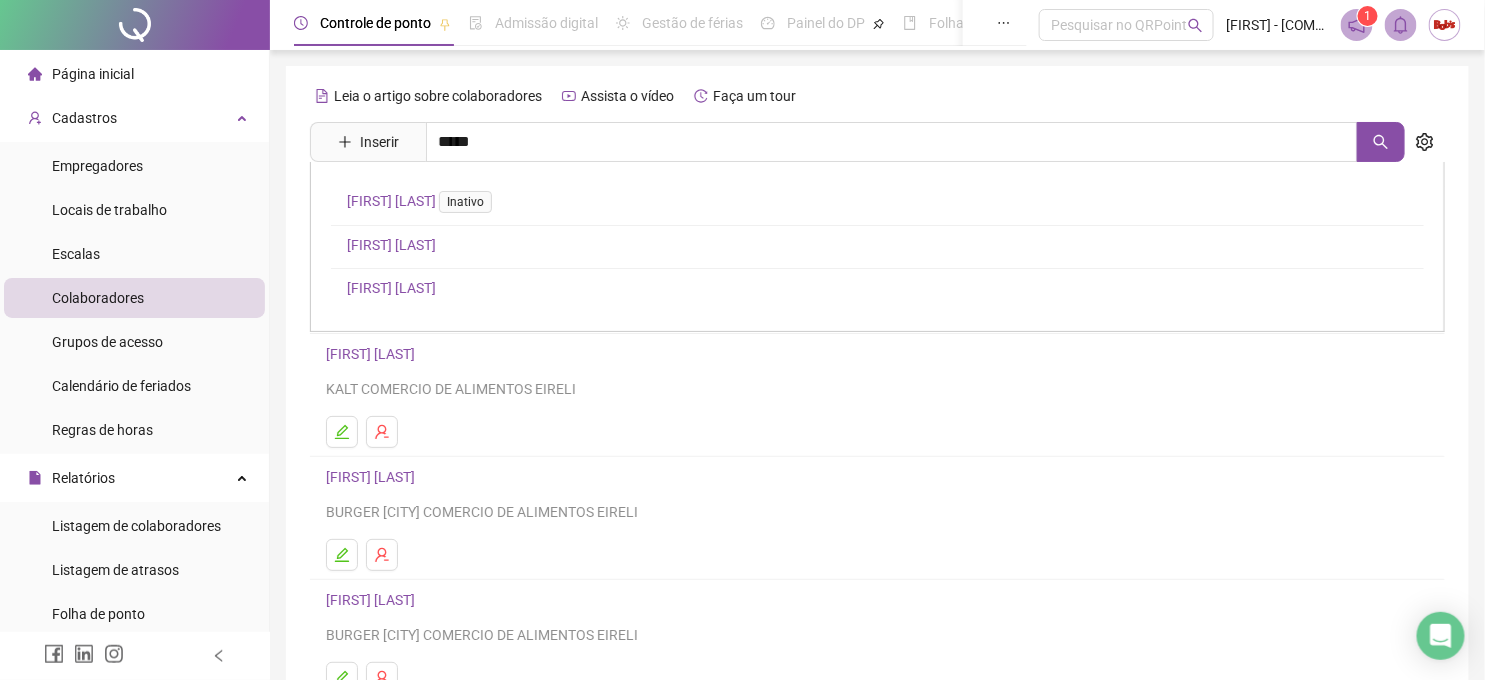 click on "[FIRST] [LAST]" at bounding box center [391, 288] 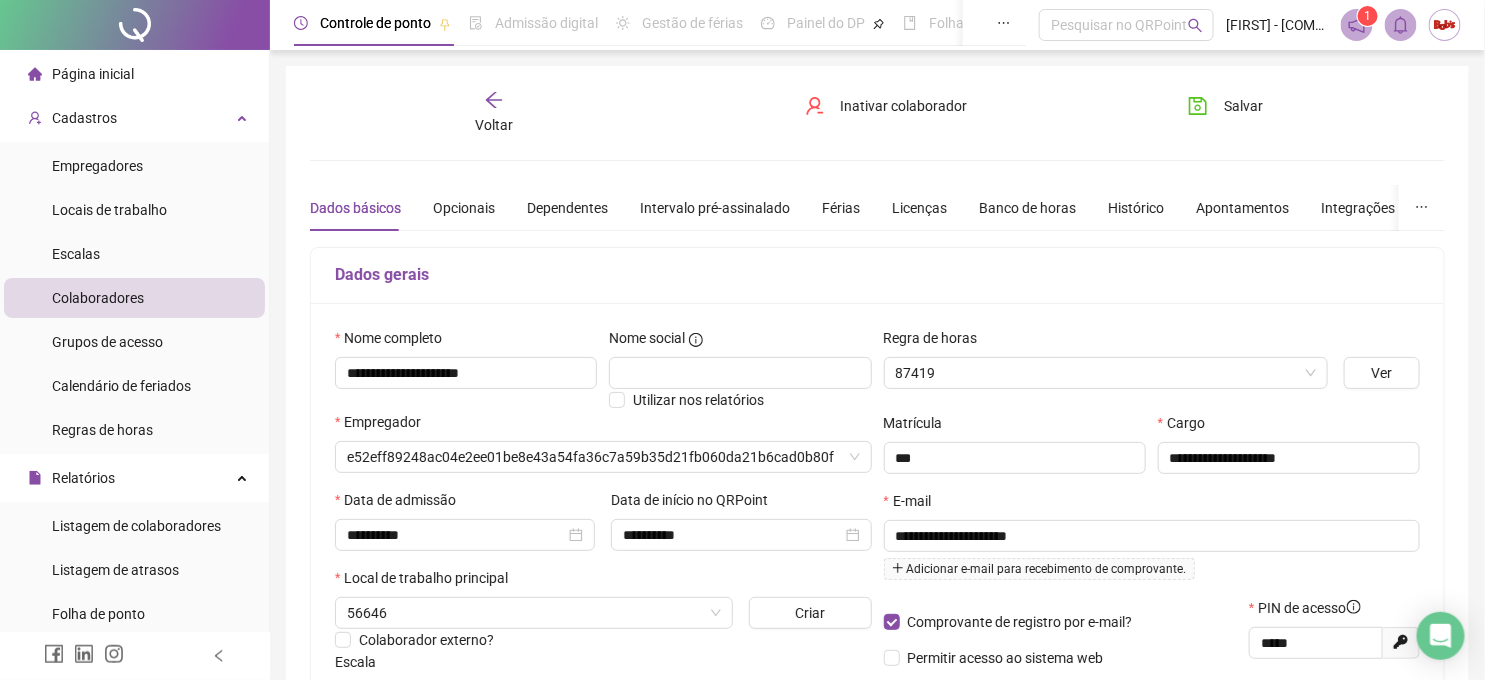 type on "**********" 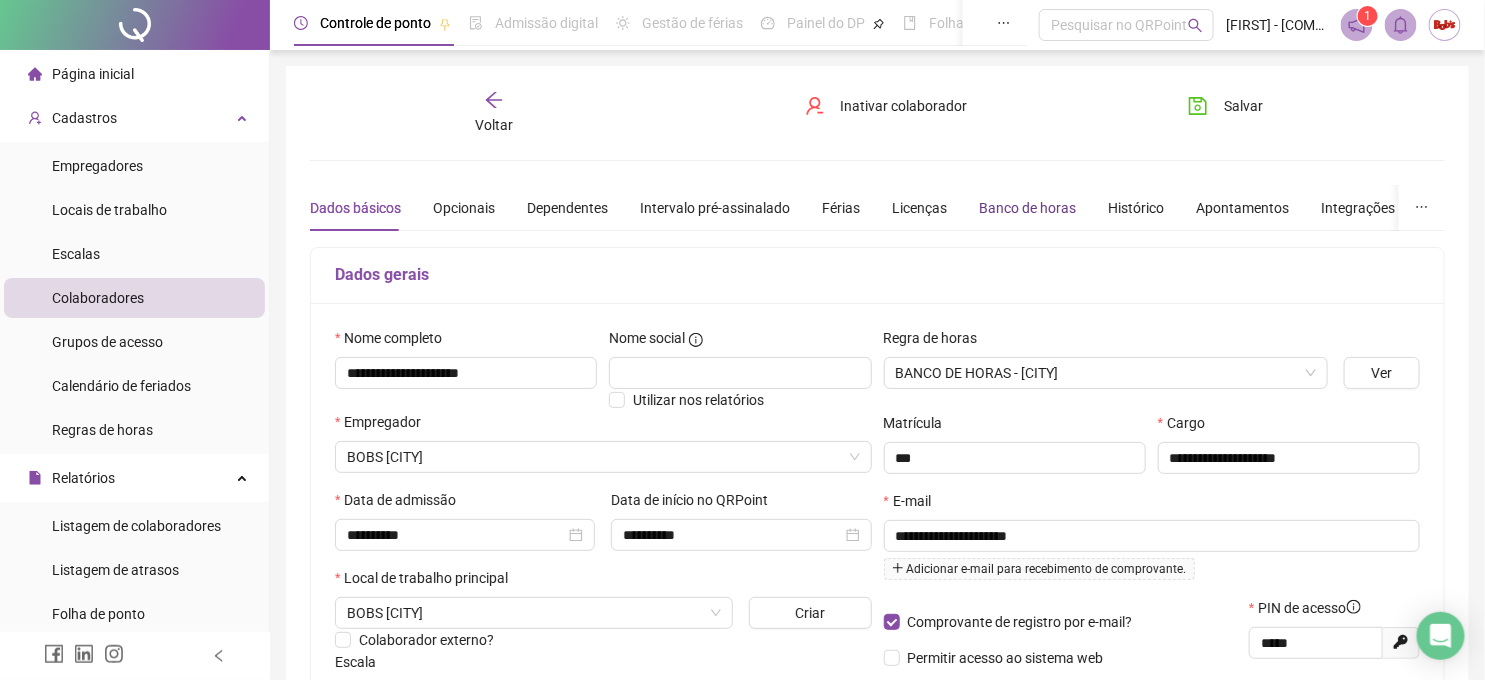 click on "Banco de horas" at bounding box center [1027, 208] 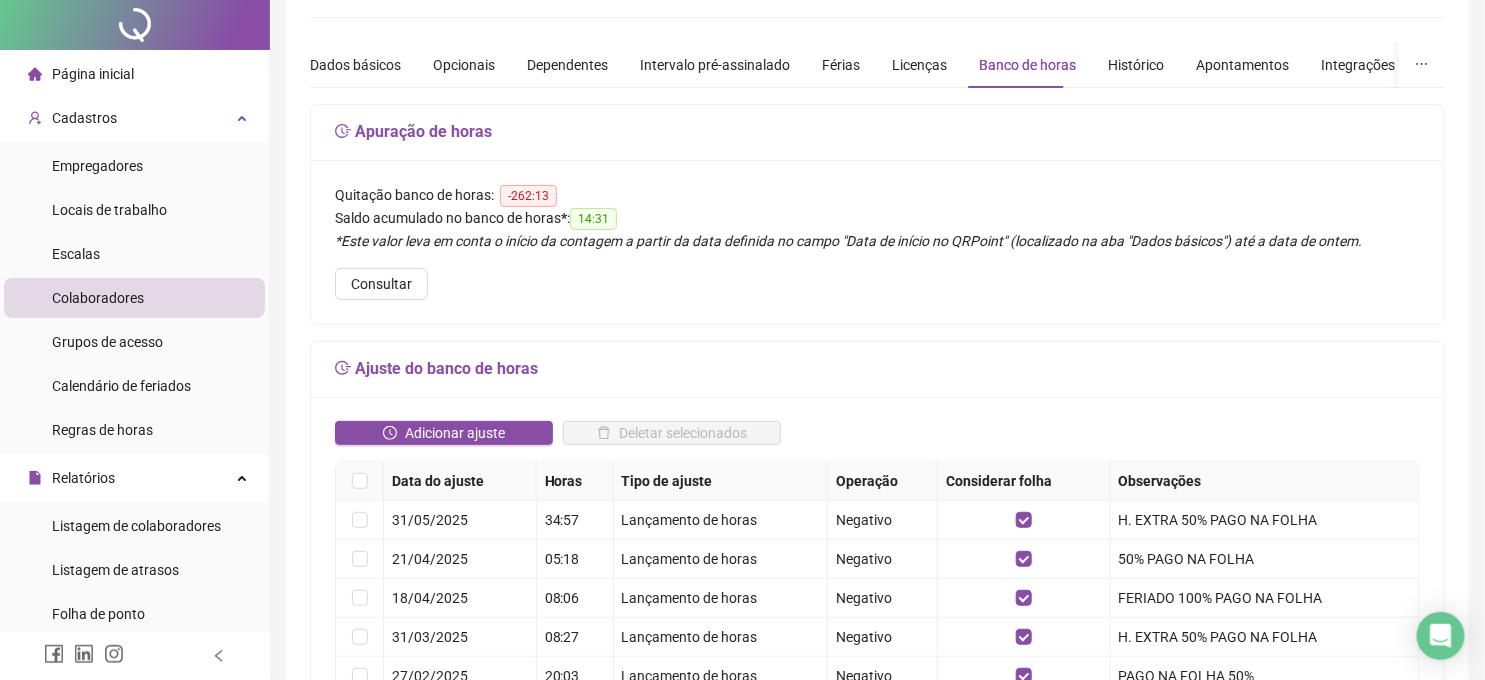 scroll, scrollTop: 333, scrollLeft: 0, axis: vertical 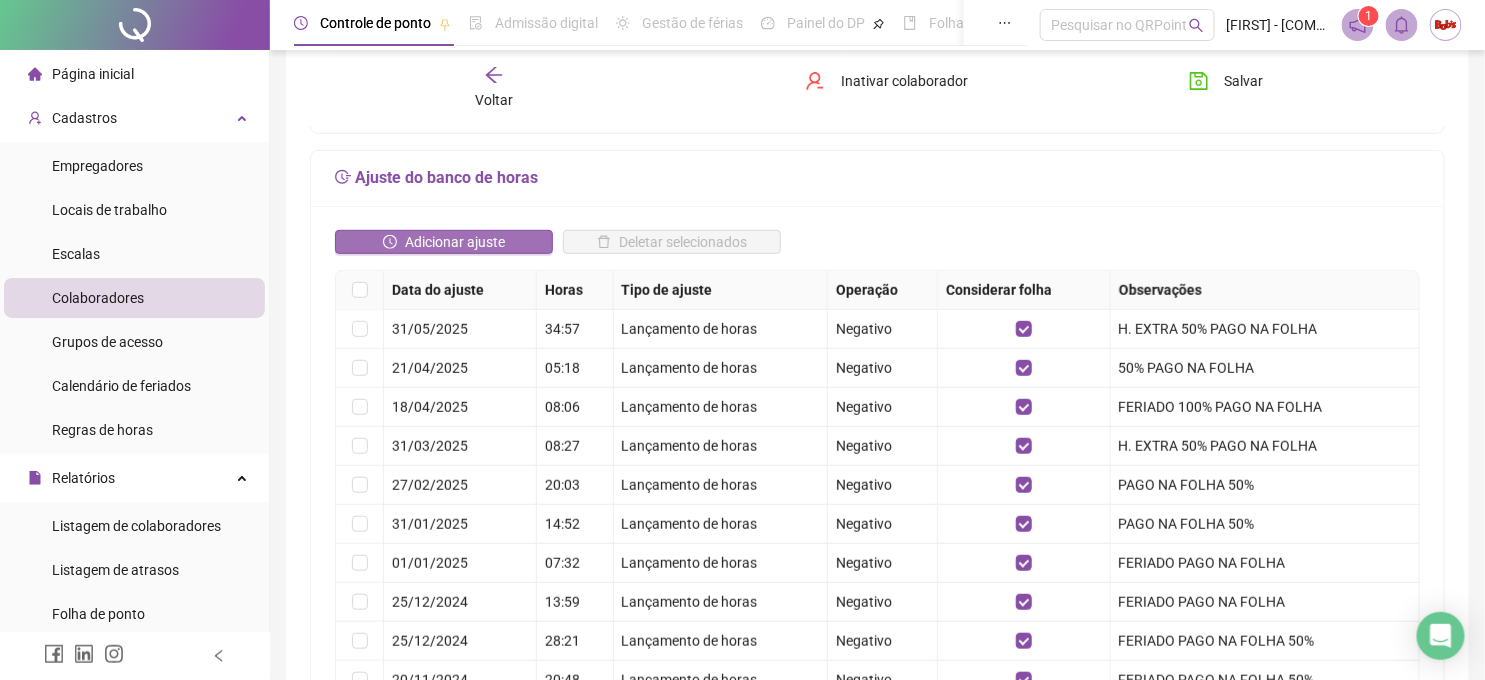 click on "Adicionar ajuste" at bounding box center (455, 242) 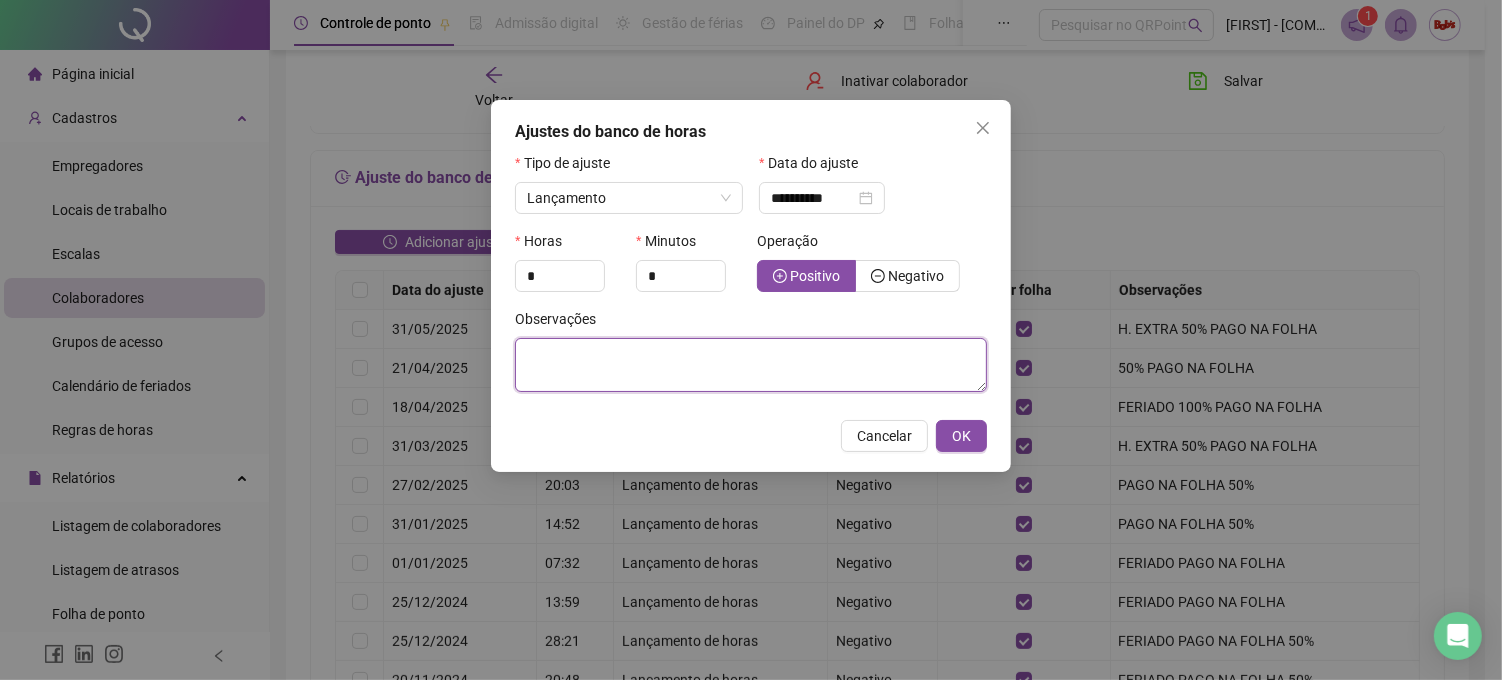 click at bounding box center [751, 365] 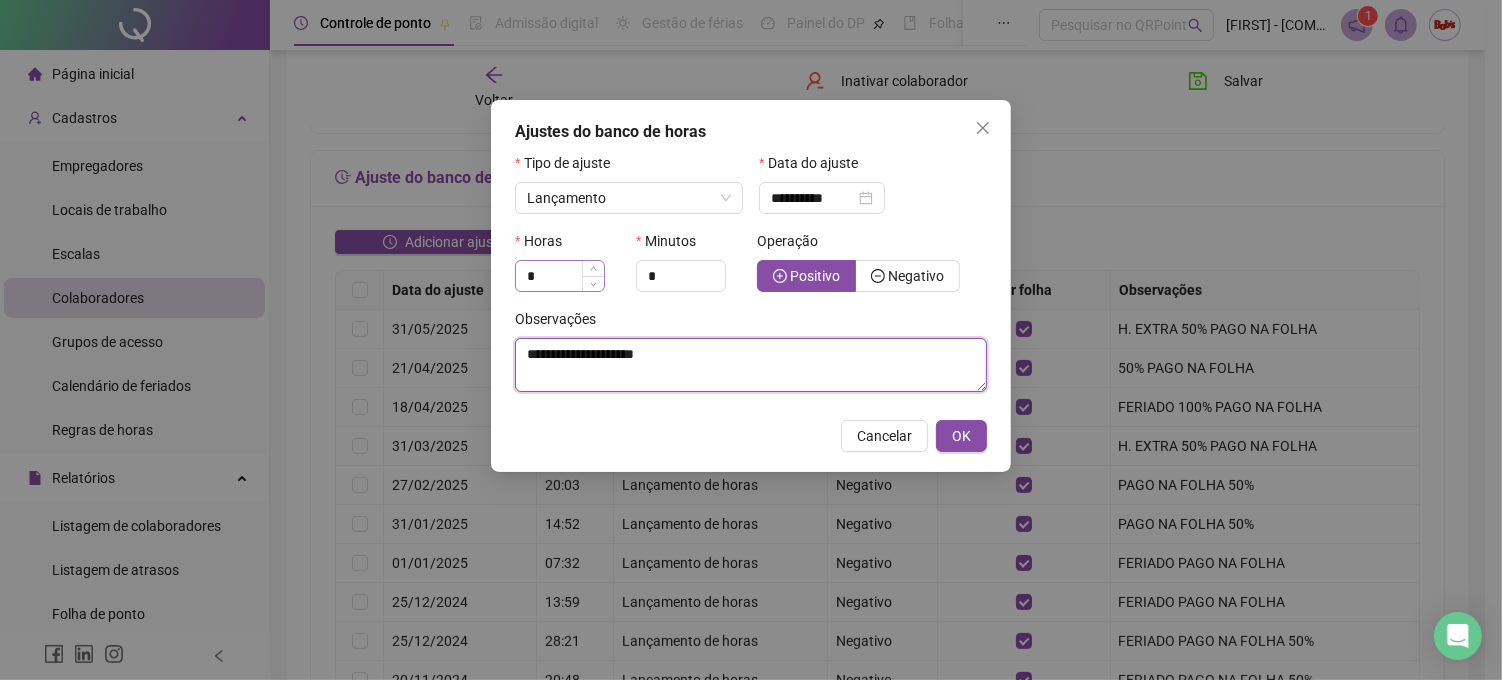 type on "**********" 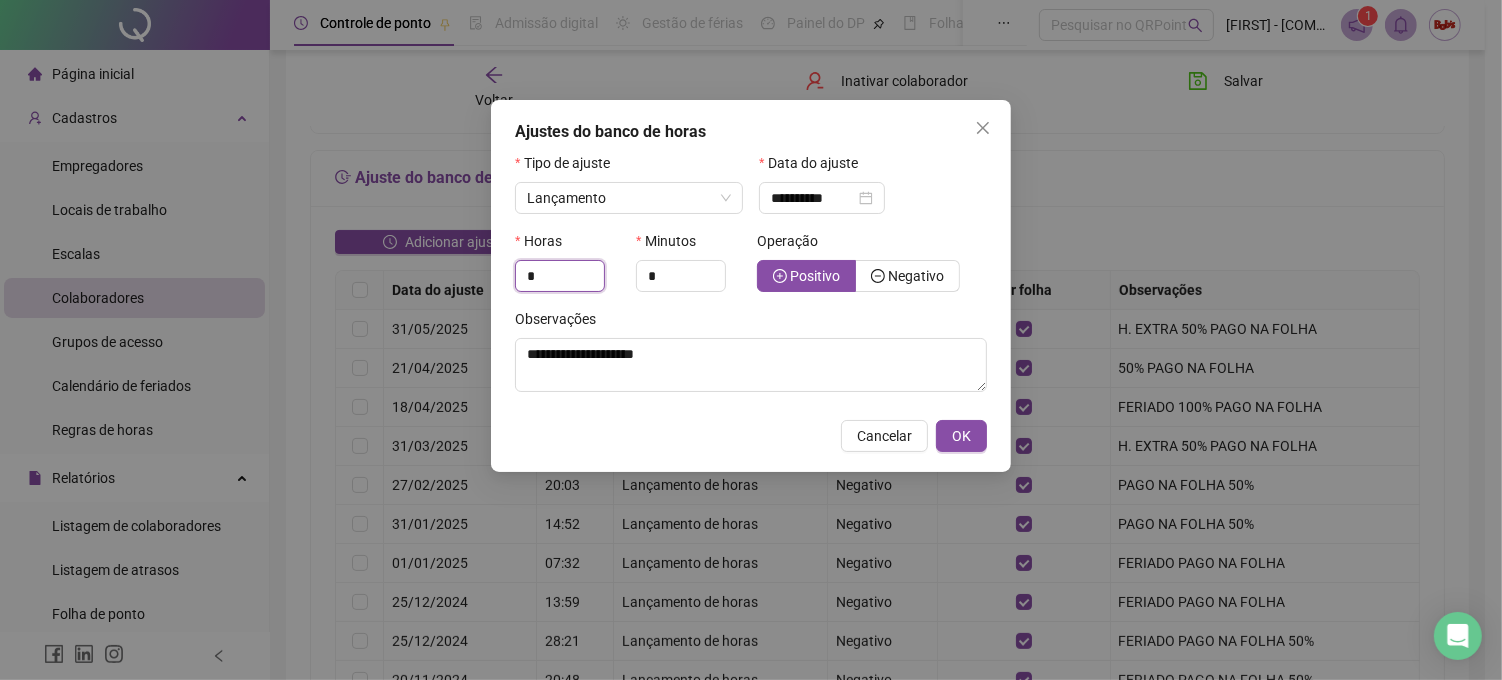 drag, startPoint x: 542, startPoint y: 273, endPoint x: 486, endPoint y: 278, distance: 56.22277 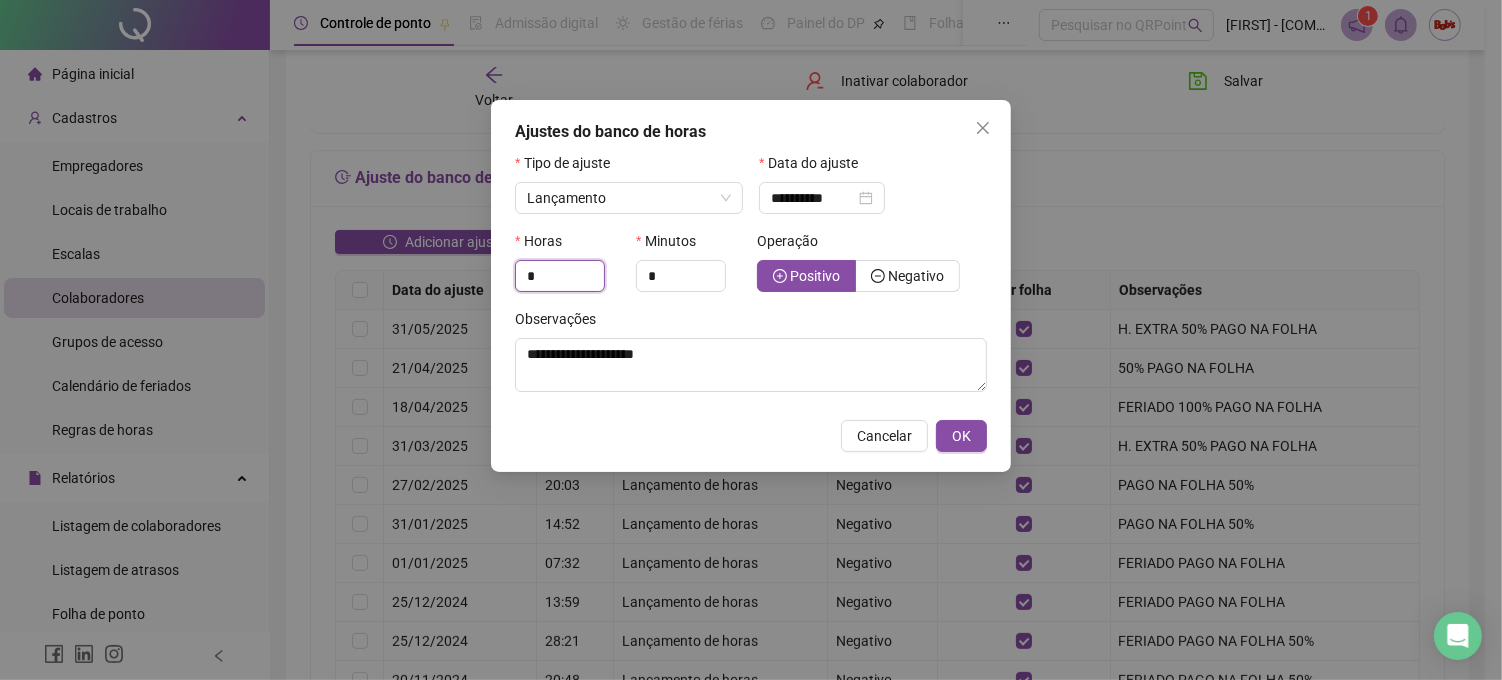 click on "**********" at bounding box center [751, 340] 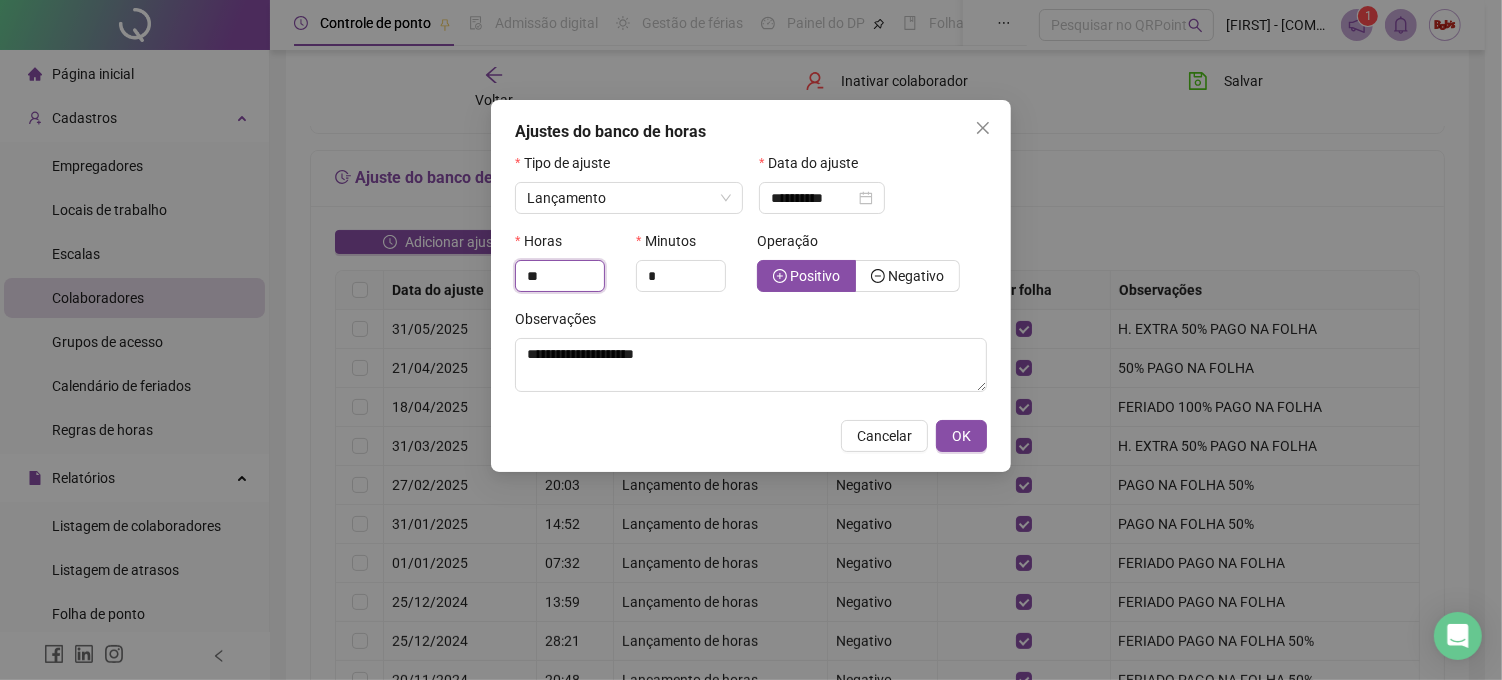 type on "**" 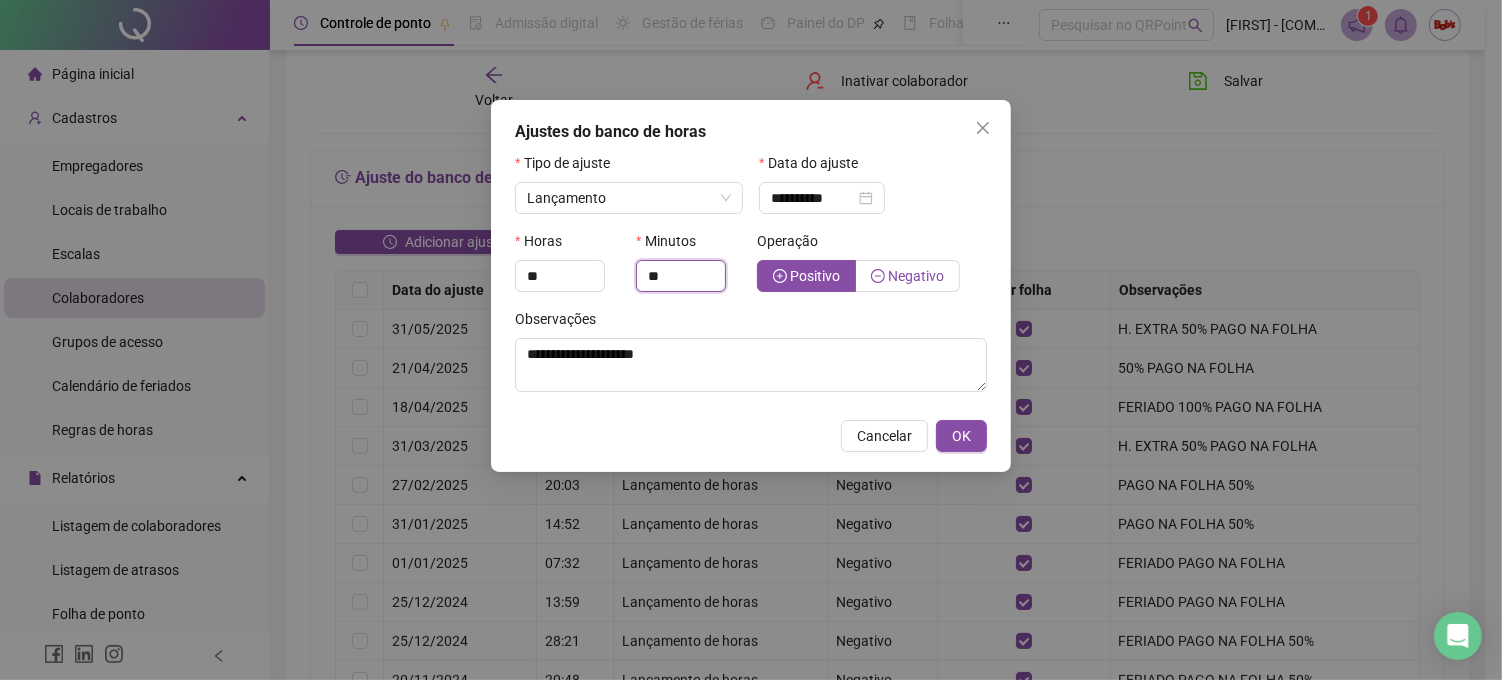 type on "**" 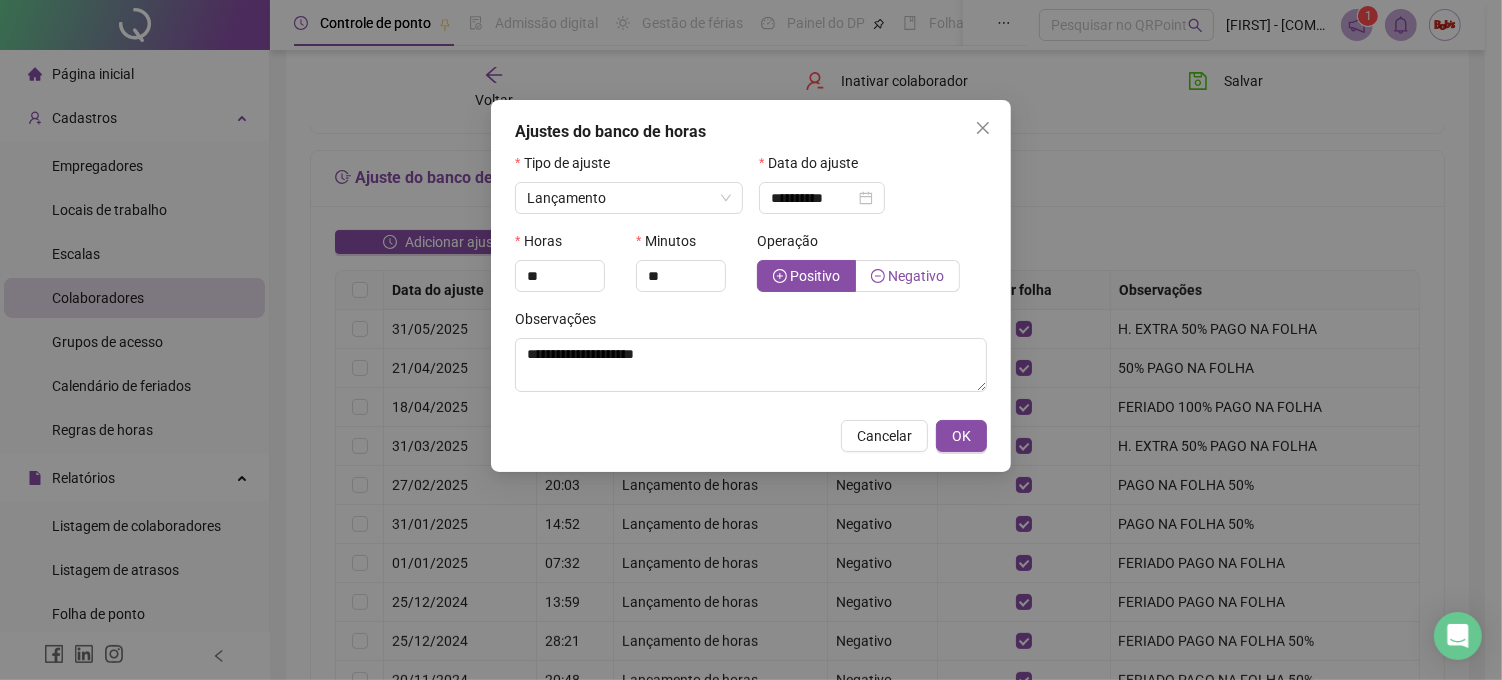 click on "Negativo" at bounding box center (908, 276) 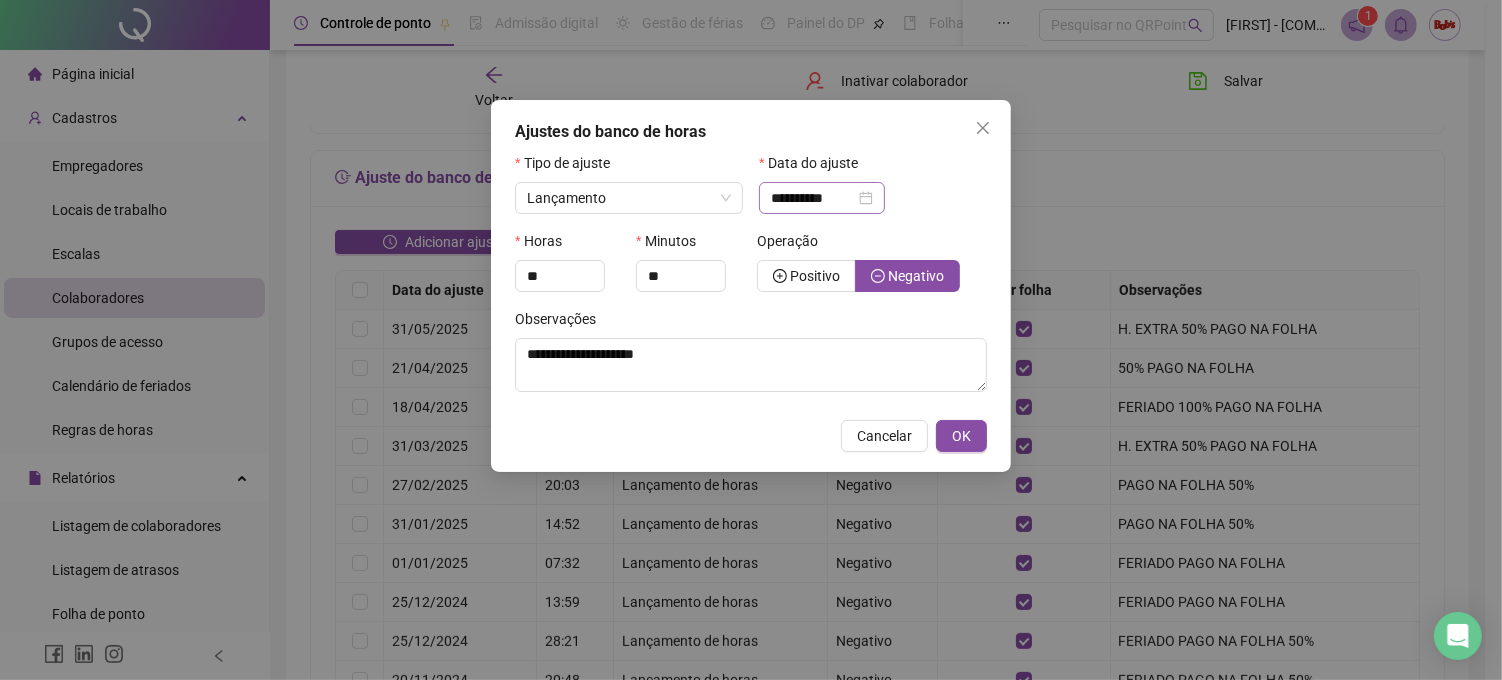 click on "**********" at bounding box center (822, 198) 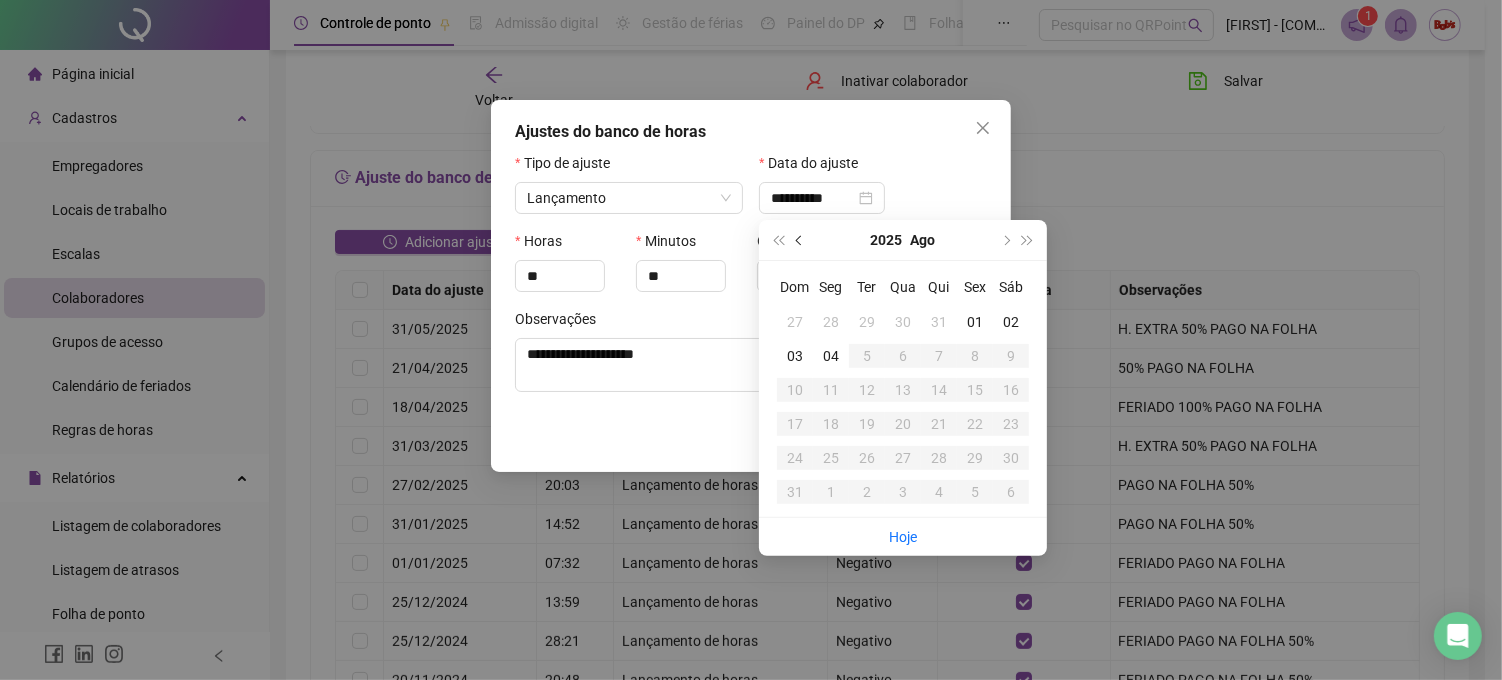 click at bounding box center [801, 240] 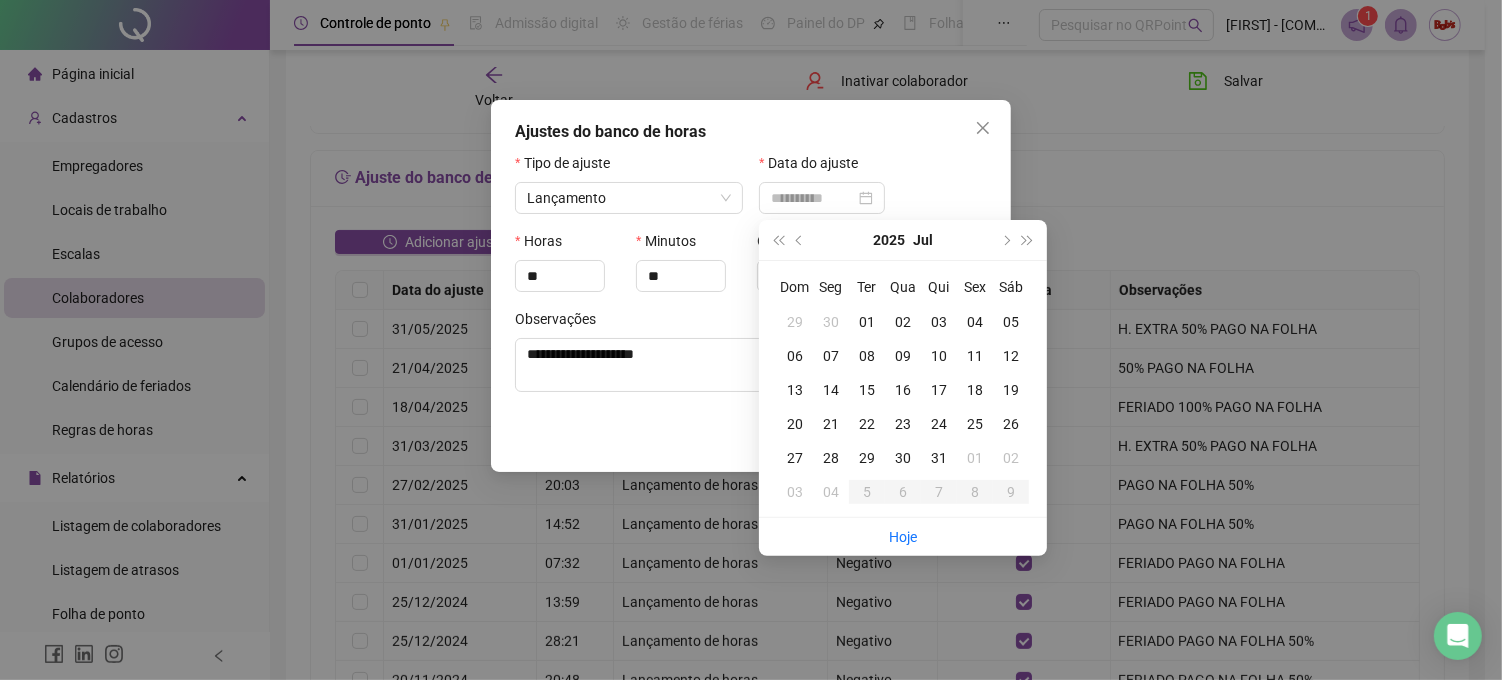 type on "**********" 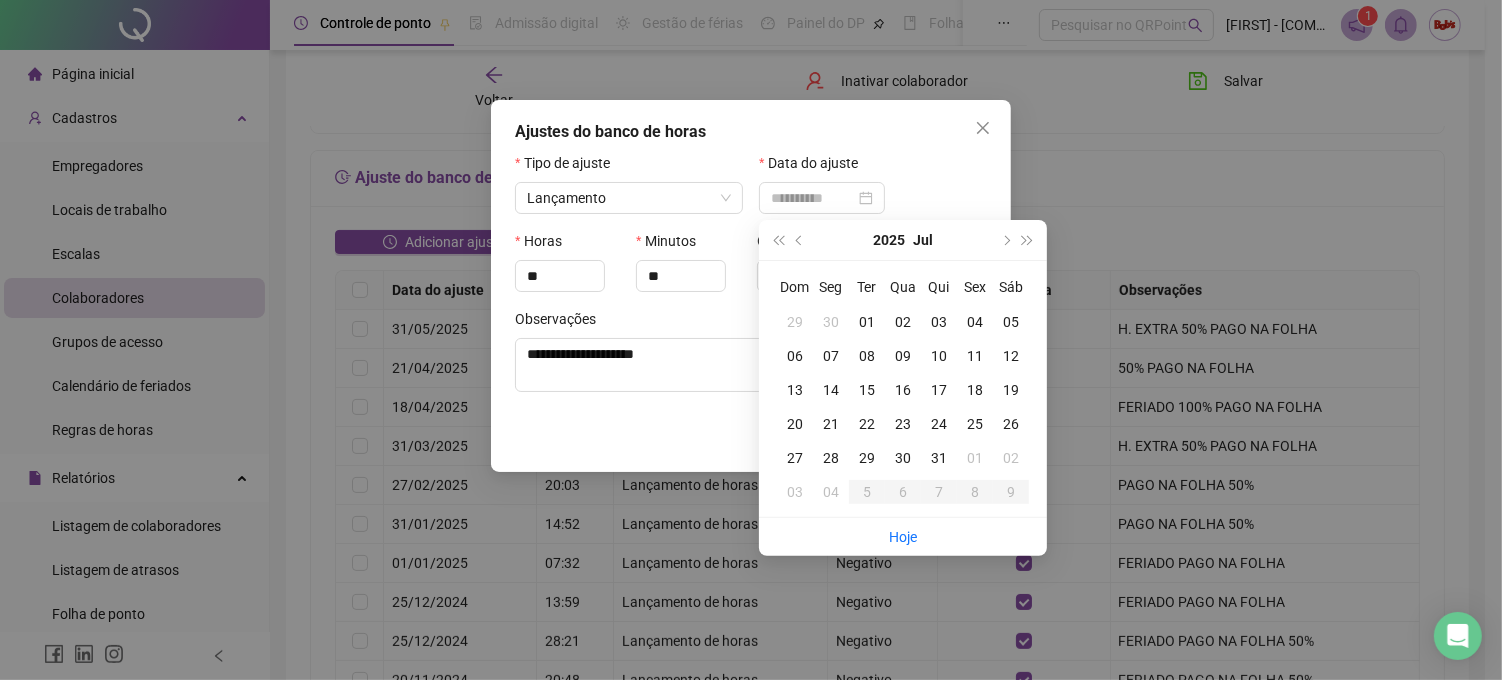 click on "02" at bounding box center [903, 322] 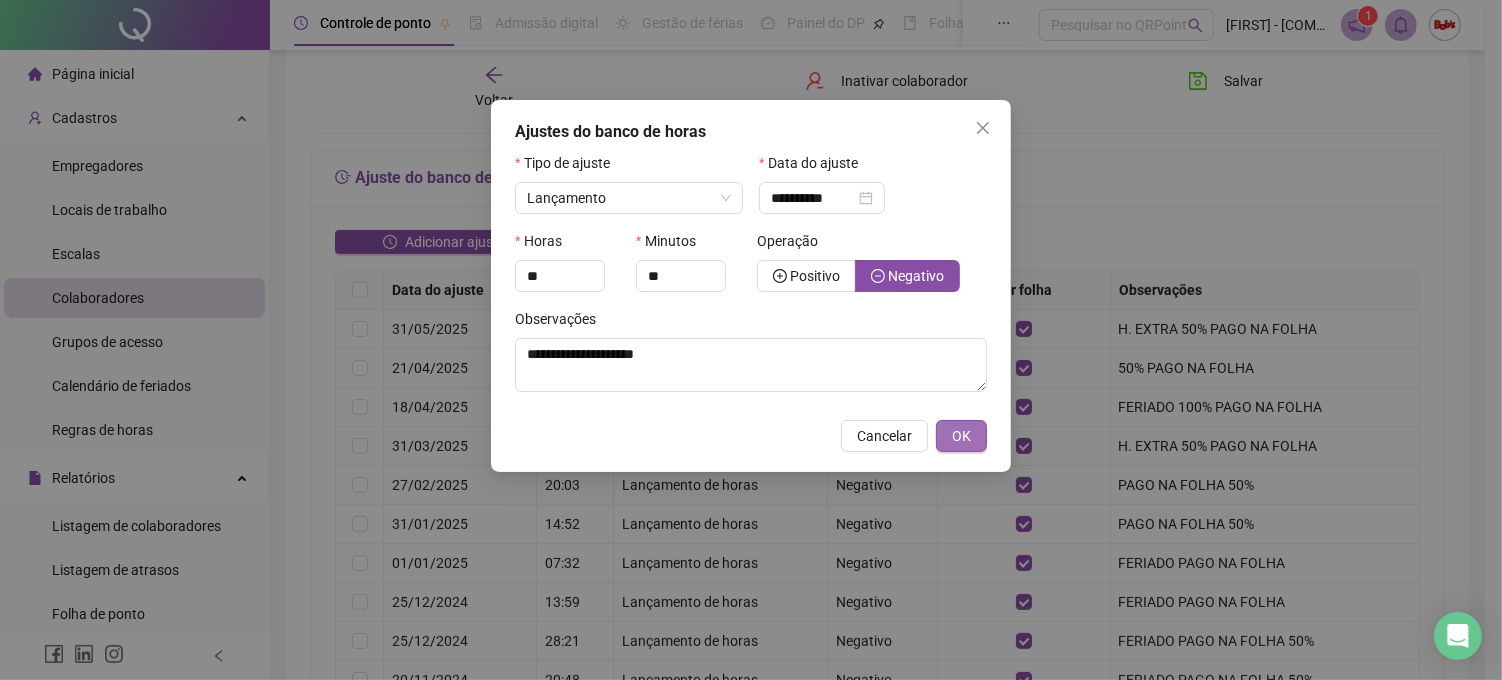 click on "OK" at bounding box center [961, 436] 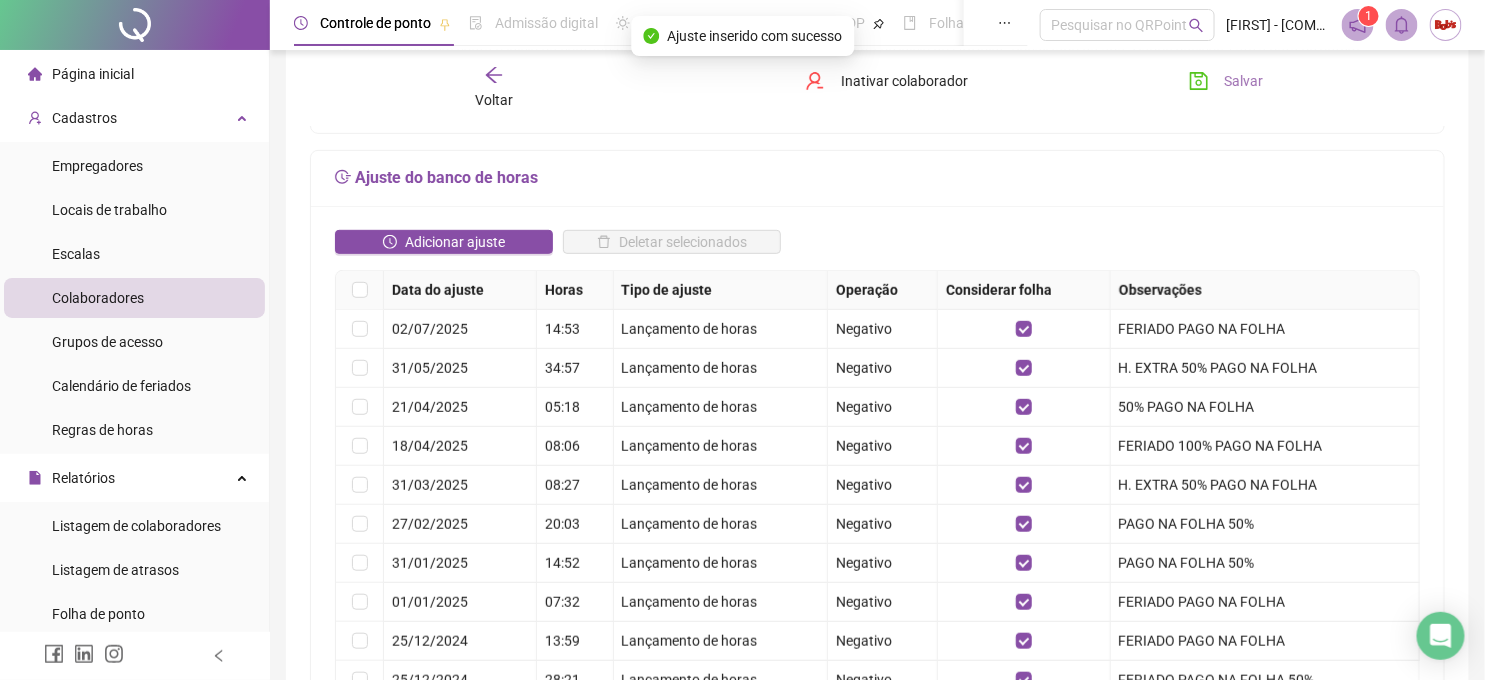 click on "Salvar" at bounding box center [1244, 81] 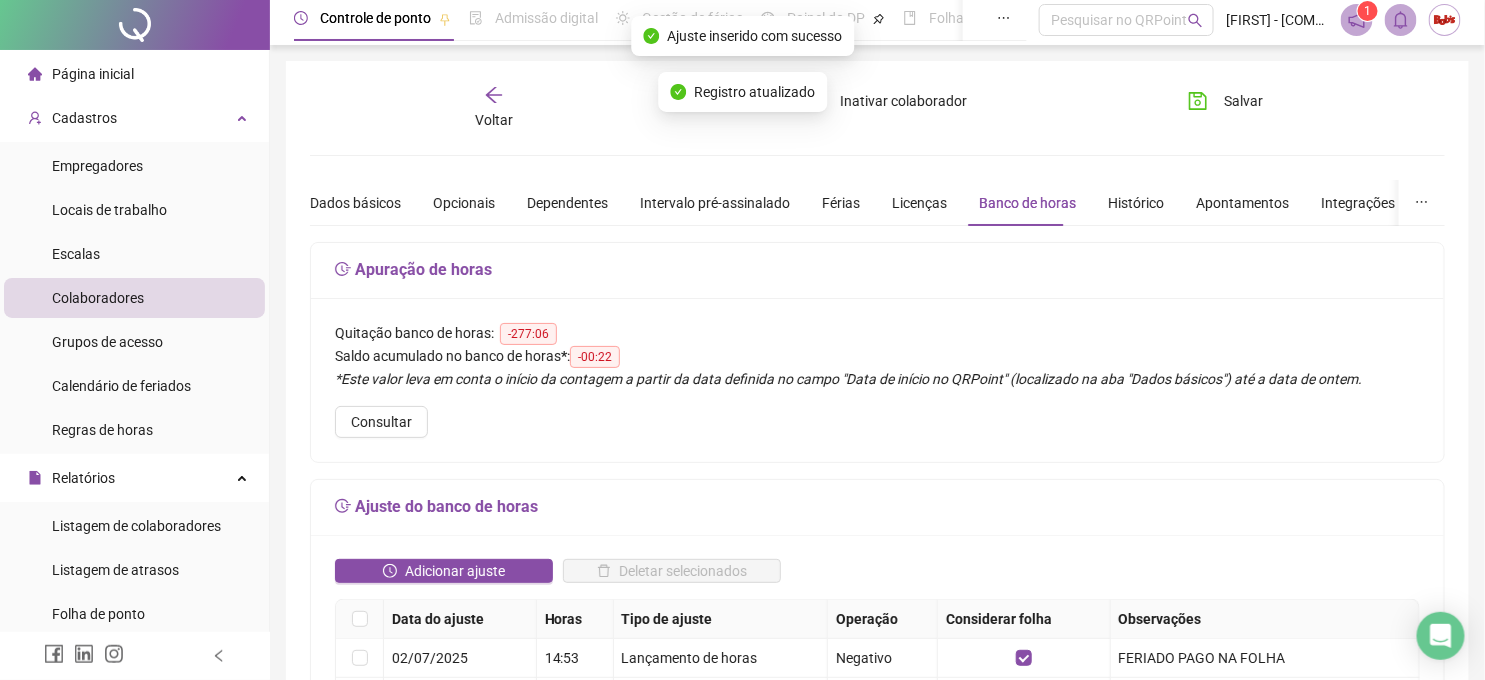 scroll, scrollTop: 0, scrollLeft: 0, axis: both 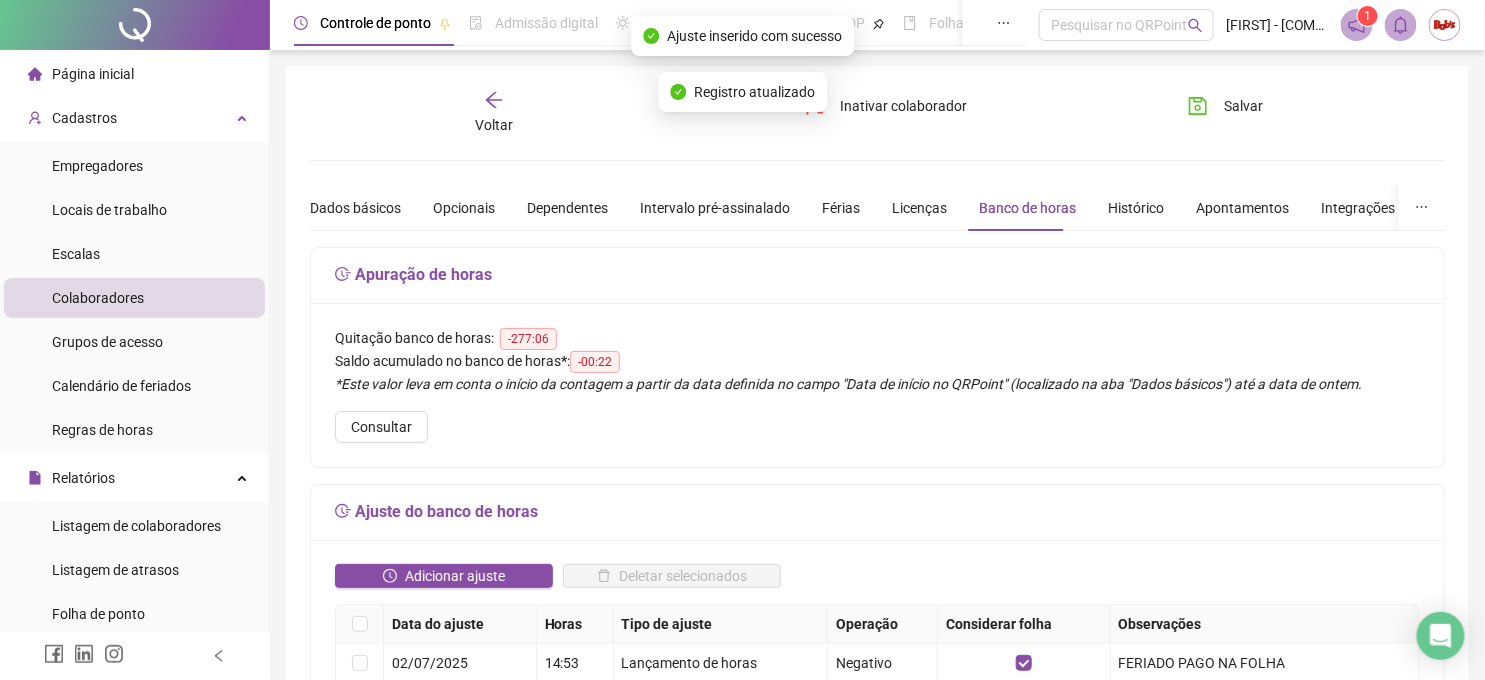 click 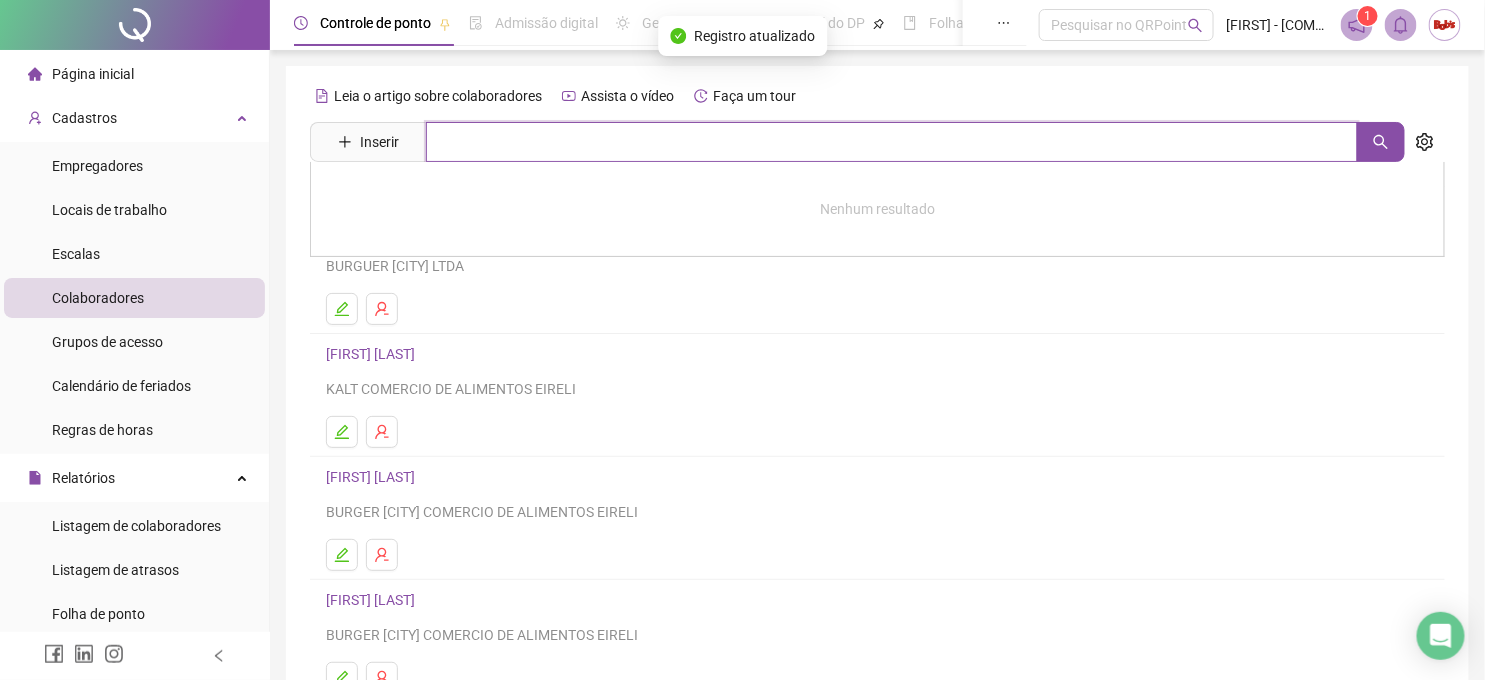 click at bounding box center (892, 142) 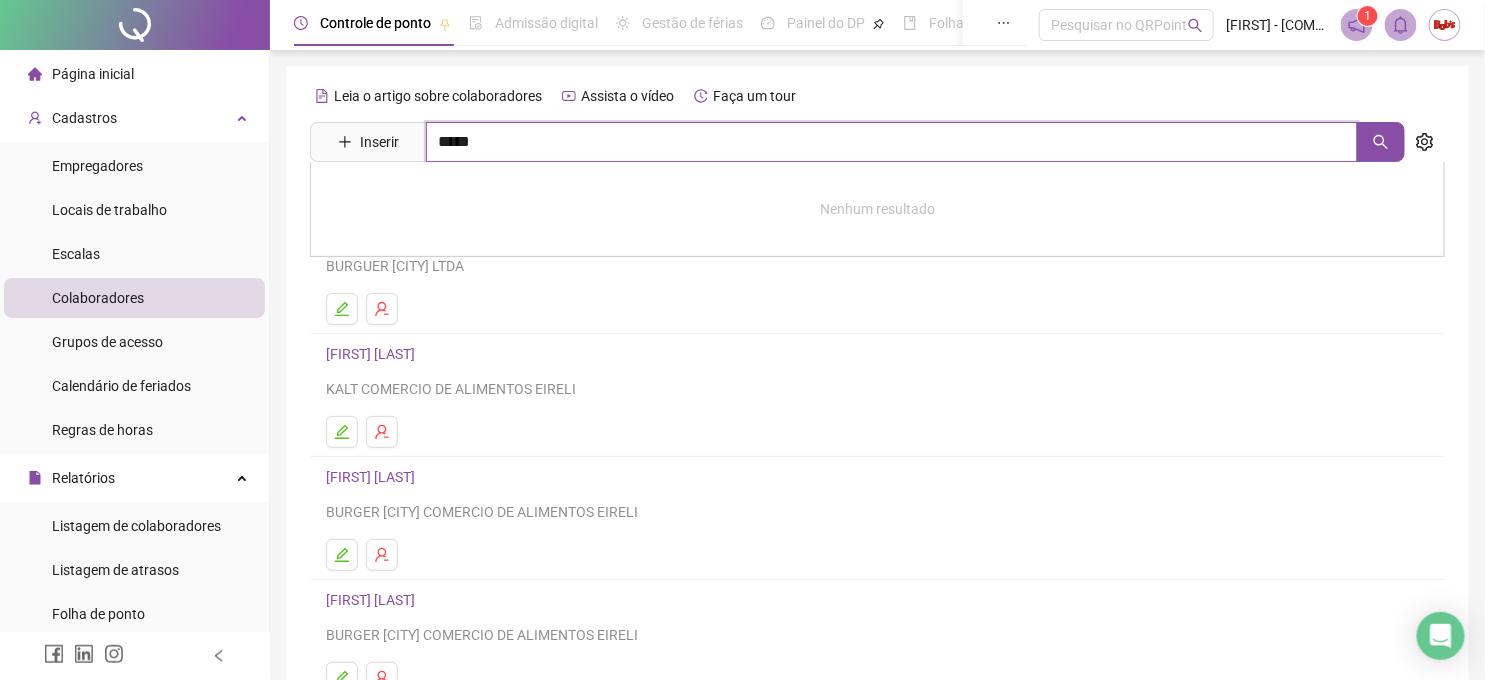 type on "*****" 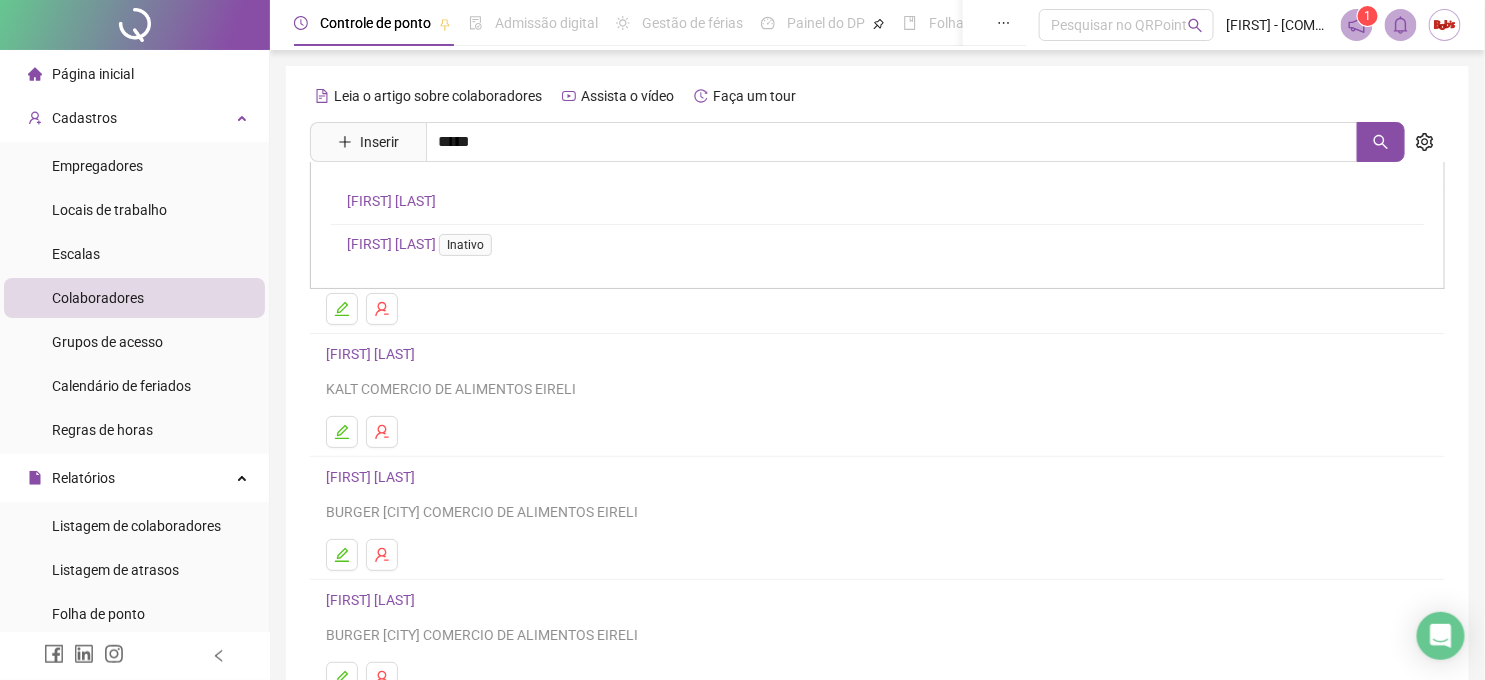 click on "[FIRST] [LAST]" at bounding box center [391, 201] 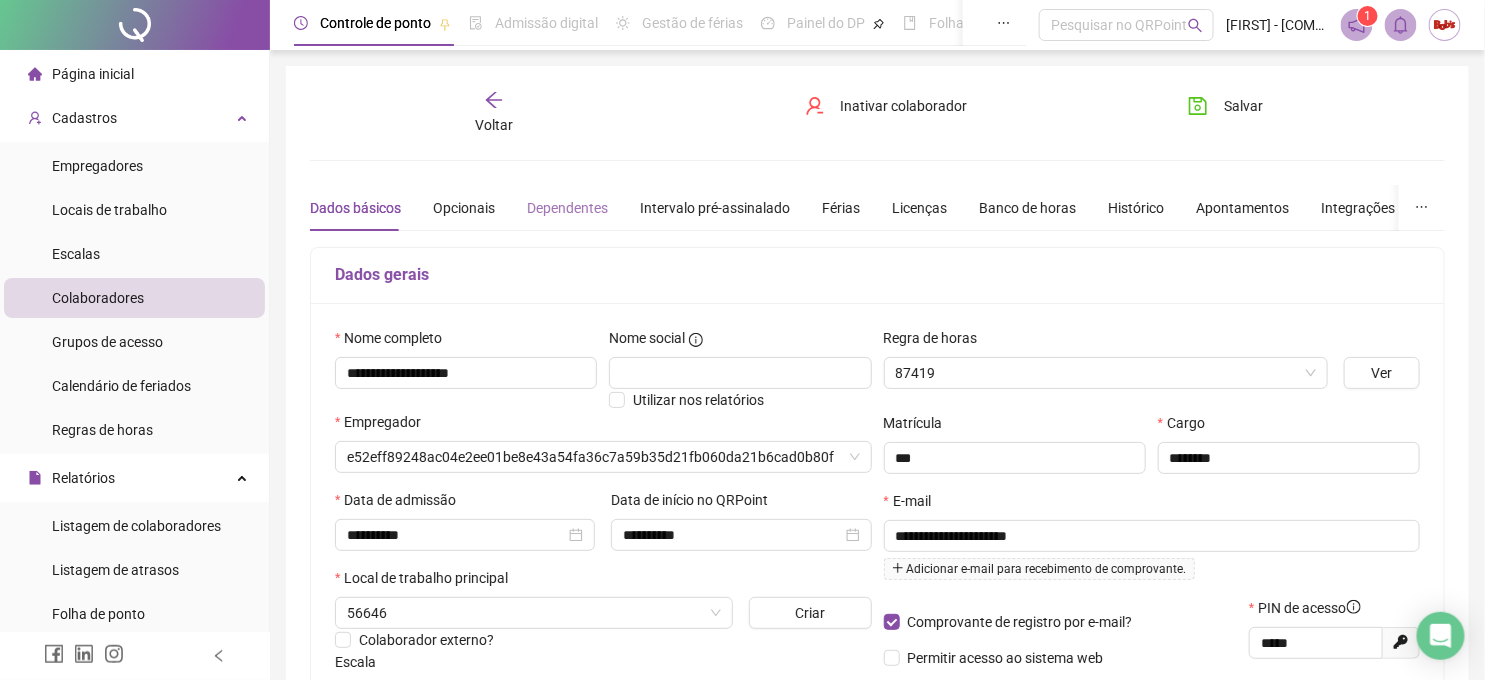 type on "**********" 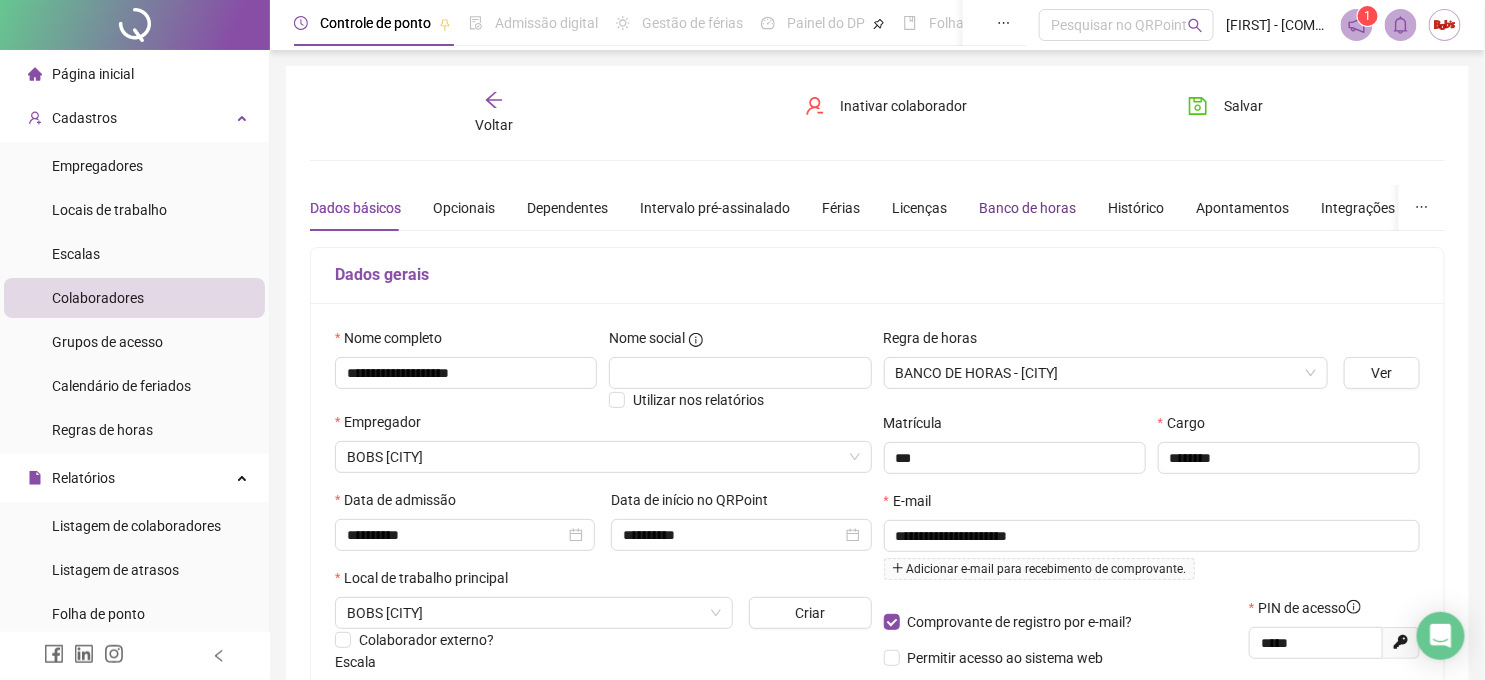 click on "Banco de horas" at bounding box center [1027, 208] 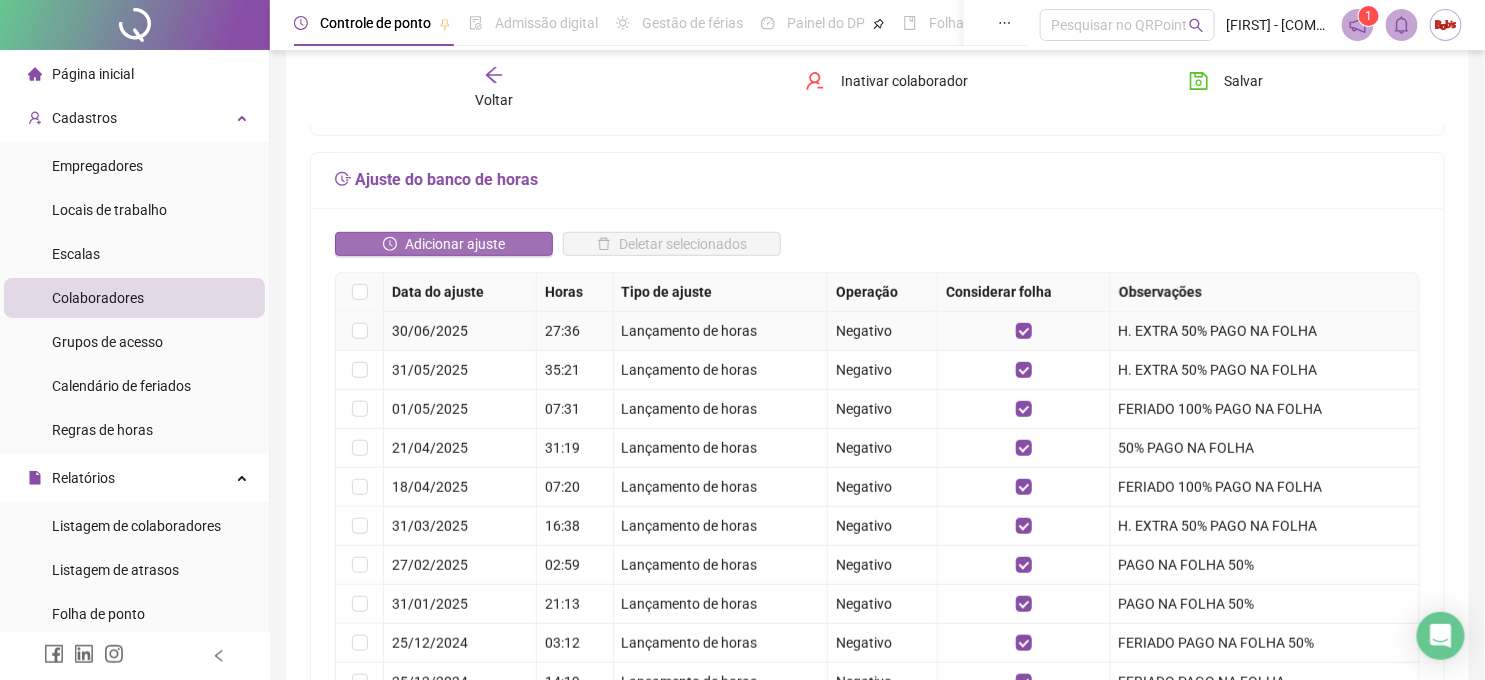 scroll, scrollTop: 333, scrollLeft: 0, axis: vertical 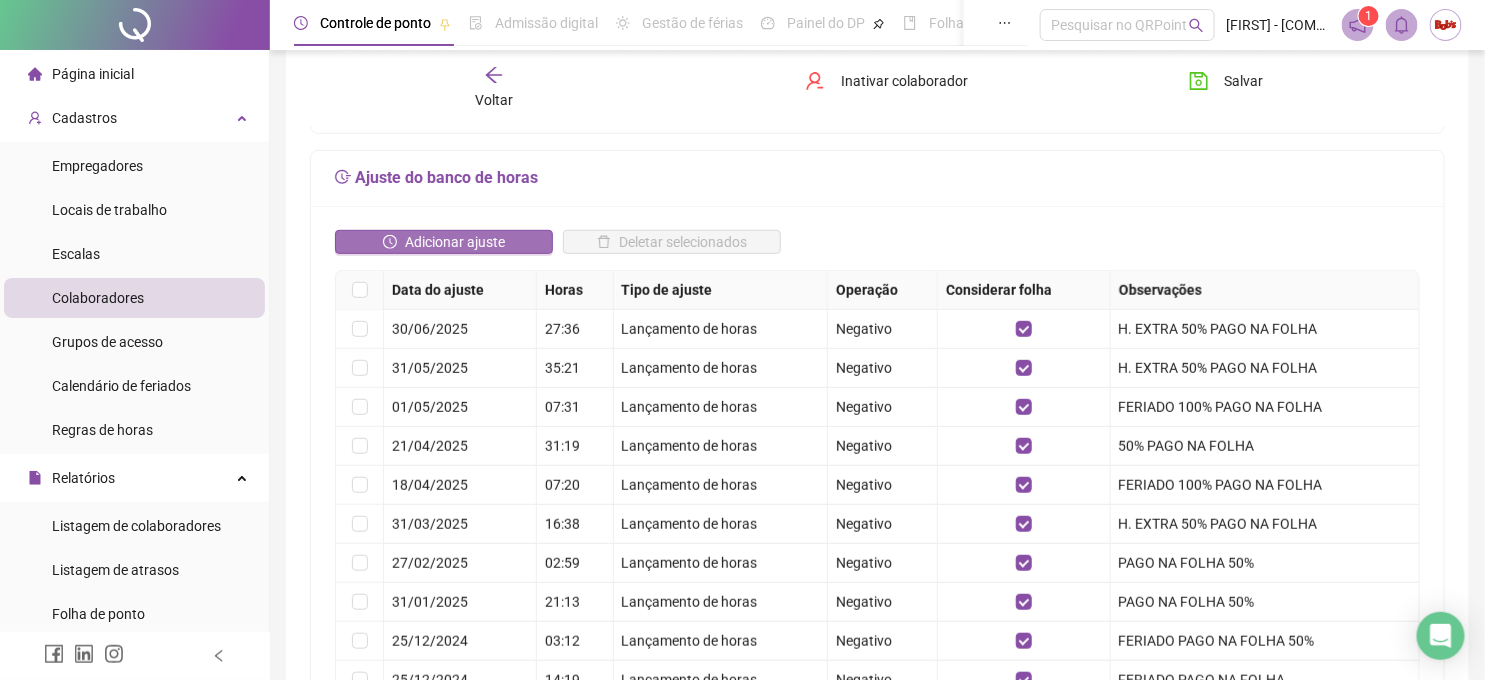 click on "Adicionar ajuste" at bounding box center [455, 242] 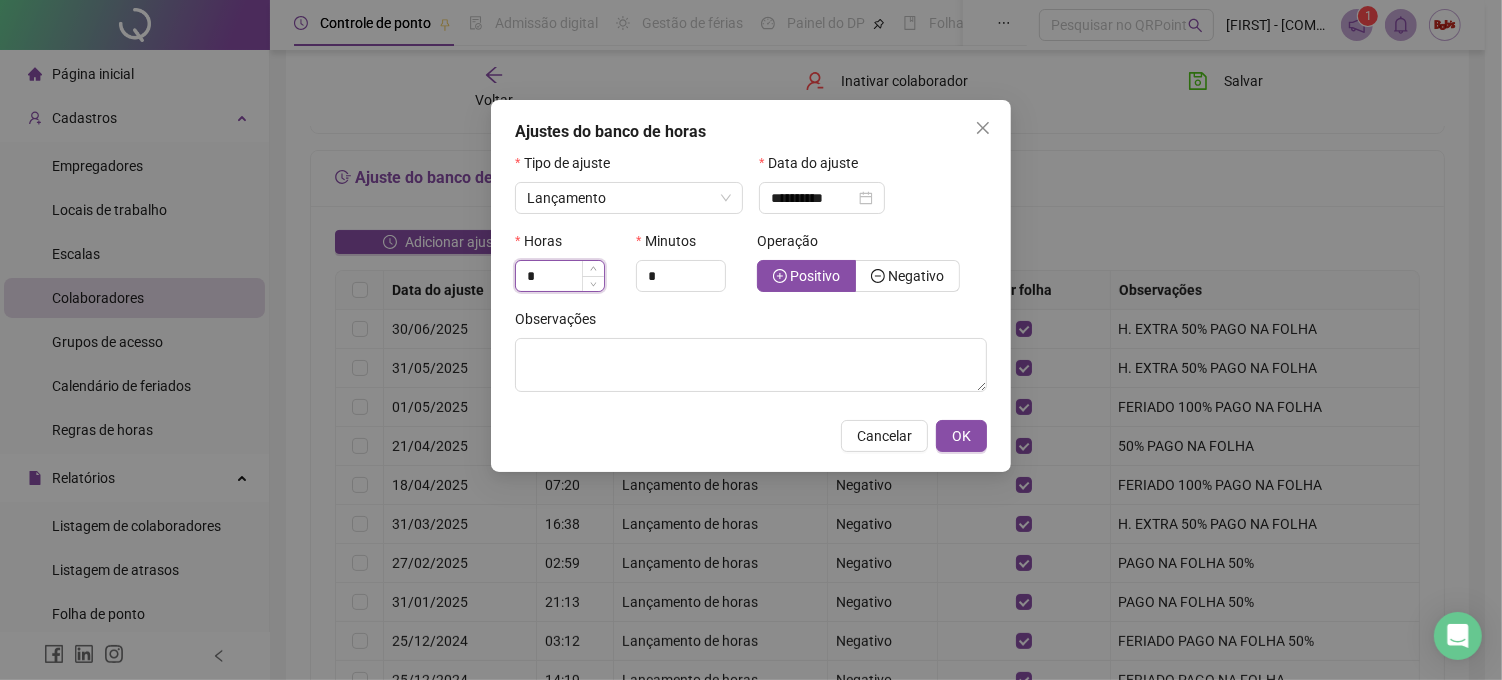 click on "*" at bounding box center [560, 276] 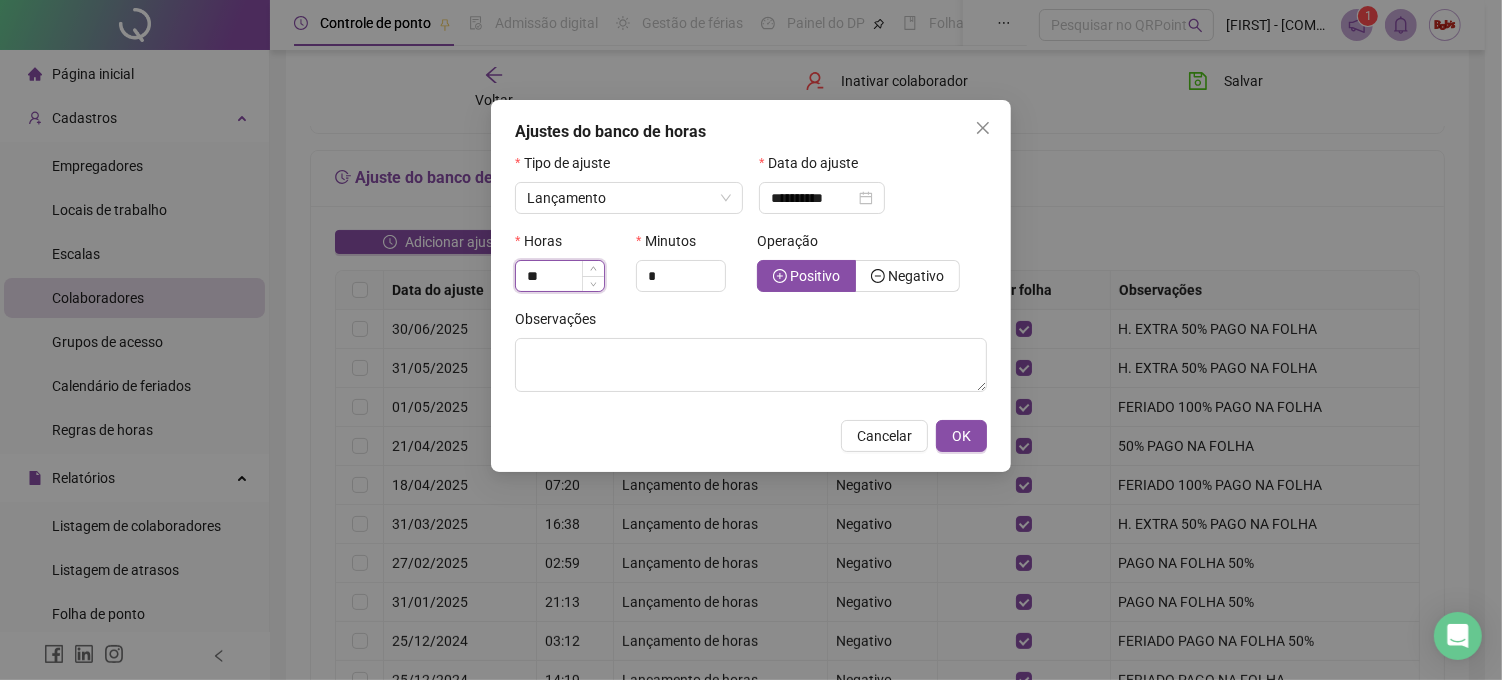 type on "*" 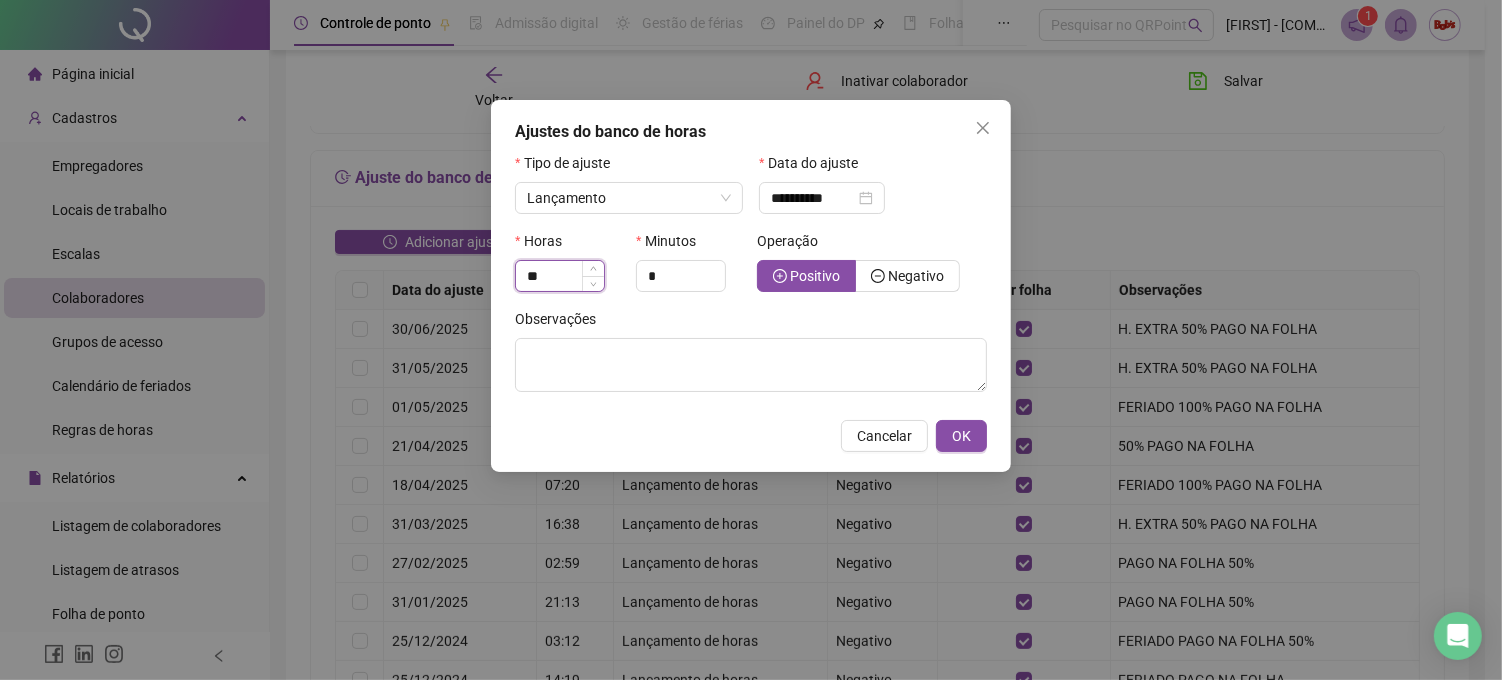 type on "**" 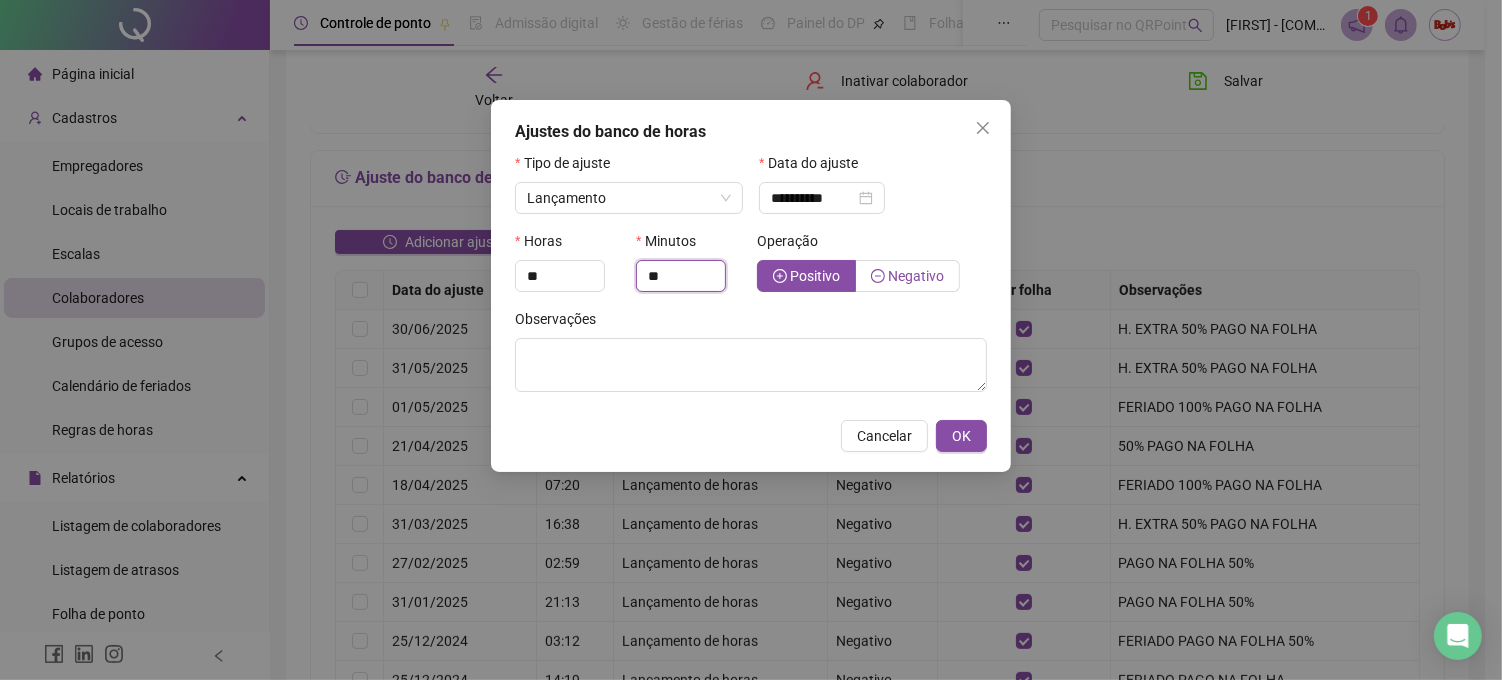 type on "**" 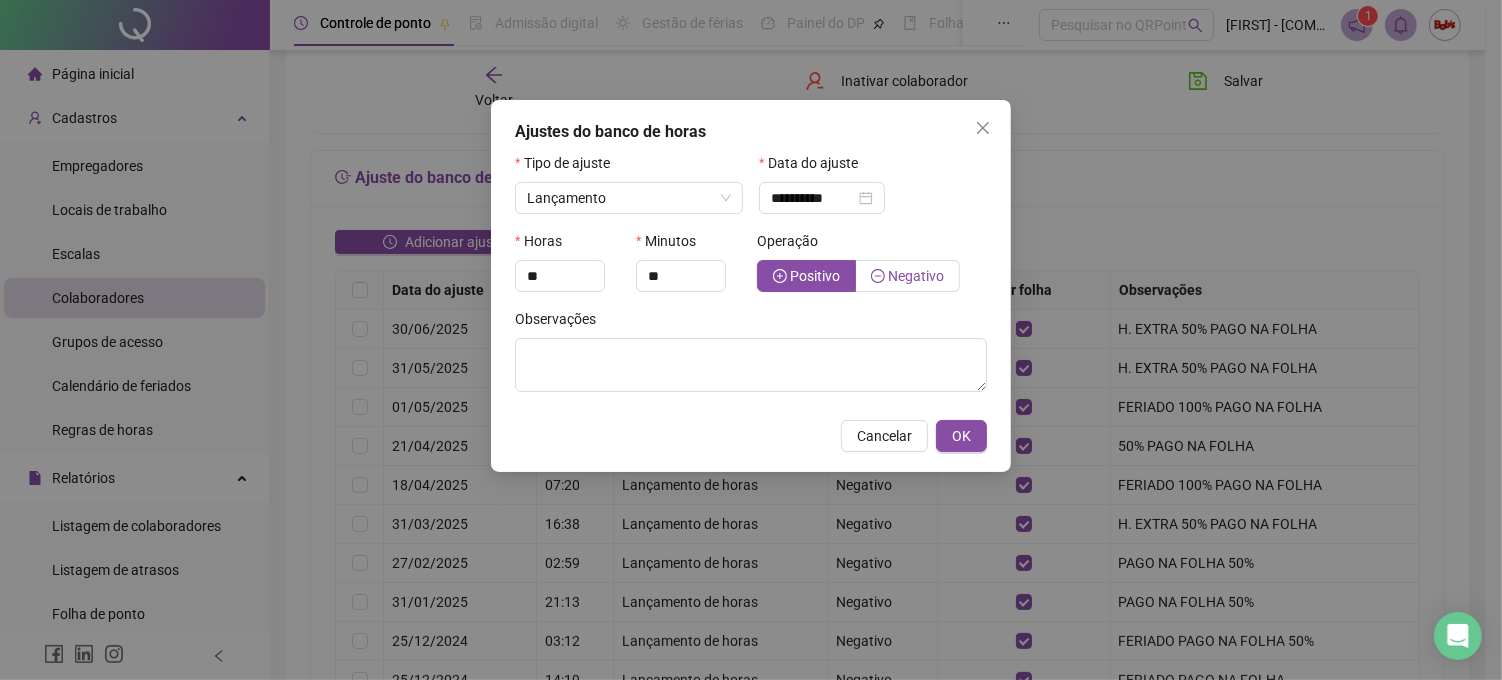 click on "Negativo" at bounding box center (916, 276) 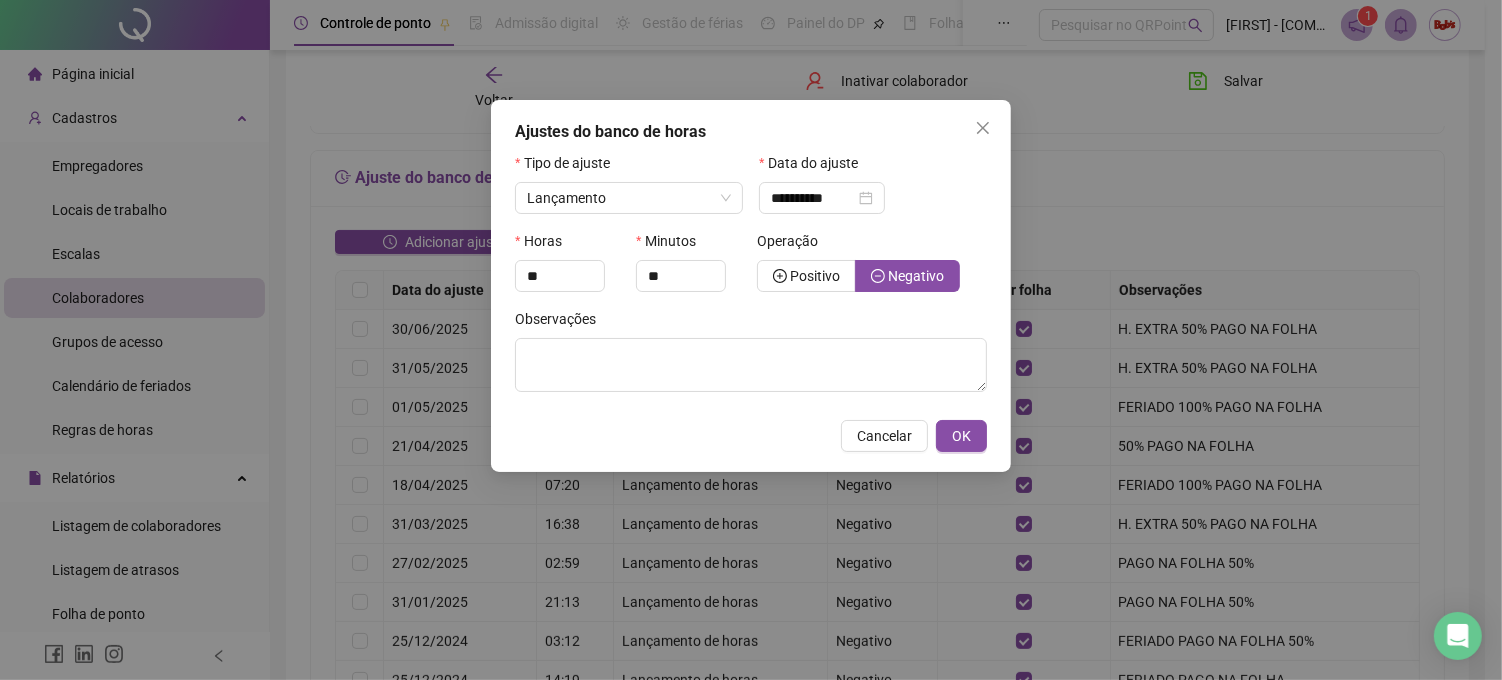 click on "Observações" at bounding box center (751, 358) 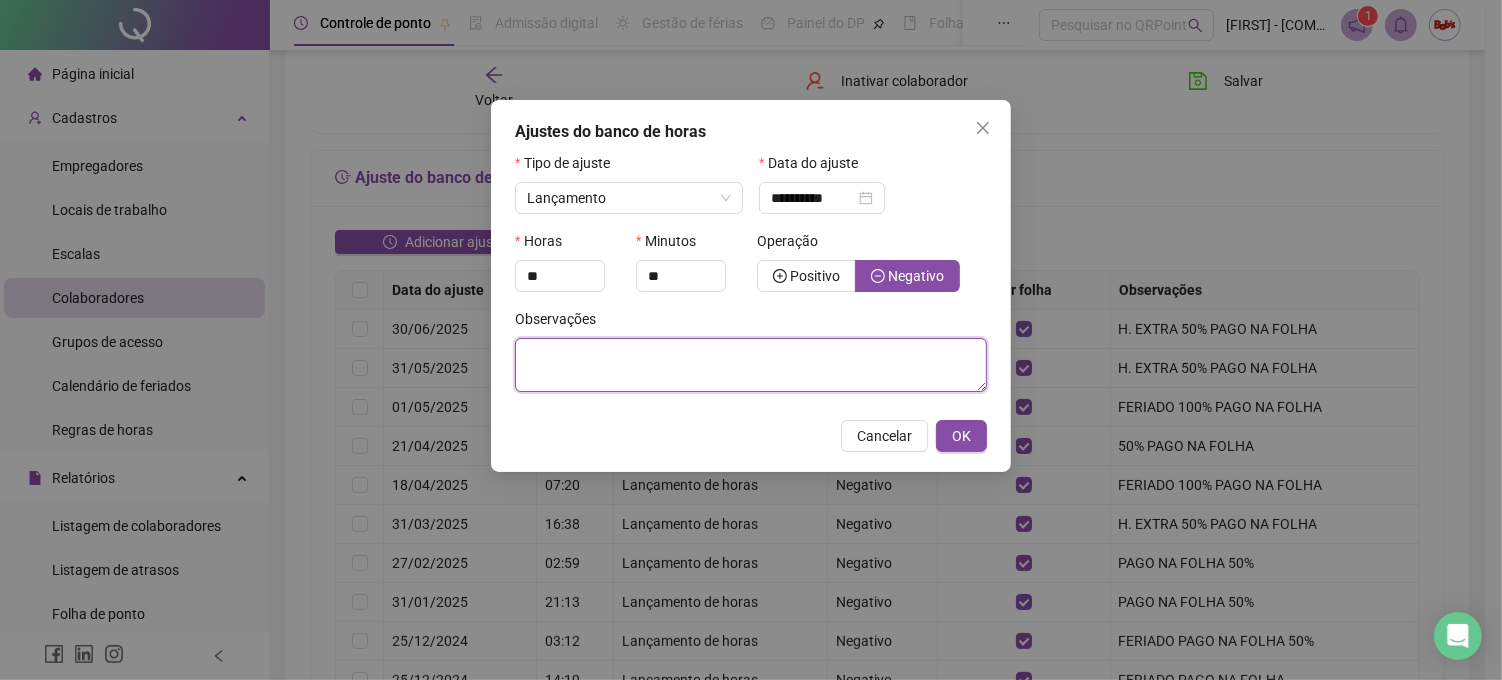 click at bounding box center [751, 365] 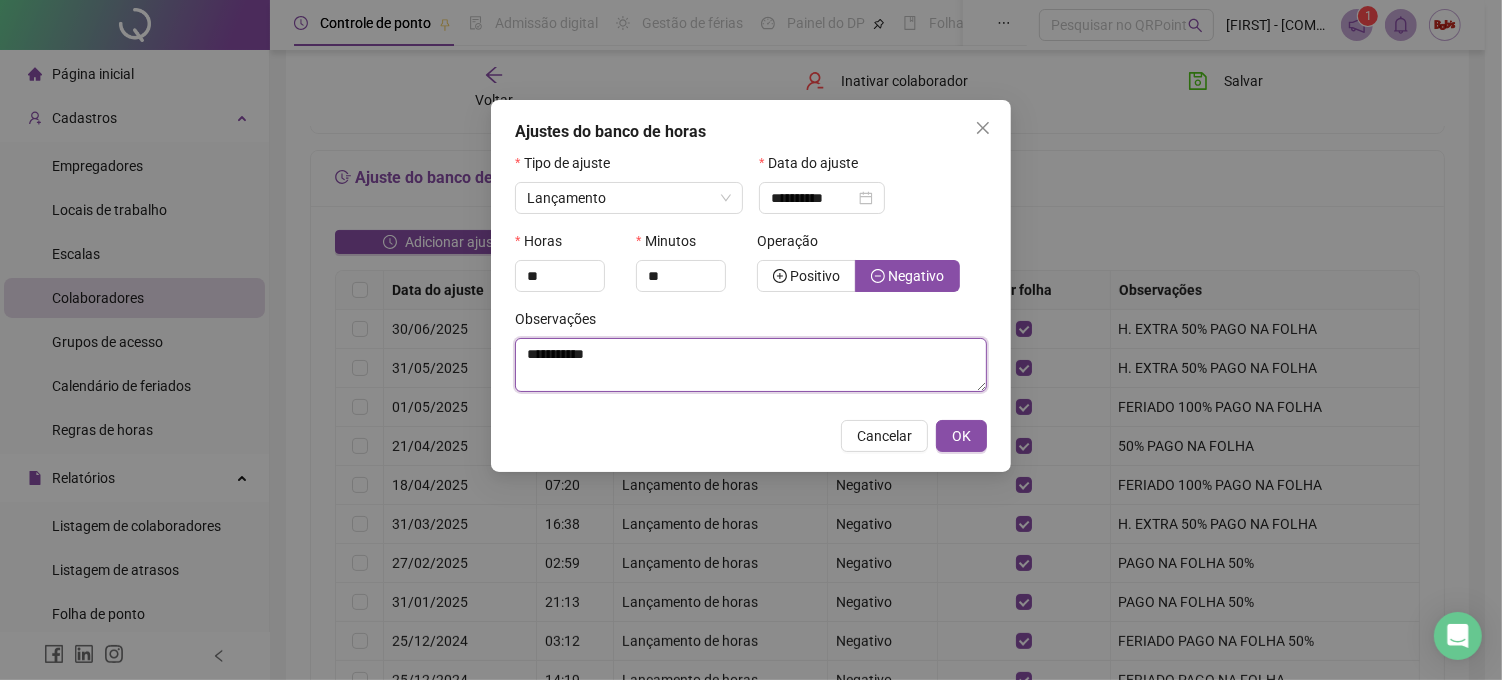drag, startPoint x: 661, startPoint y: 383, endPoint x: 410, endPoint y: 382, distance: 251.002 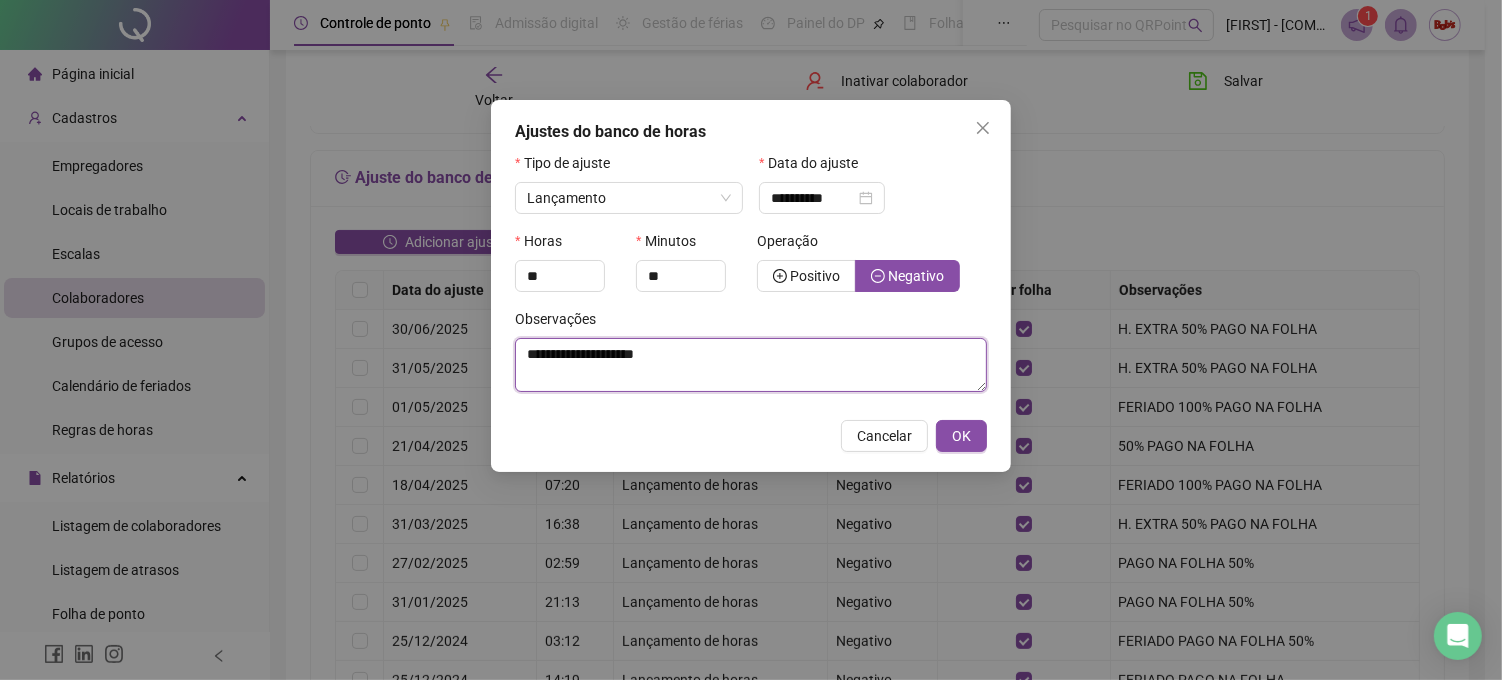 drag, startPoint x: 753, startPoint y: 356, endPoint x: 162, endPoint y: 405, distance: 593.02783 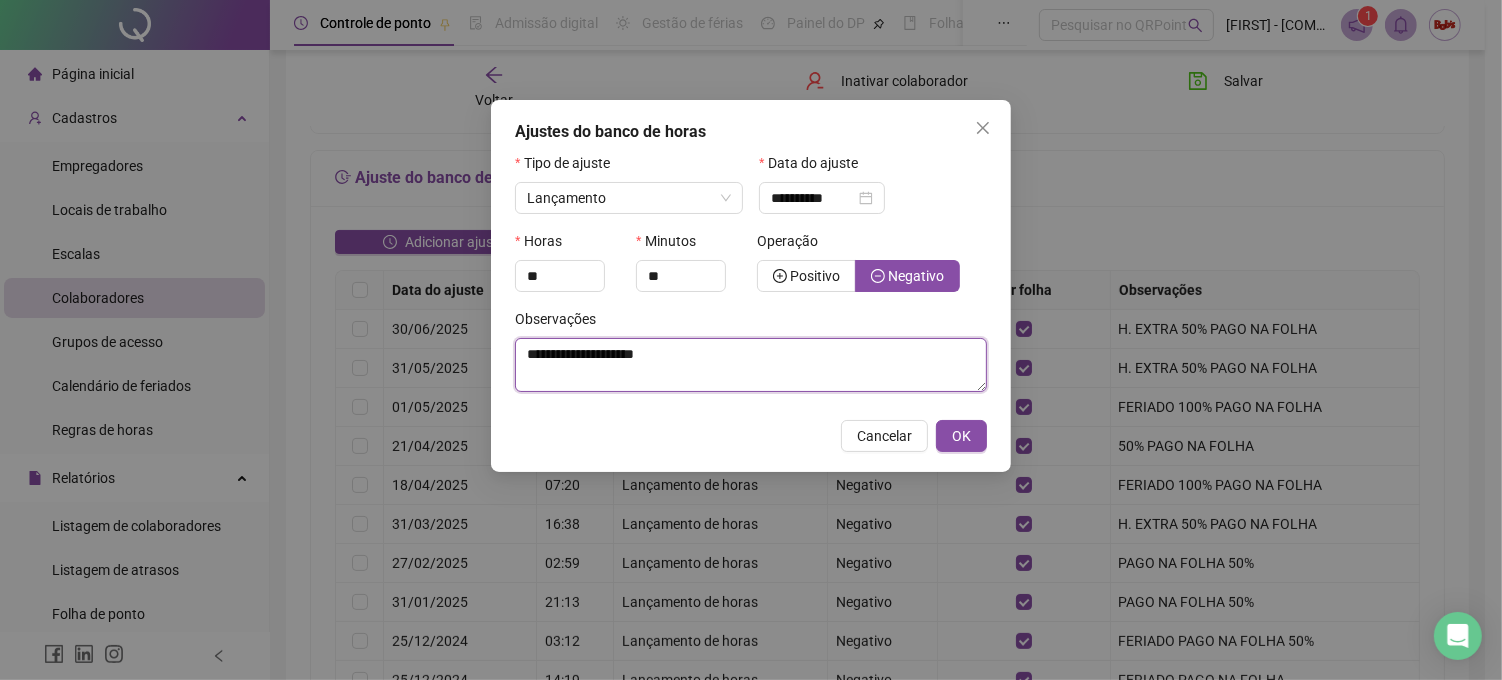 click on "**********" at bounding box center [751, 340] 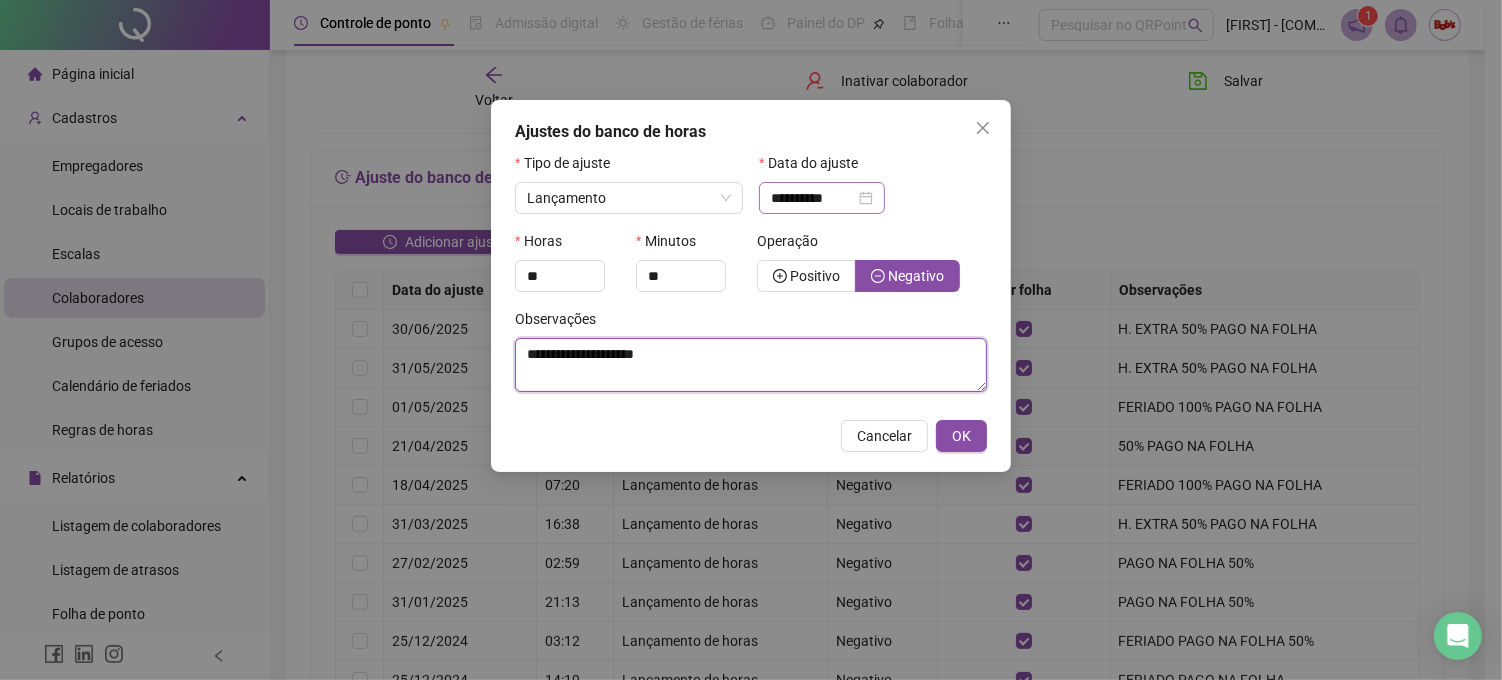 type on "**********" 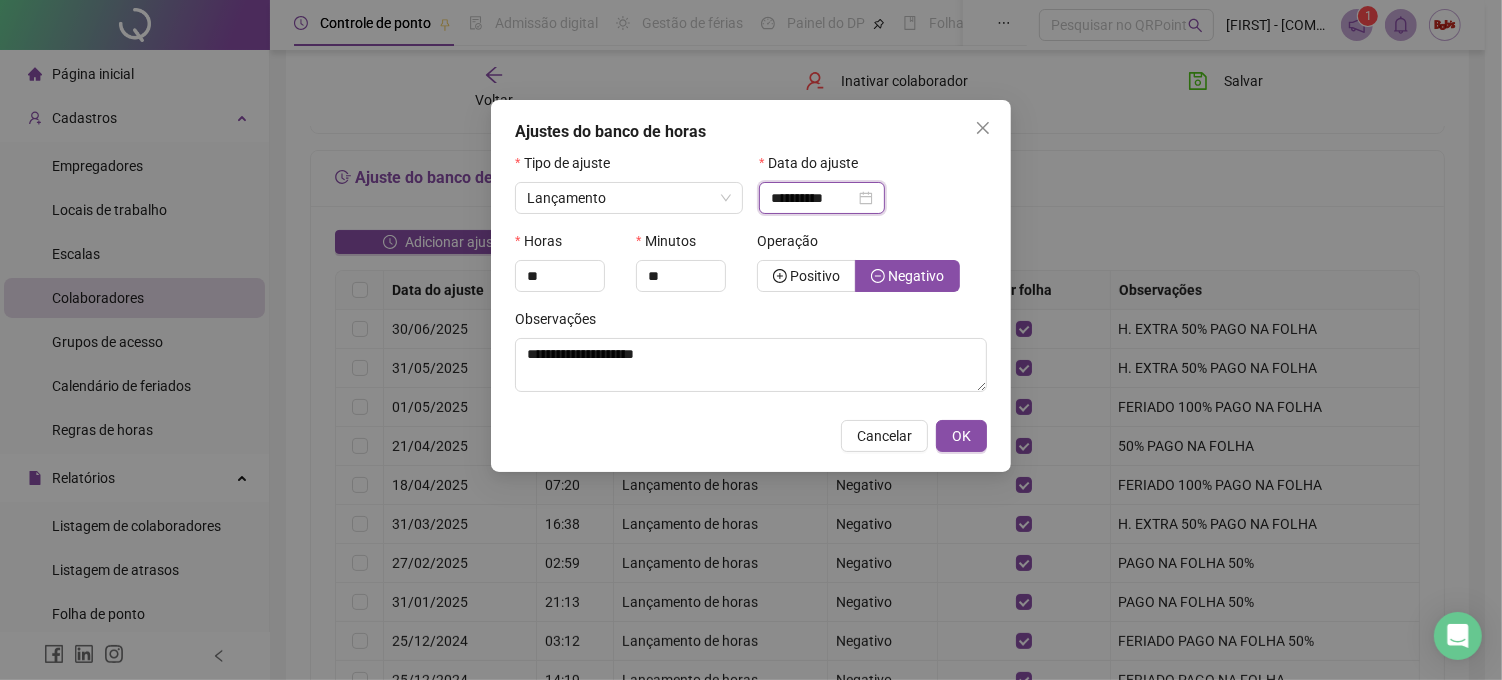 drag, startPoint x: 814, startPoint y: 198, endPoint x: 852, endPoint y: 210, distance: 39.849716 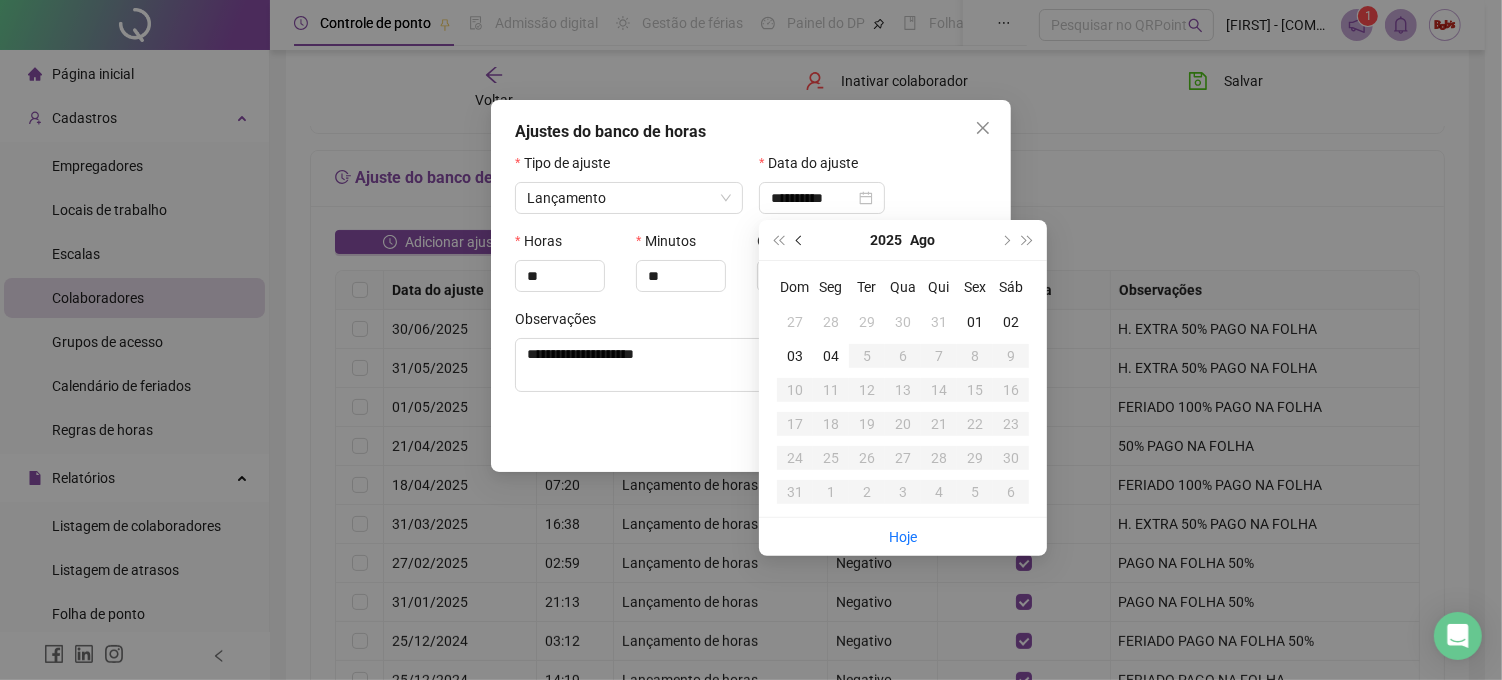 click at bounding box center [800, 240] 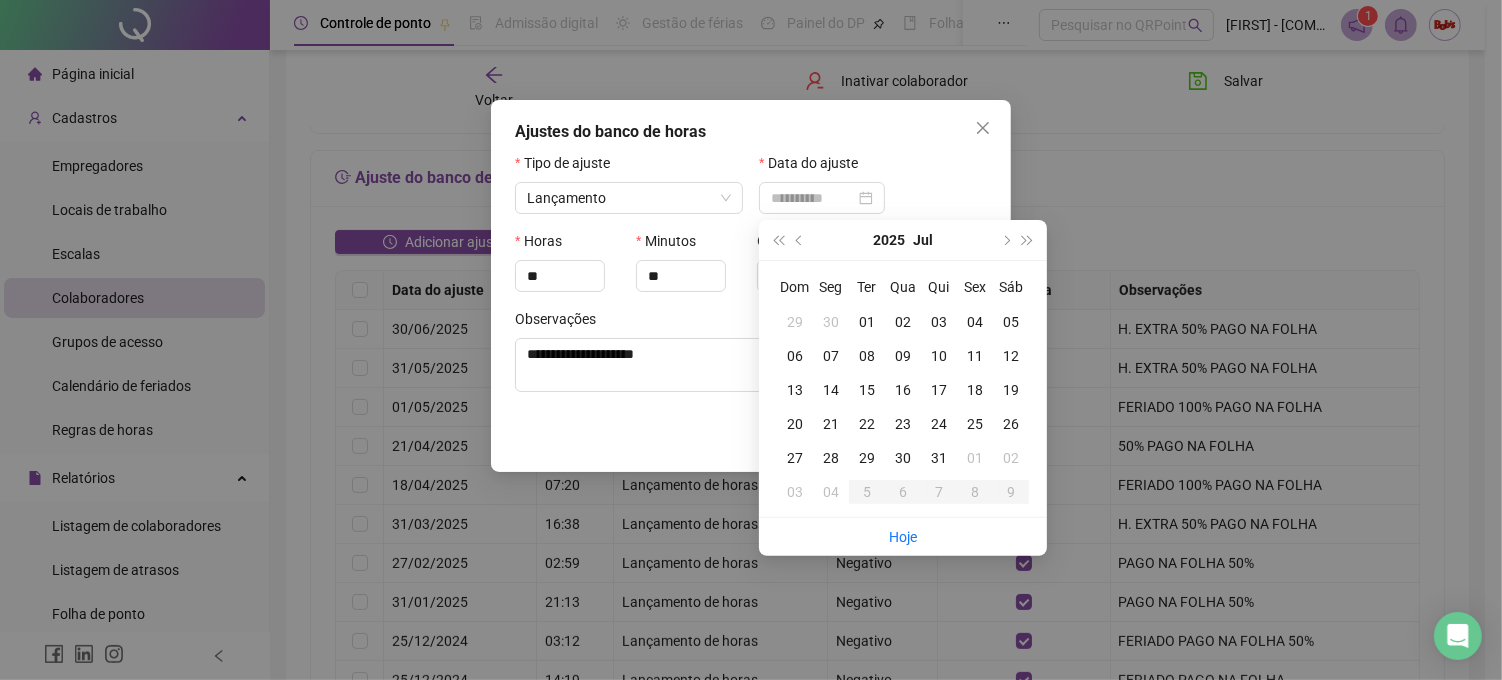 type on "**********" 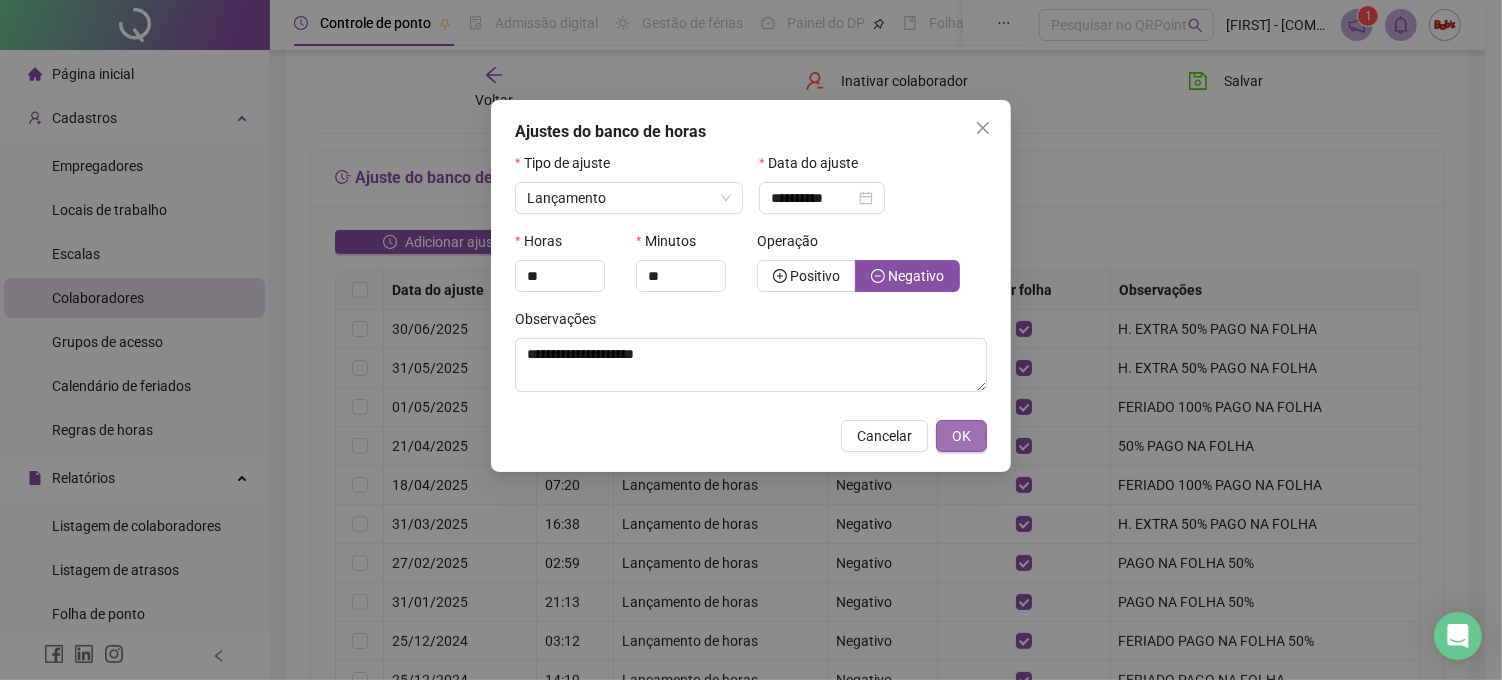 click on "OK" at bounding box center (961, 436) 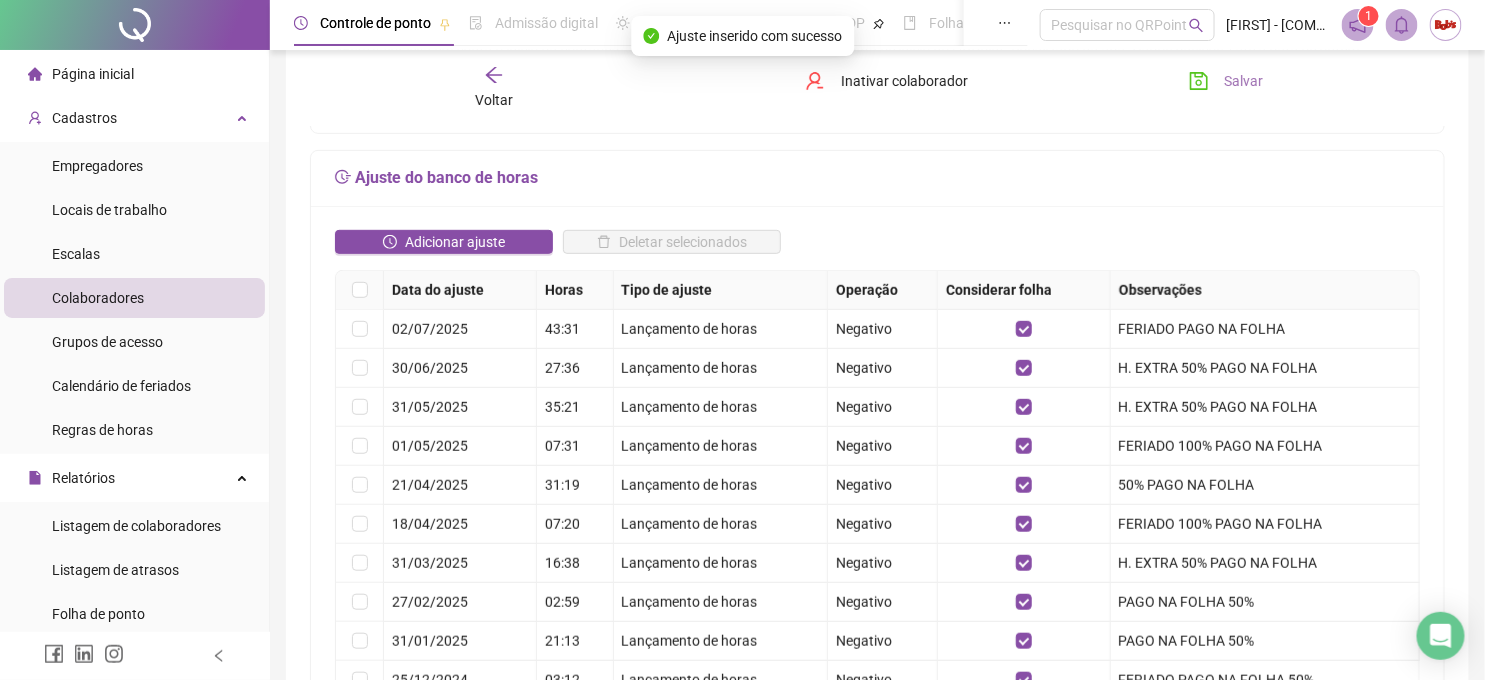 click on "Salvar" at bounding box center [1226, 81] 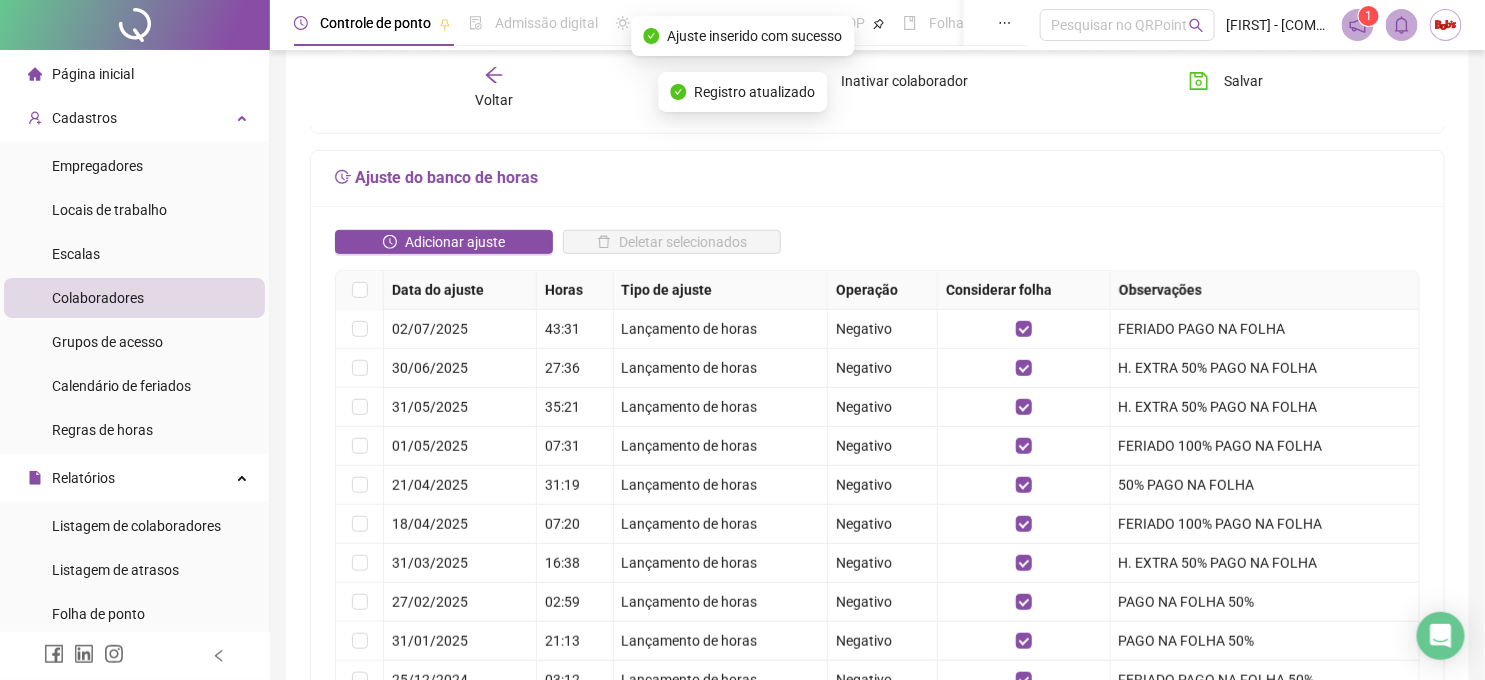 click on "Voltar" at bounding box center [494, 88] 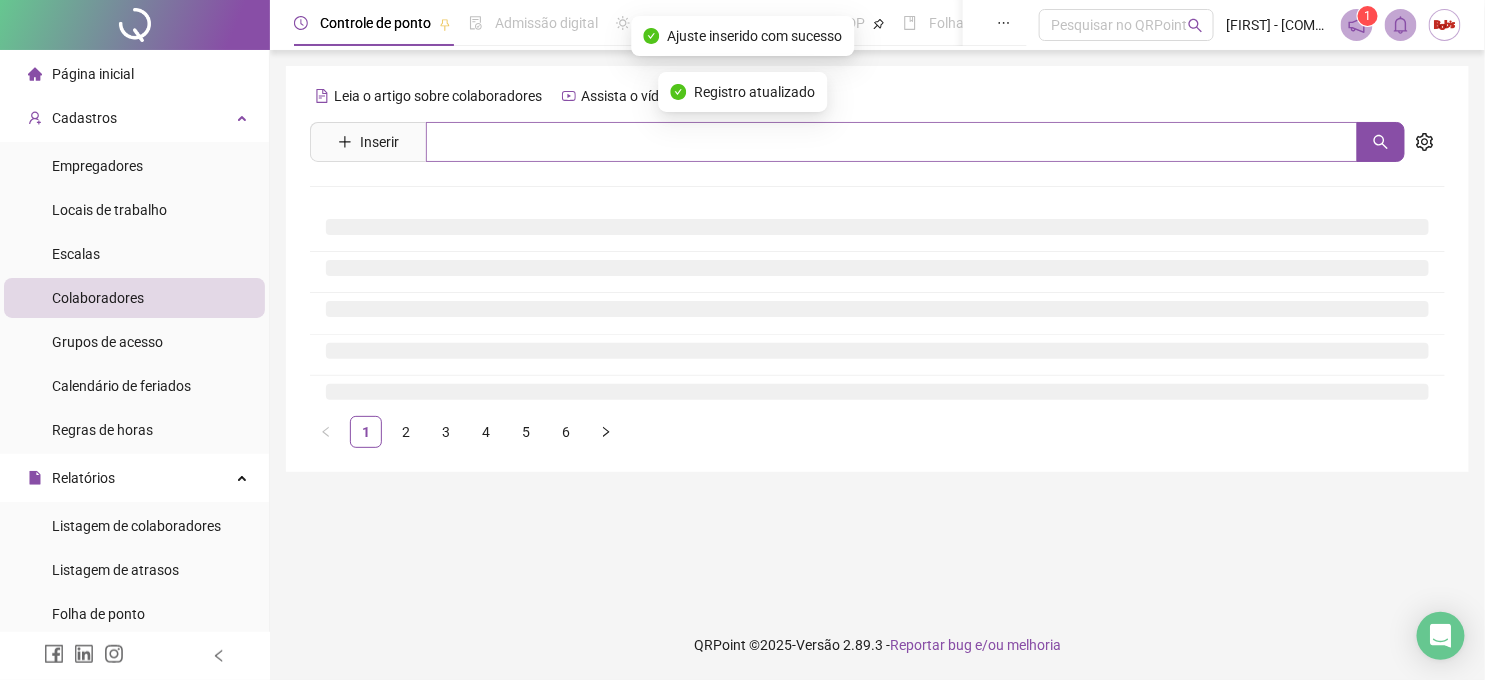 scroll, scrollTop: 0, scrollLeft: 0, axis: both 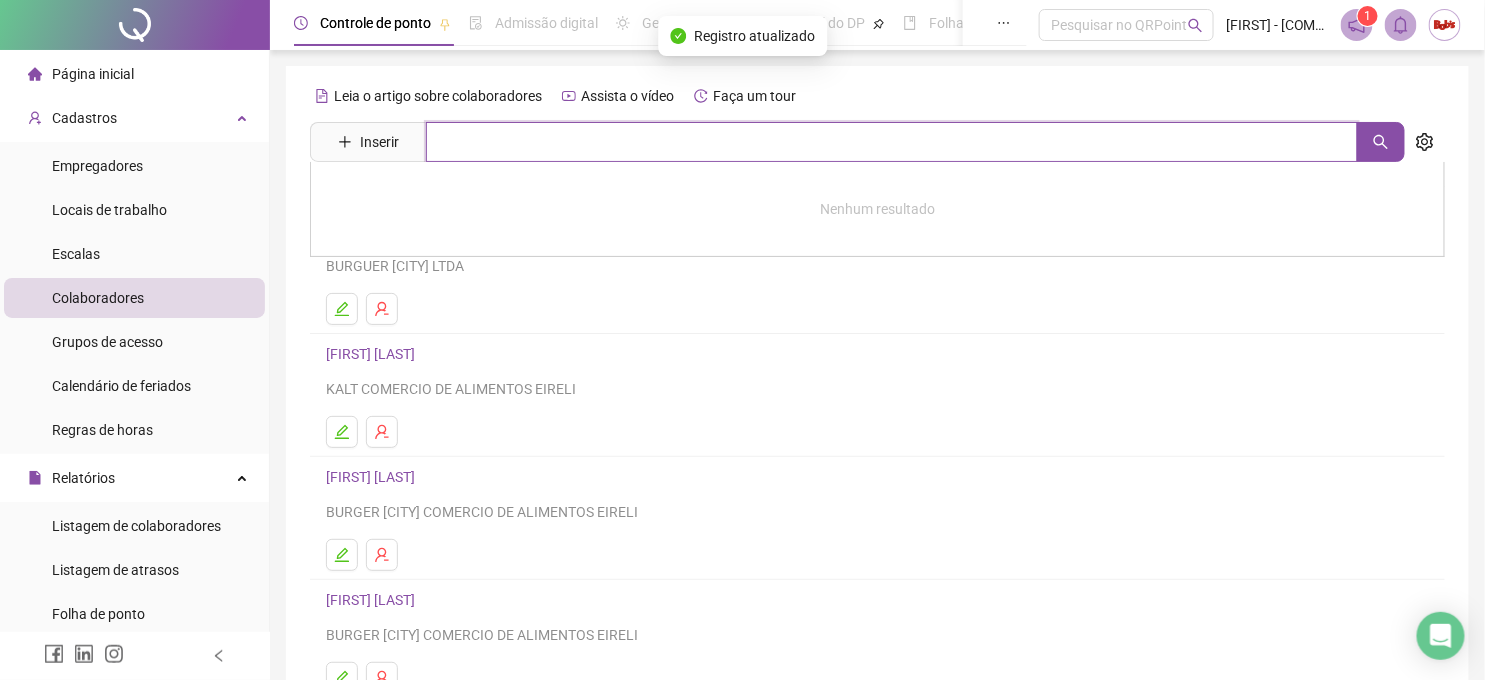 click at bounding box center [892, 142] 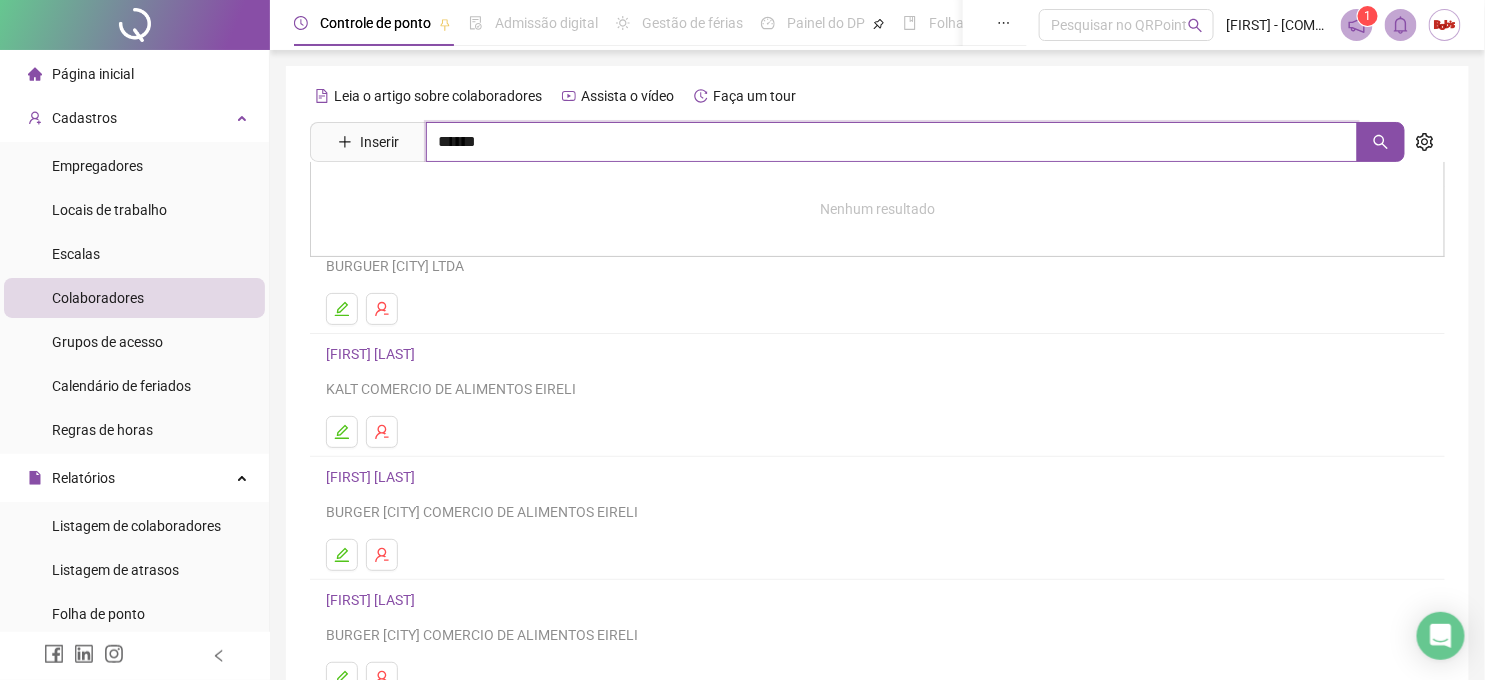 type on "******" 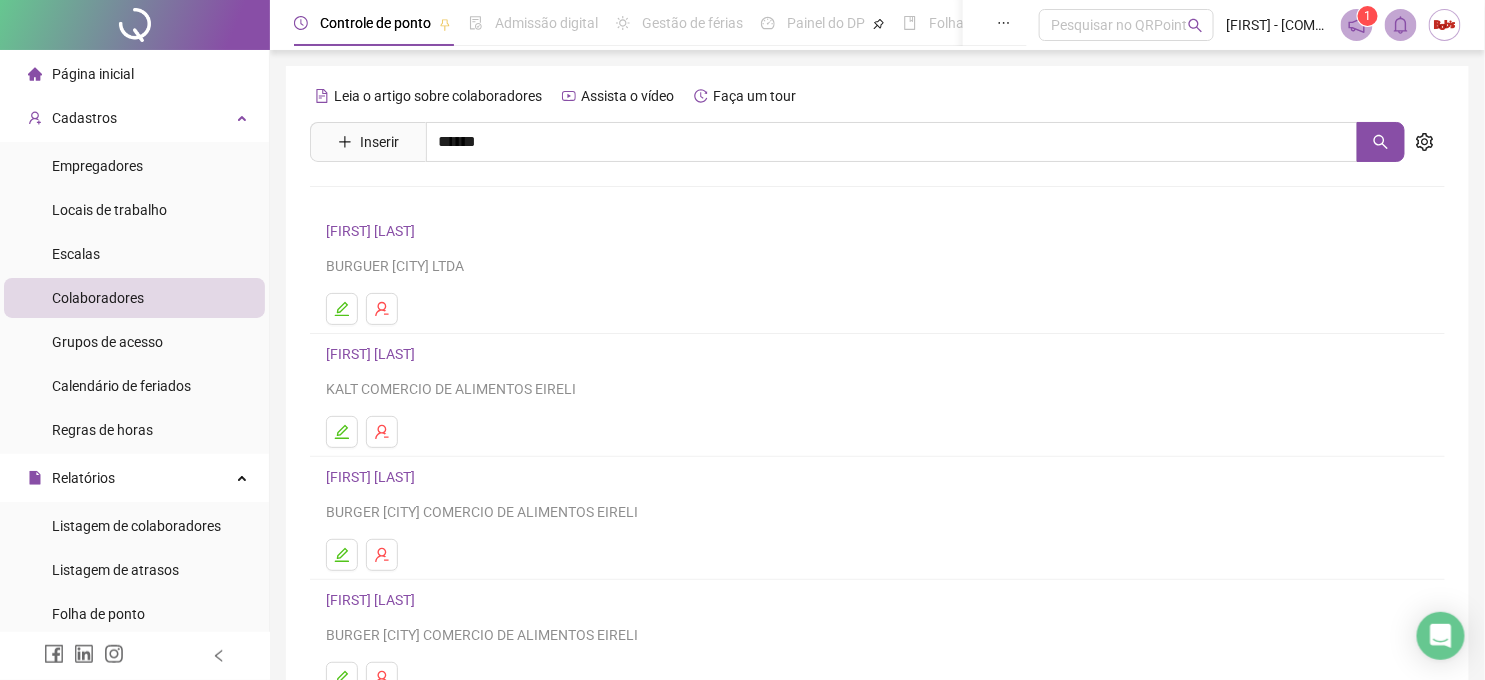 click on "[FIRST] [LAST]" at bounding box center [391, 201] 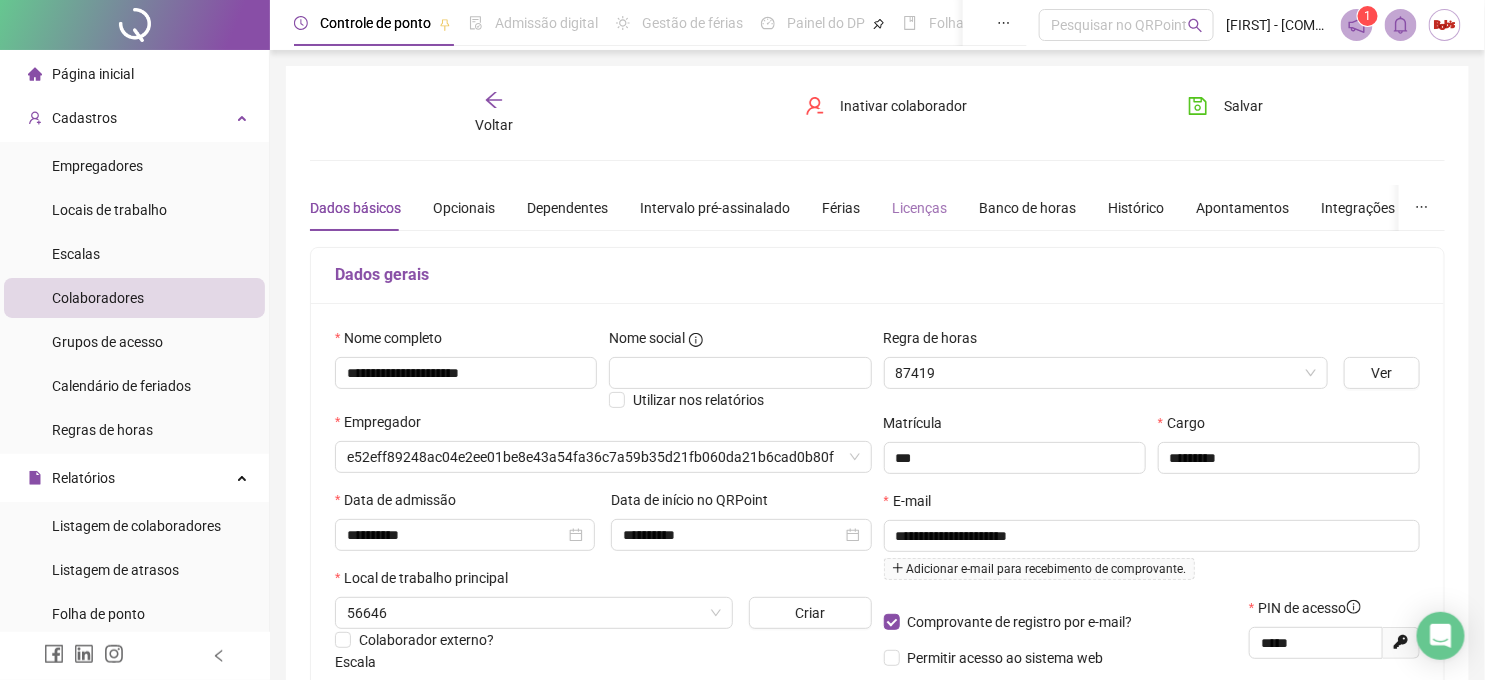 type on "**********" 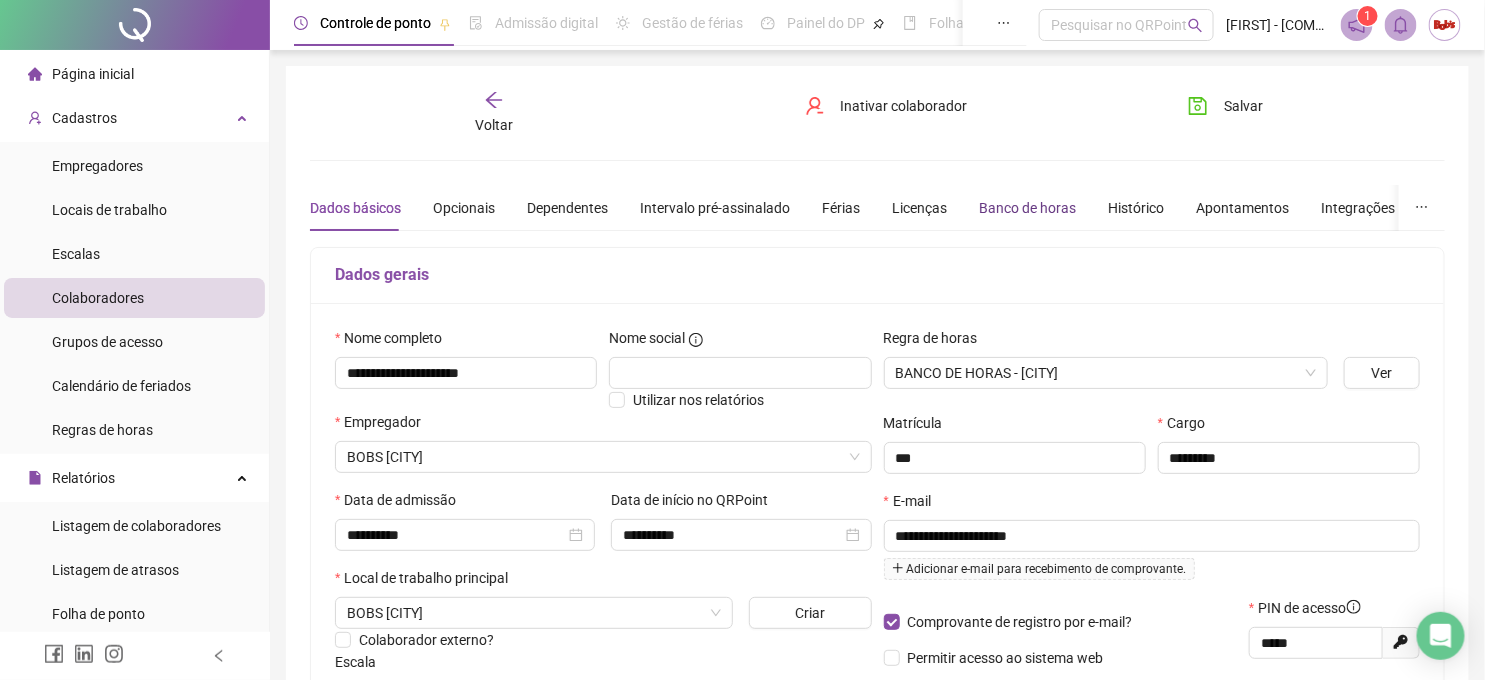 click on "Banco de horas" at bounding box center [1027, 208] 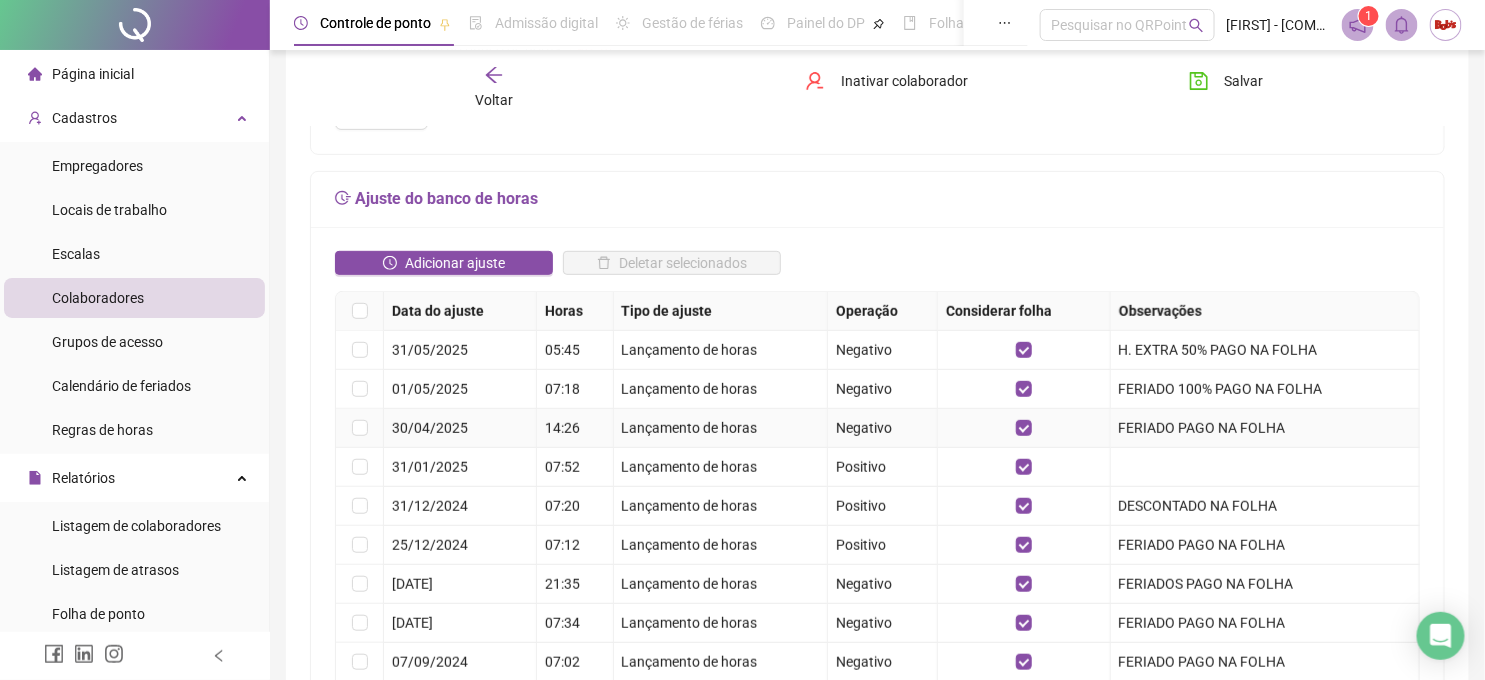 scroll, scrollTop: 333, scrollLeft: 0, axis: vertical 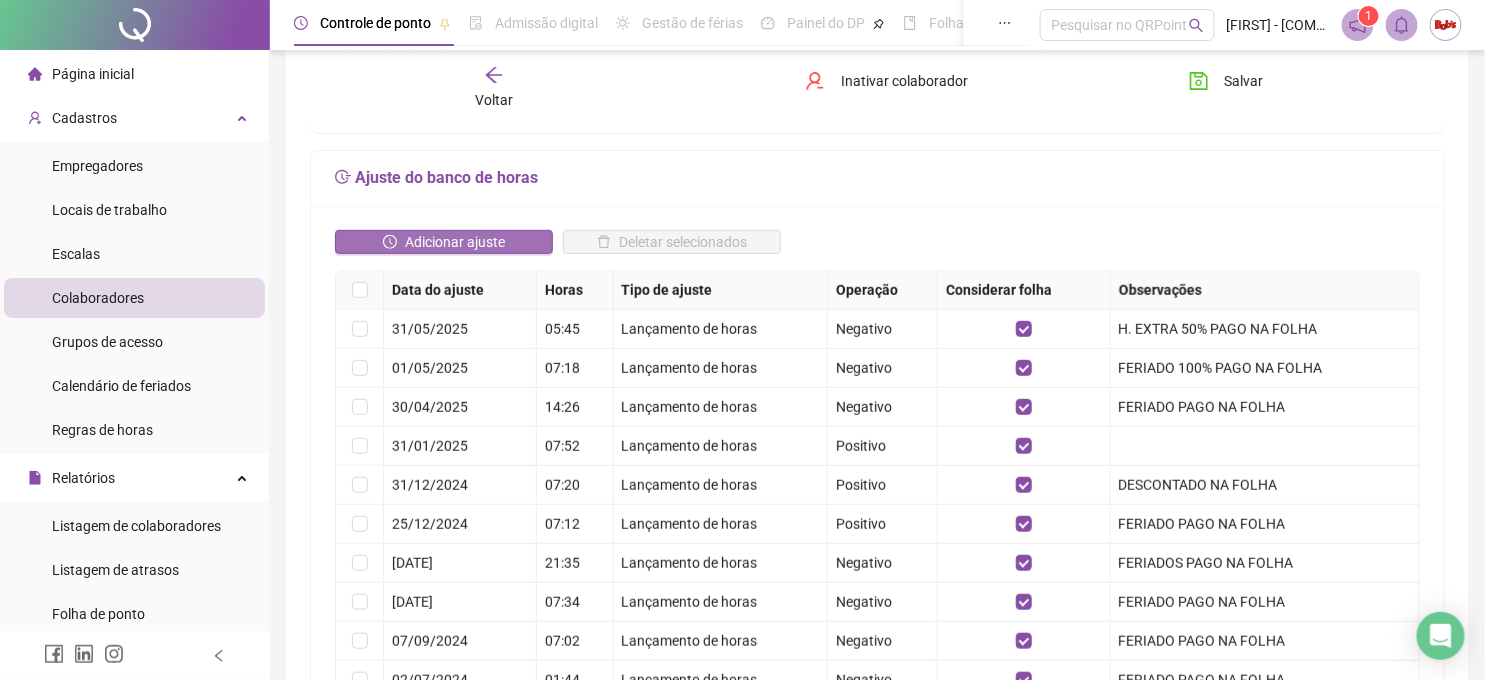click on "Adicionar ajuste" at bounding box center (455, 242) 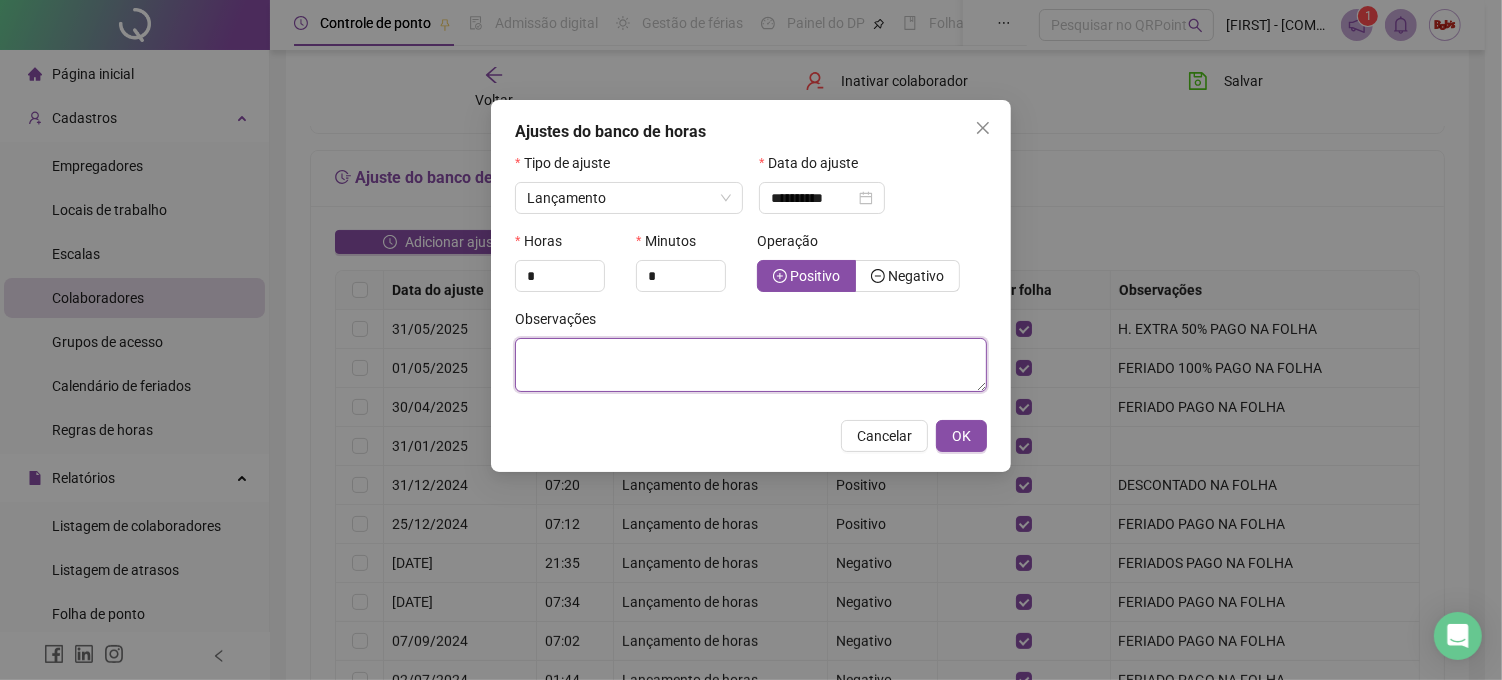 click at bounding box center [751, 365] 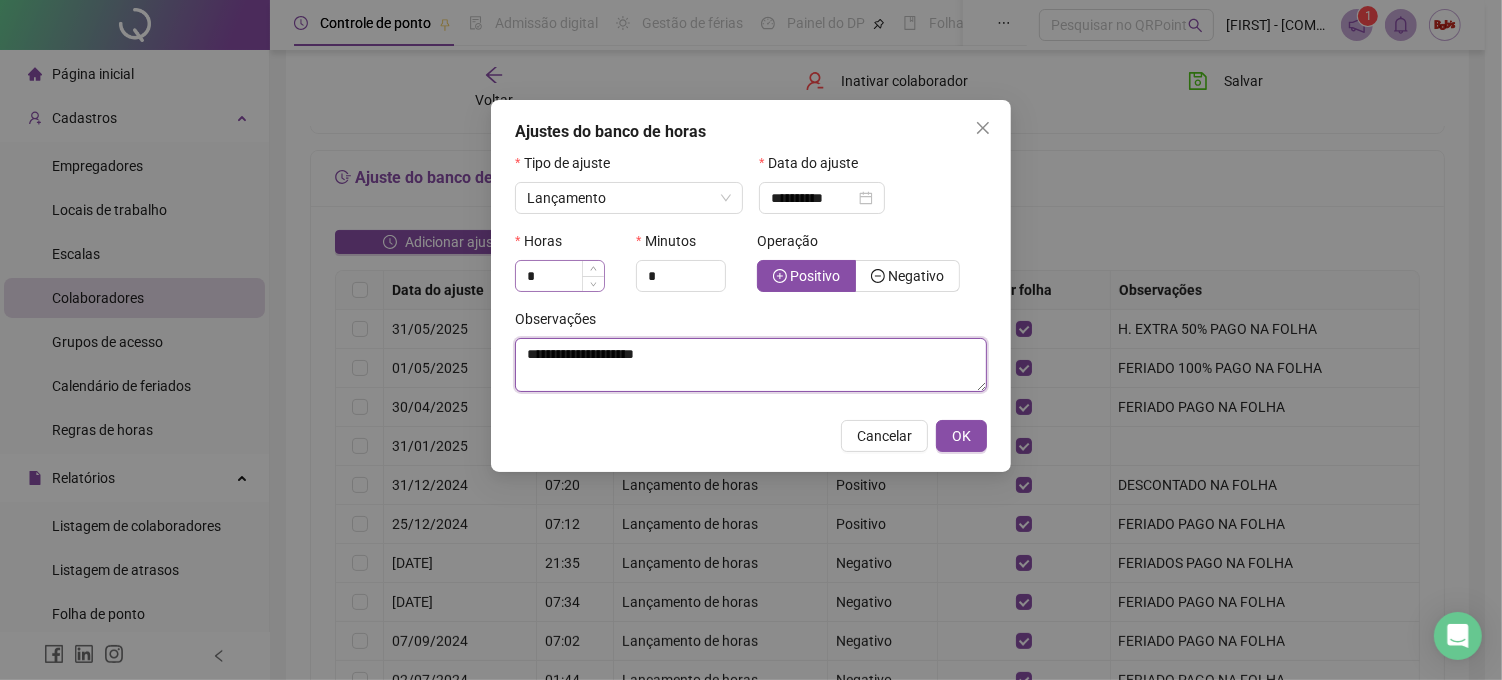 type on "**********" 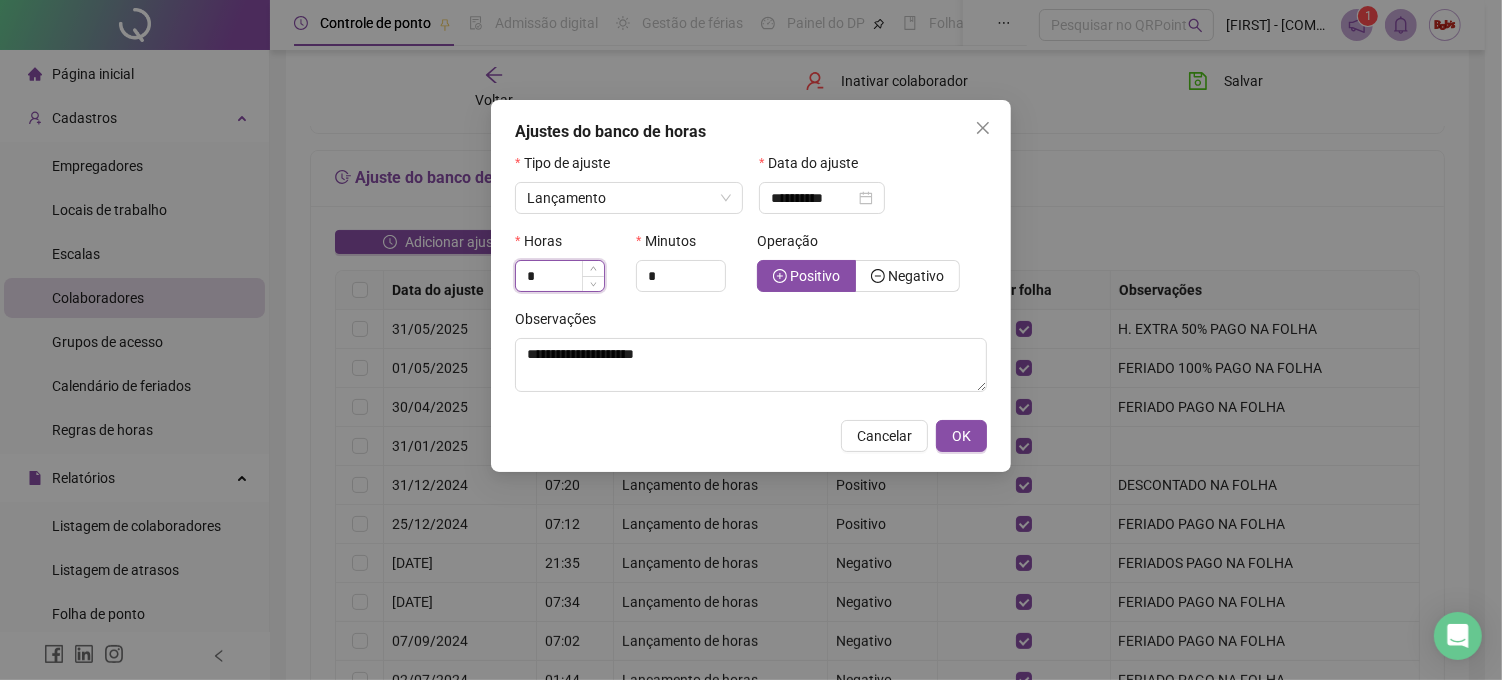 click on "*" at bounding box center (560, 276) 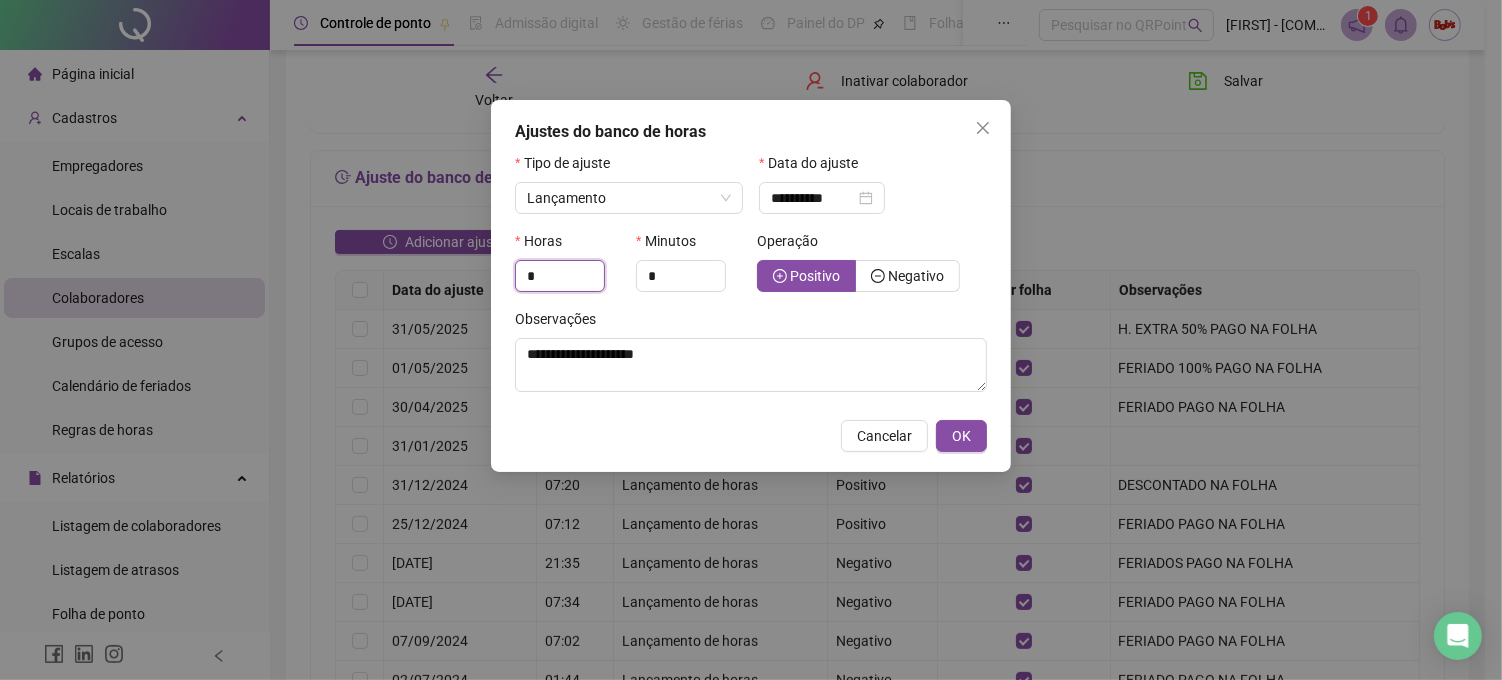 drag, startPoint x: 560, startPoint y: 277, endPoint x: 507, endPoint y: 280, distance: 53.08484 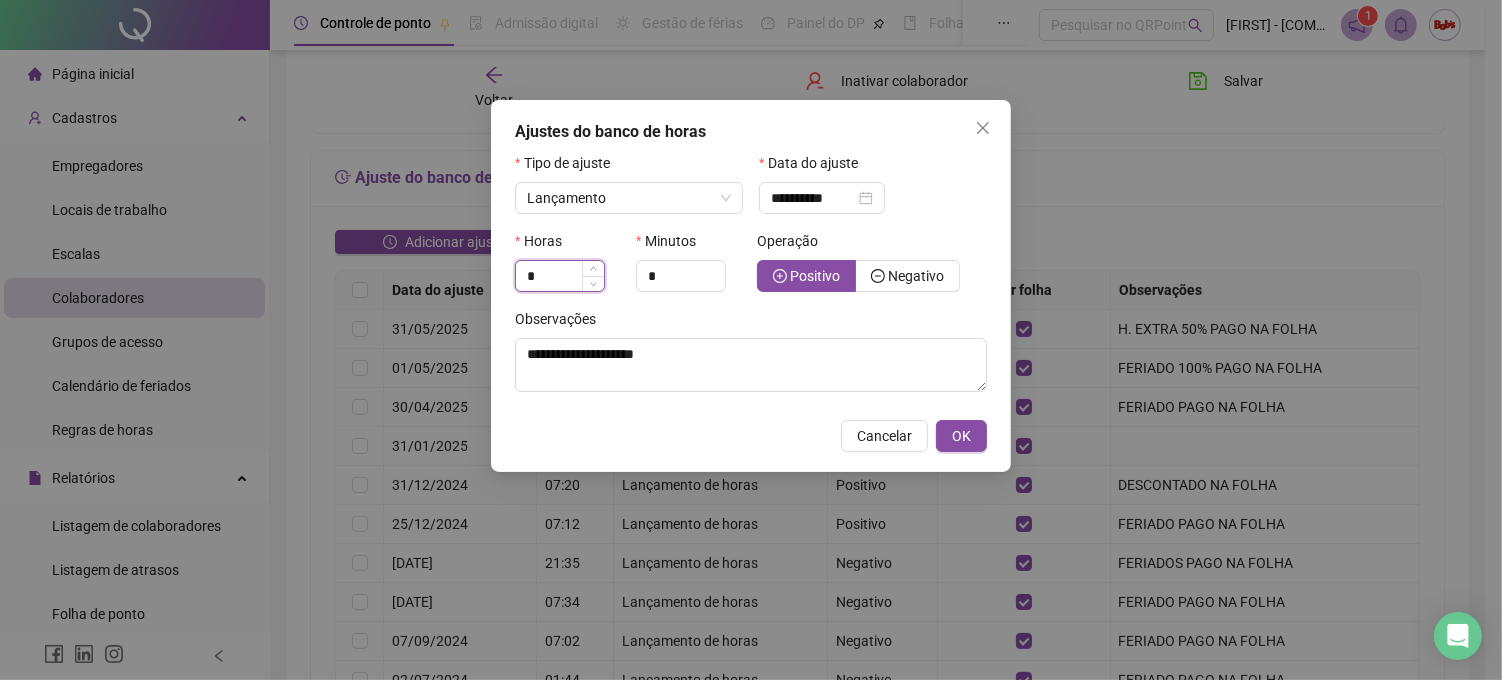 type on "*" 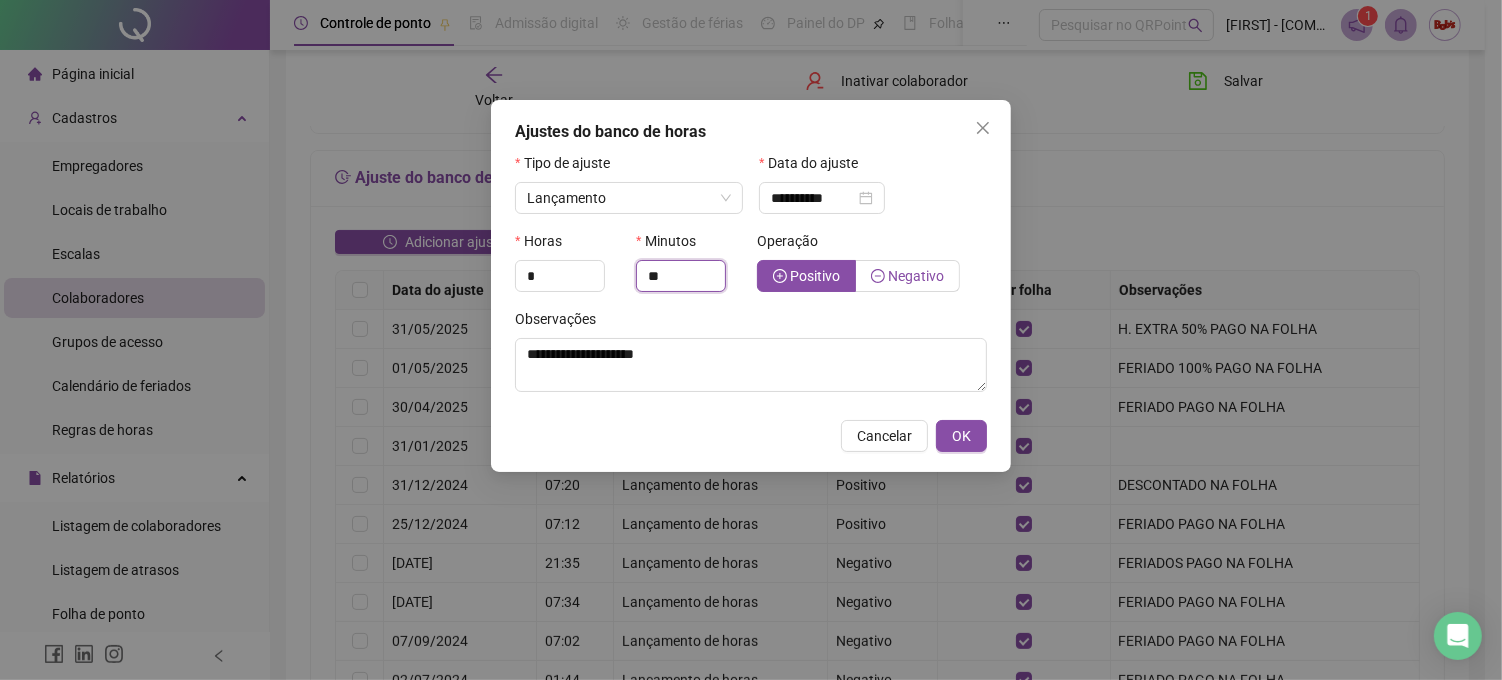 type on "**" 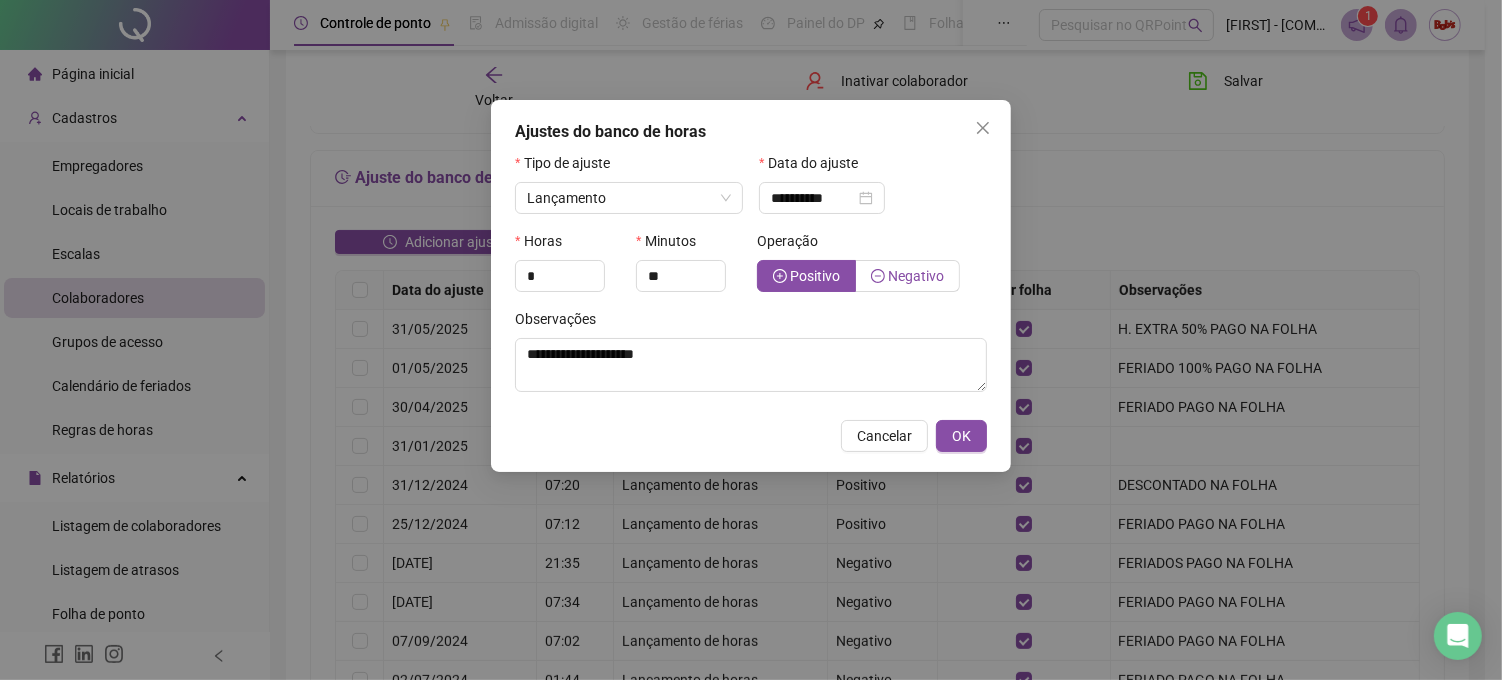 click on "Negativo" at bounding box center (916, 276) 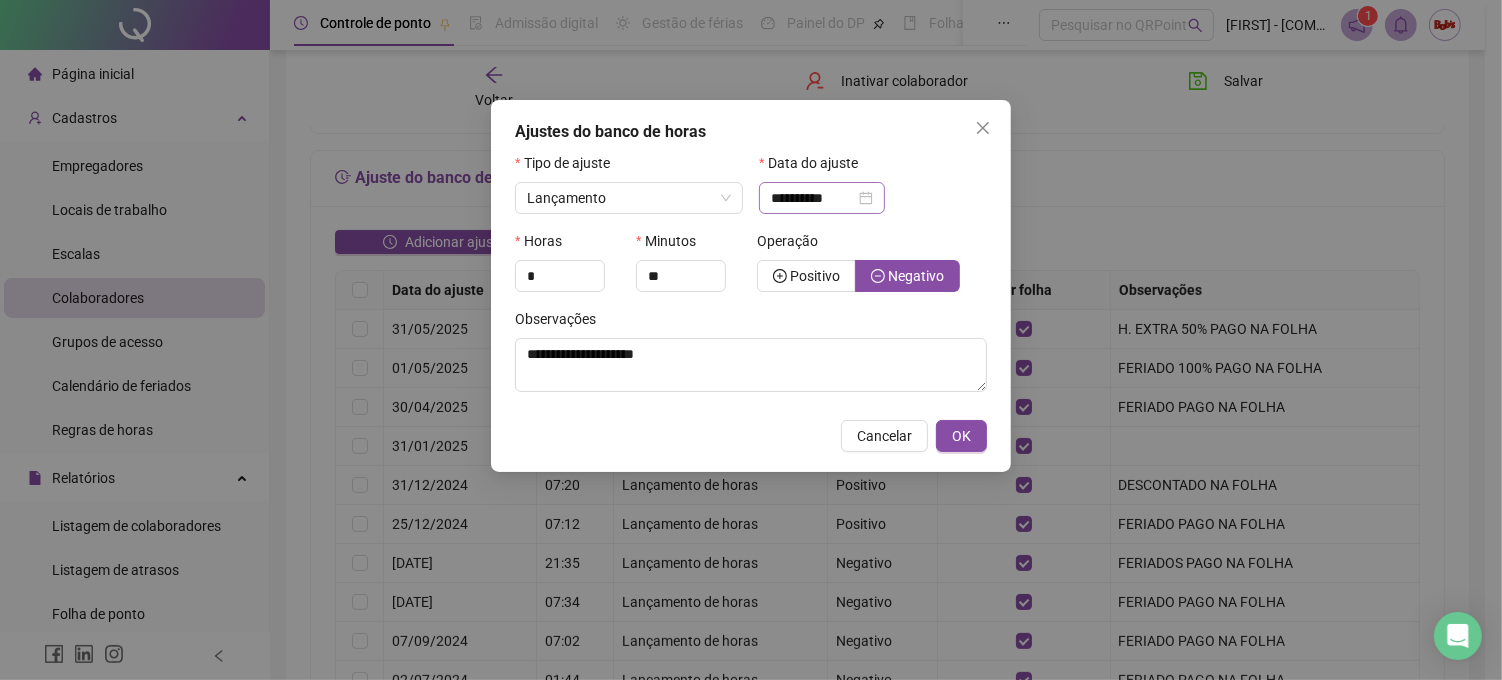 click on "**********" at bounding box center [822, 198] 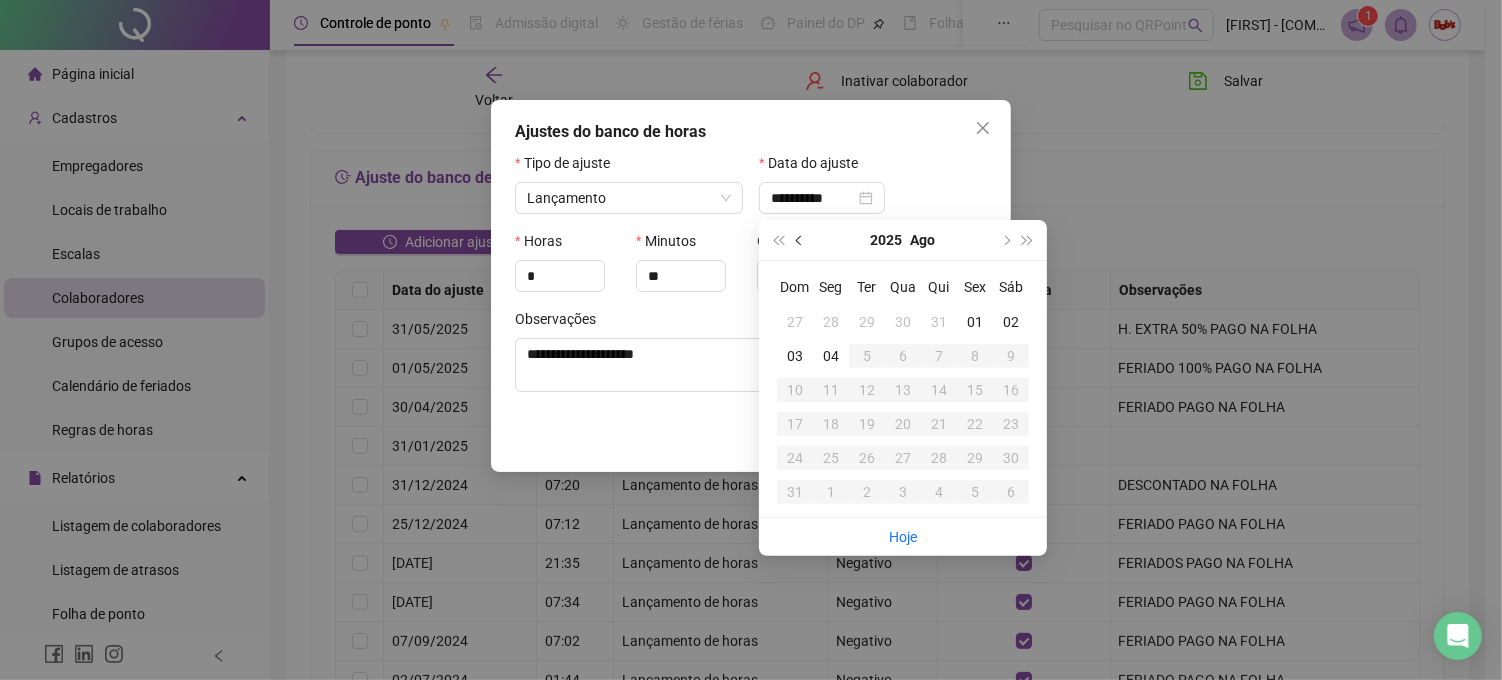 click at bounding box center [801, 240] 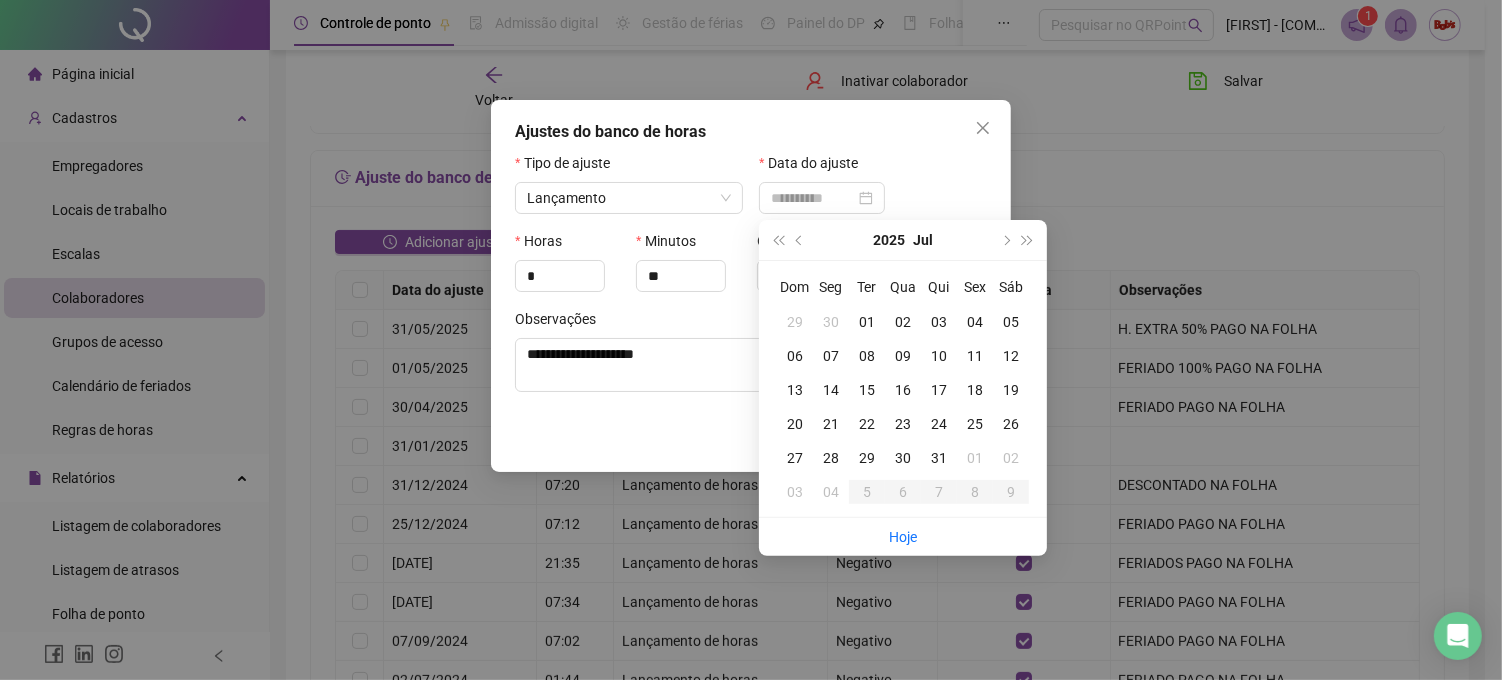 type on "**********" 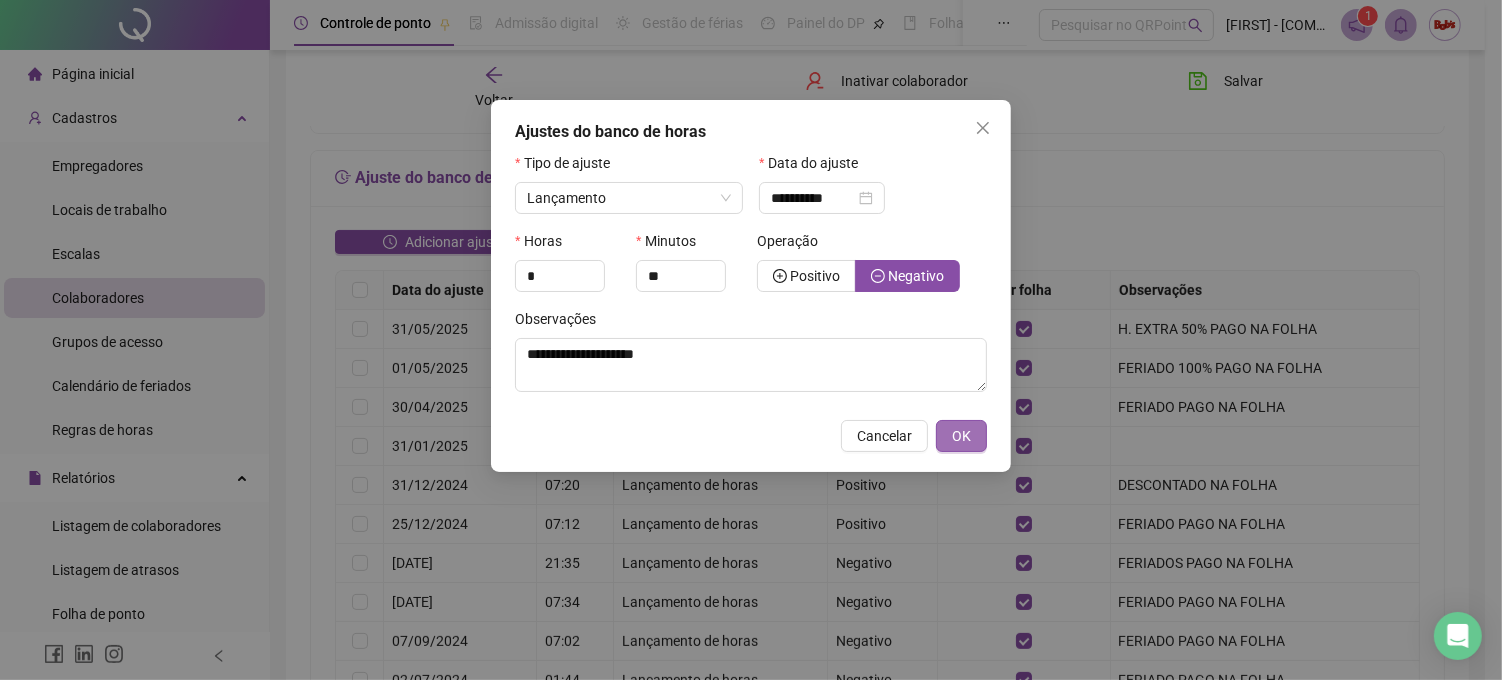 click on "OK" at bounding box center (961, 436) 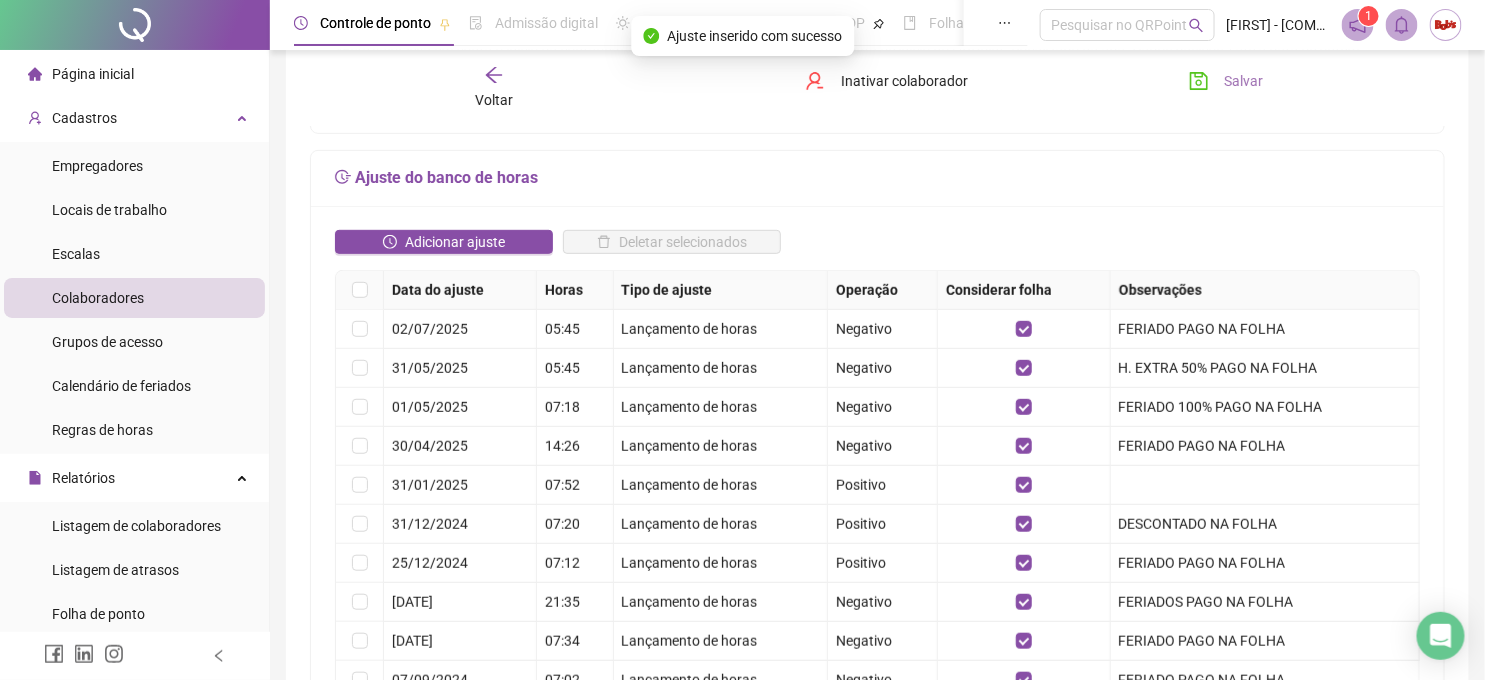 click on "Salvar" at bounding box center [1244, 81] 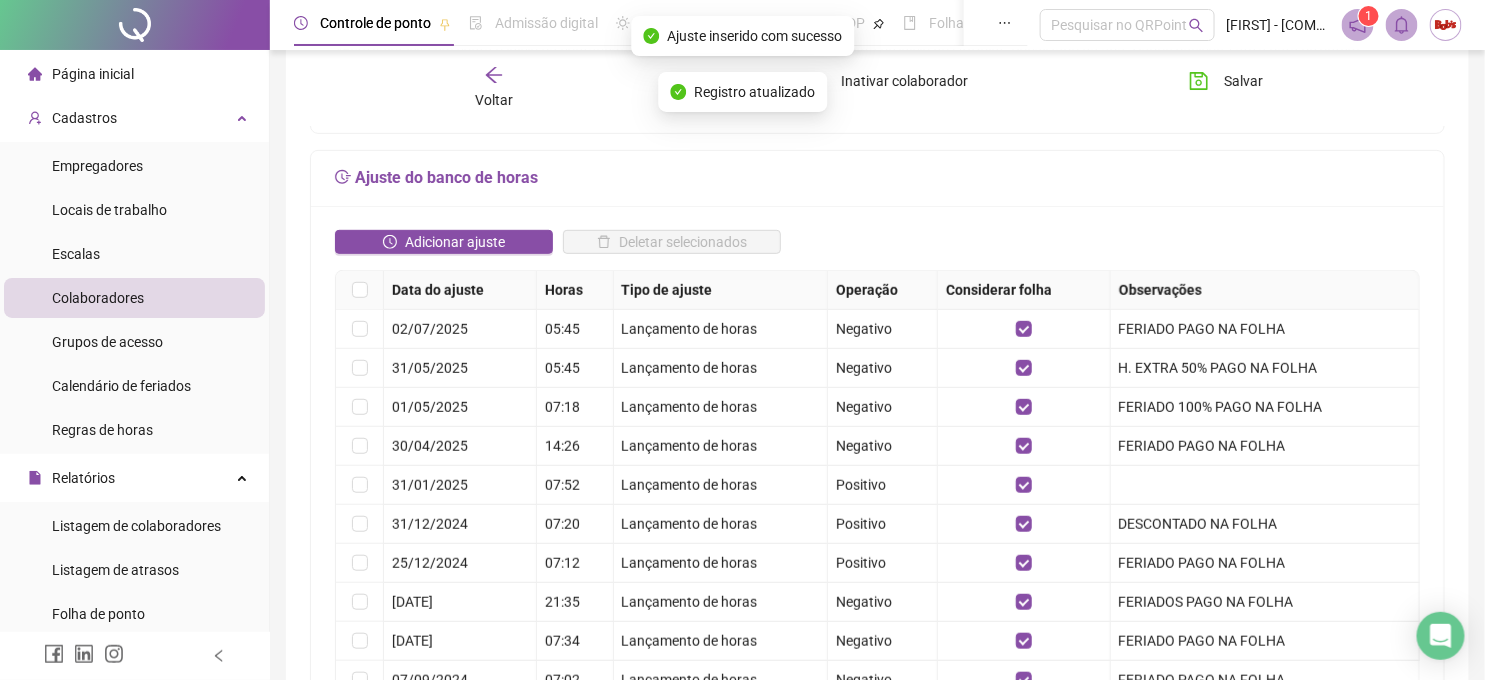 click 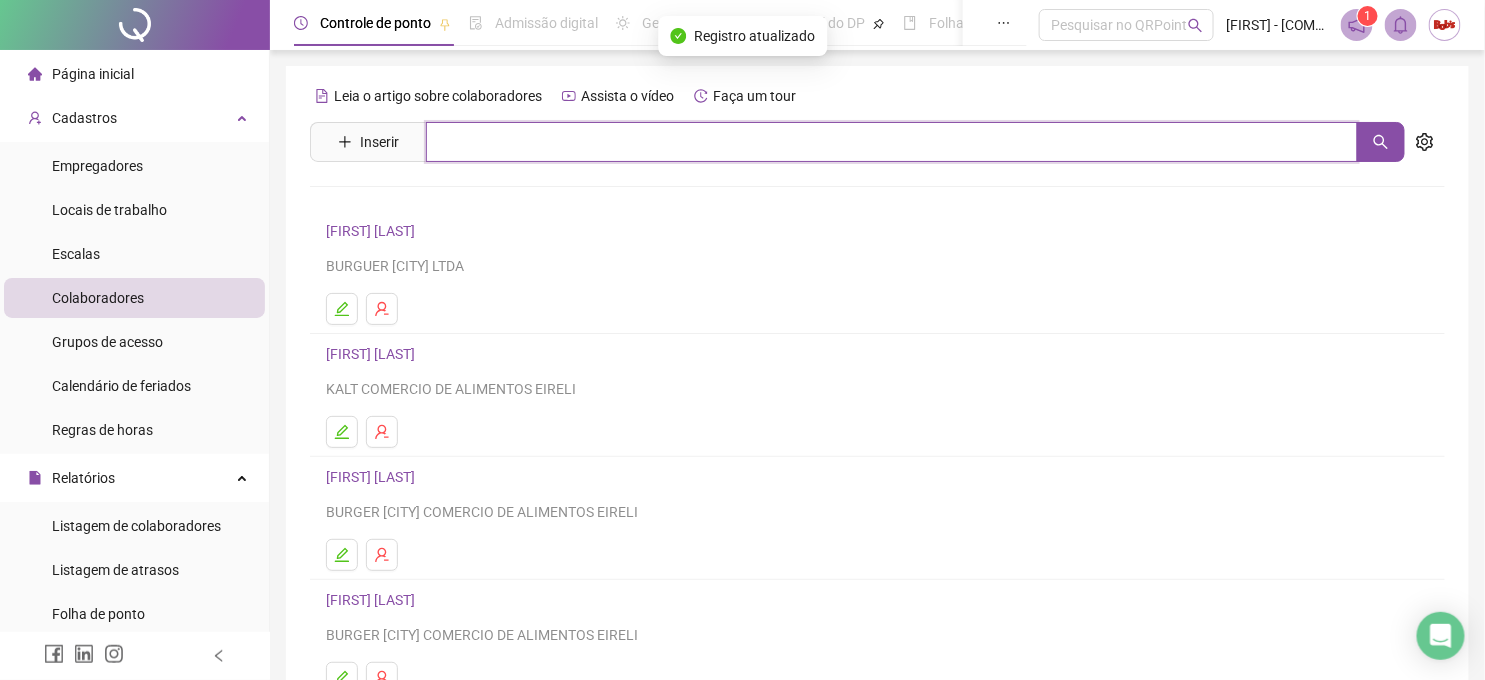 click at bounding box center (892, 142) 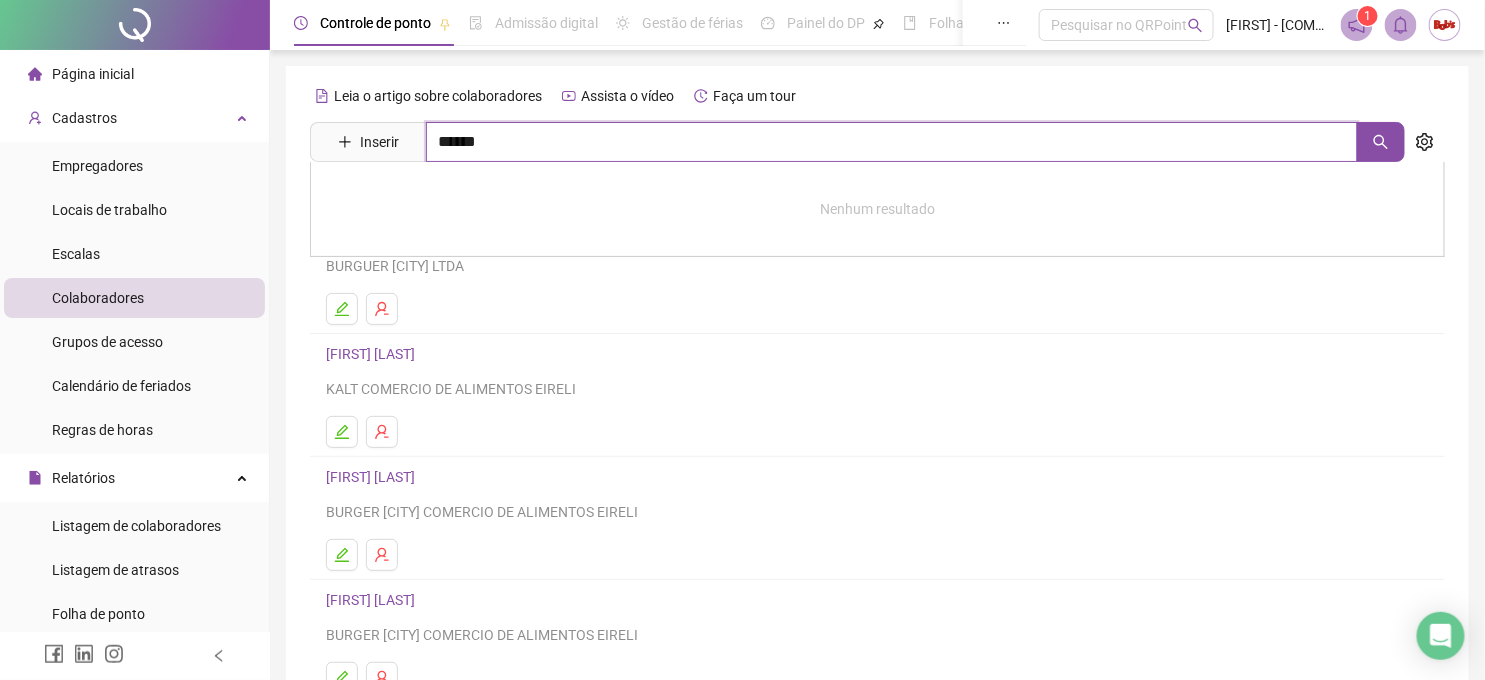type on "******" 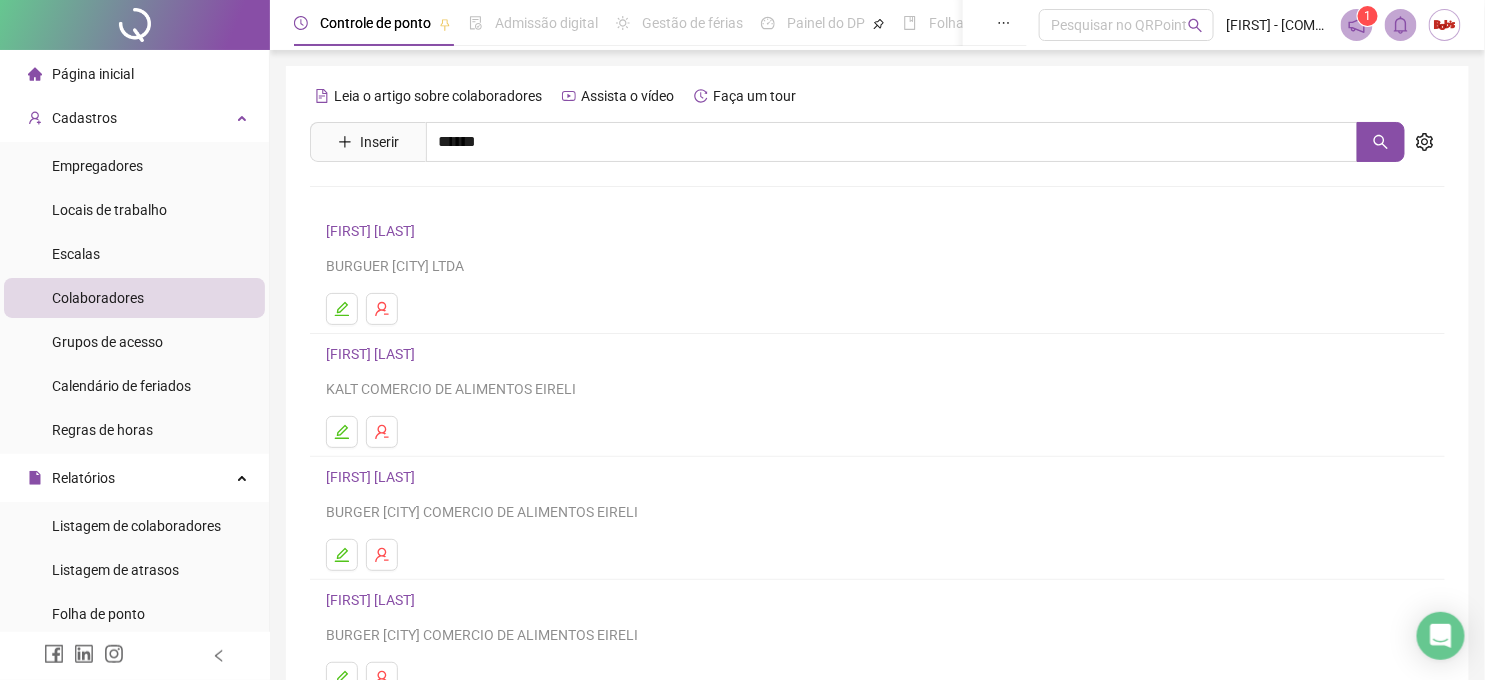 click on "[FIRST] [LAST]" at bounding box center (391, 201) 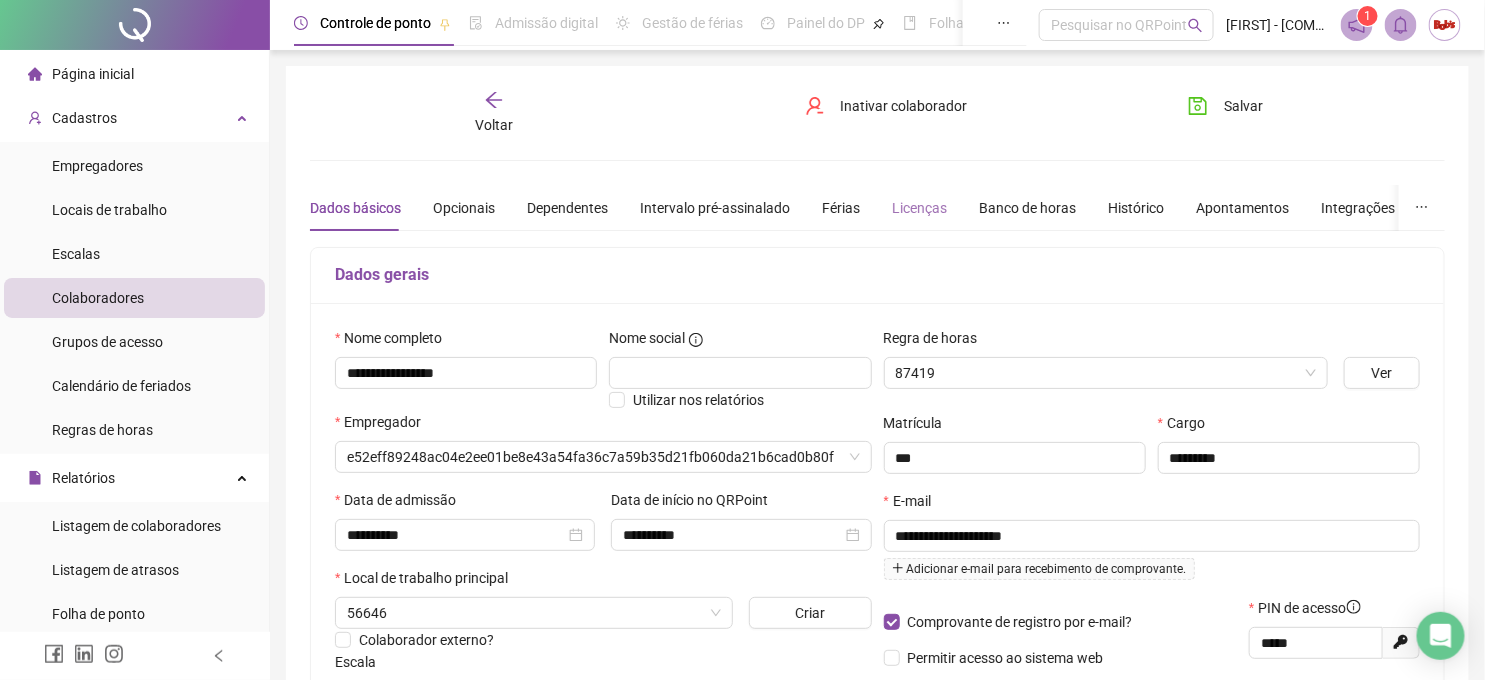 type on "**********" 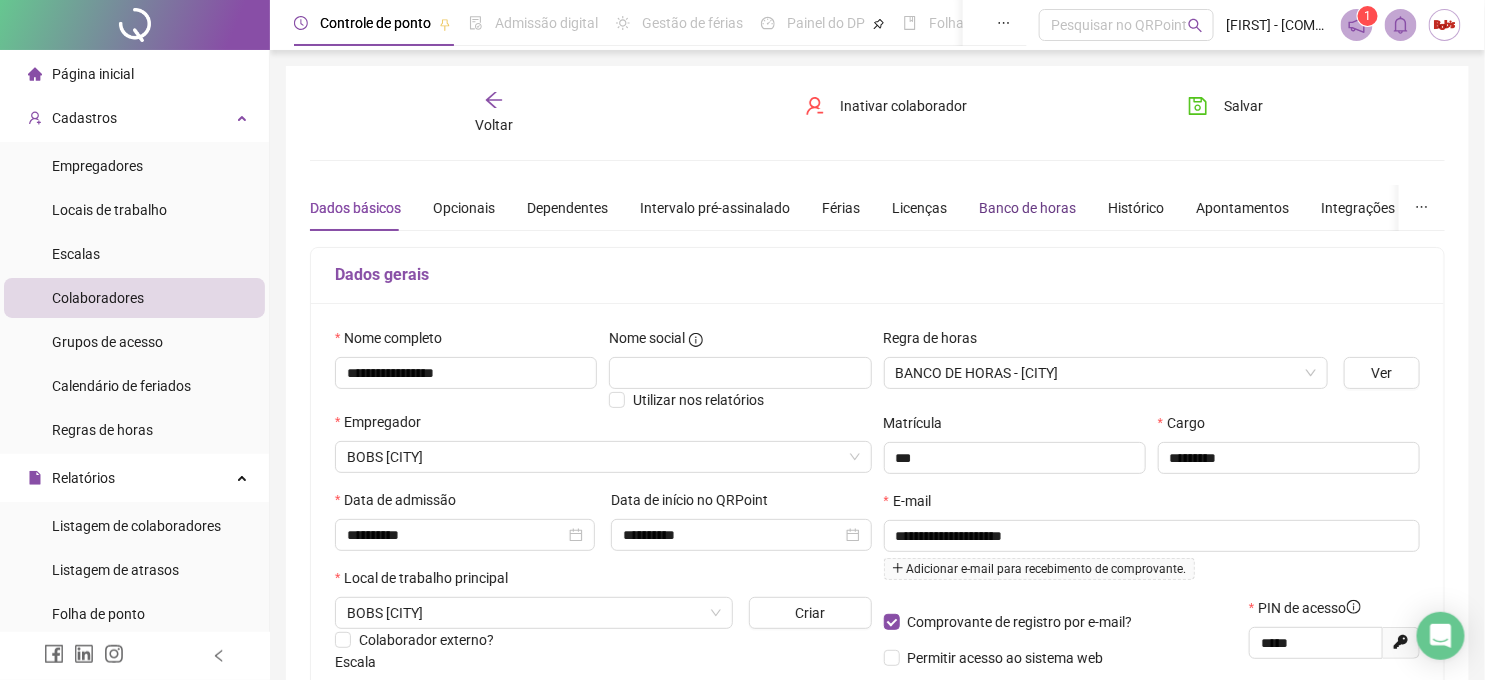 click on "Banco de horas" at bounding box center [1027, 208] 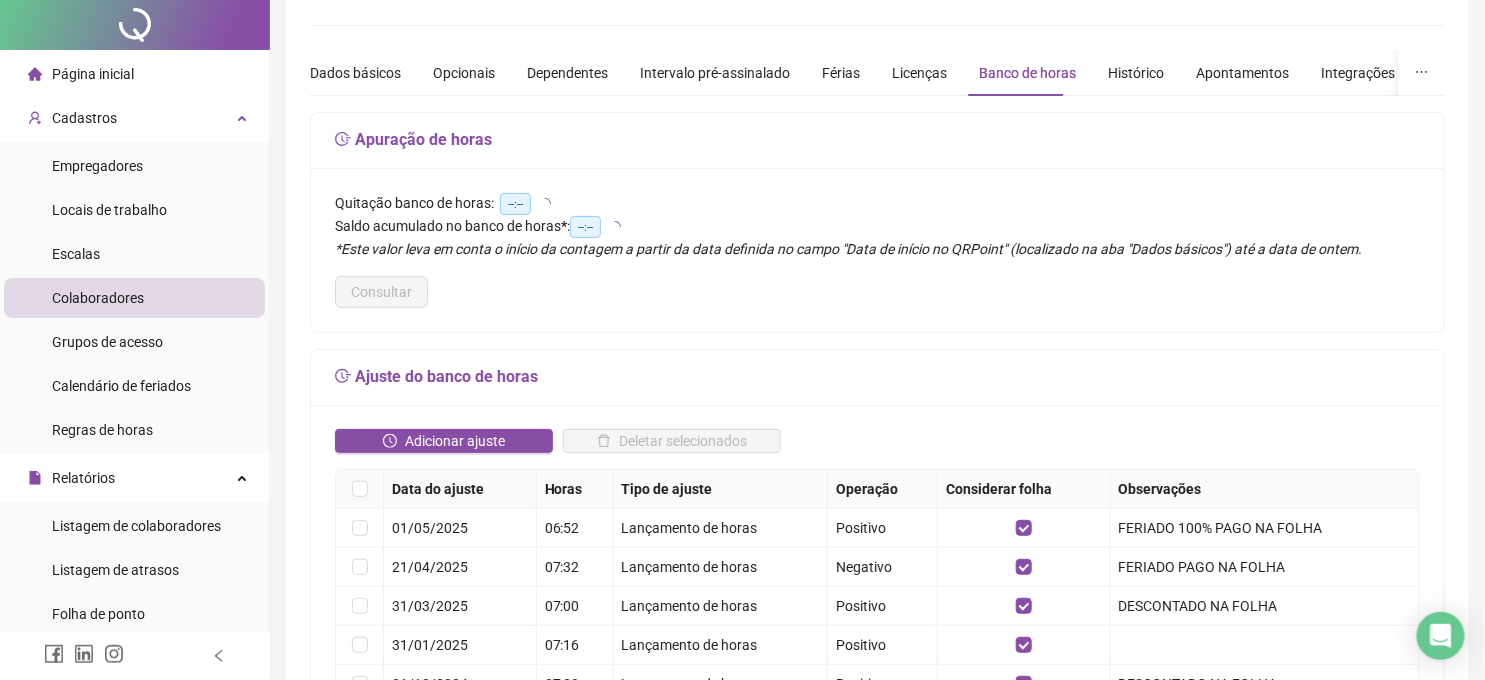 scroll, scrollTop: 333, scrollLeft: 0, axis: vertical 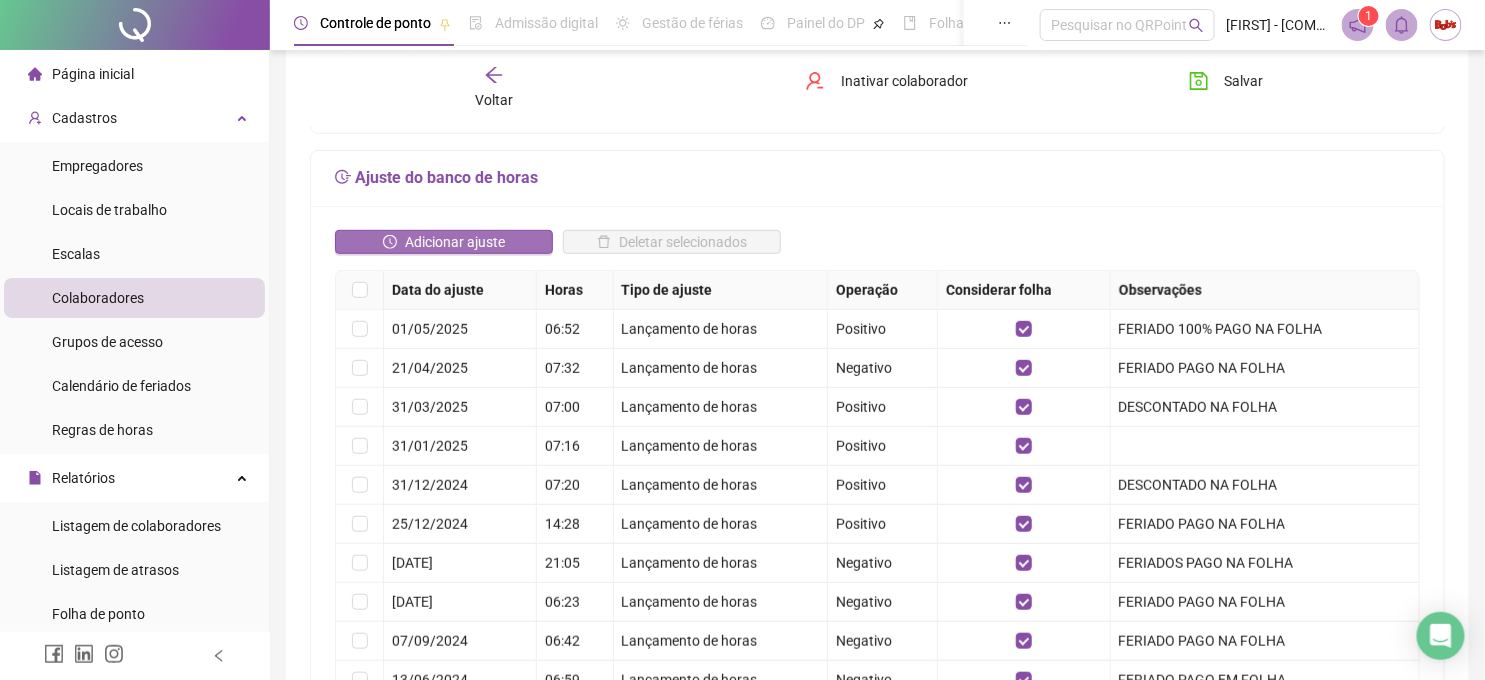 click on "Adicionar ajuste" at bounding box center [444, 242] 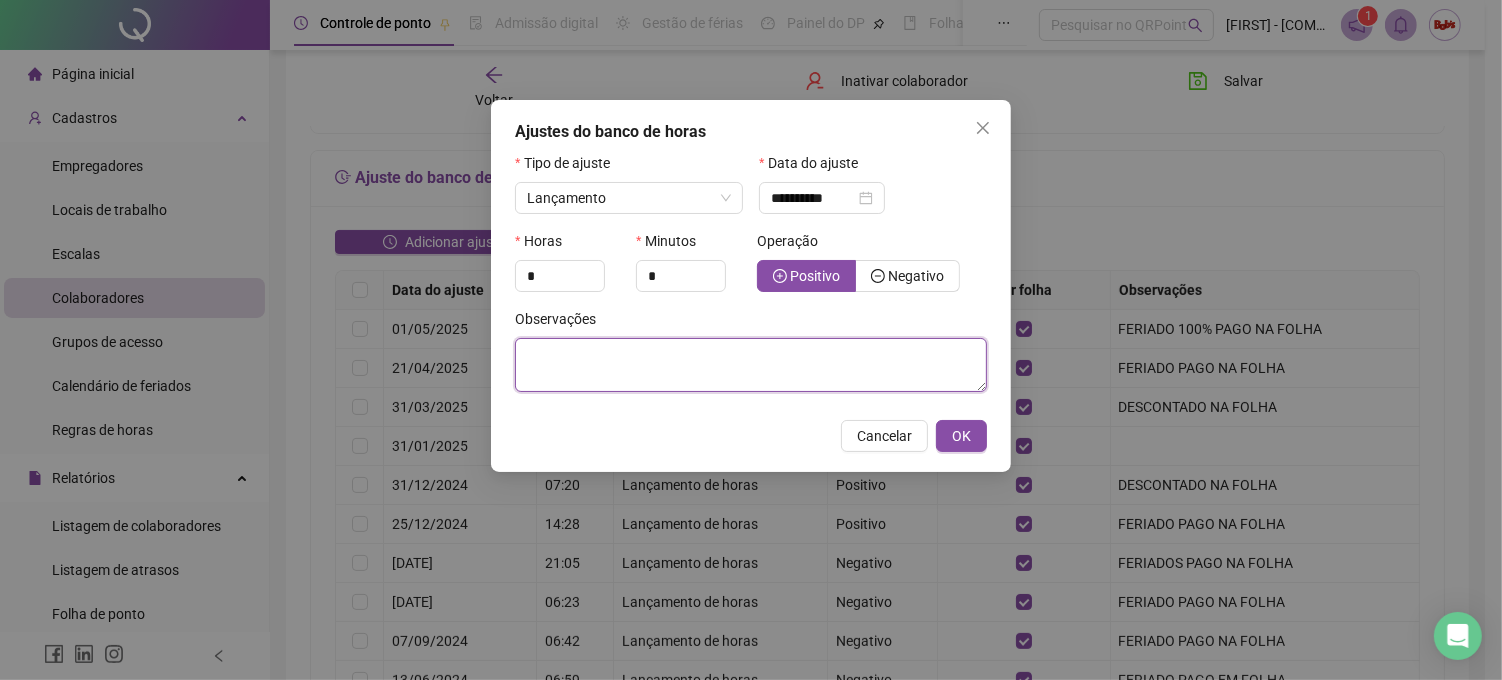 click at bounding box center [751, 365] 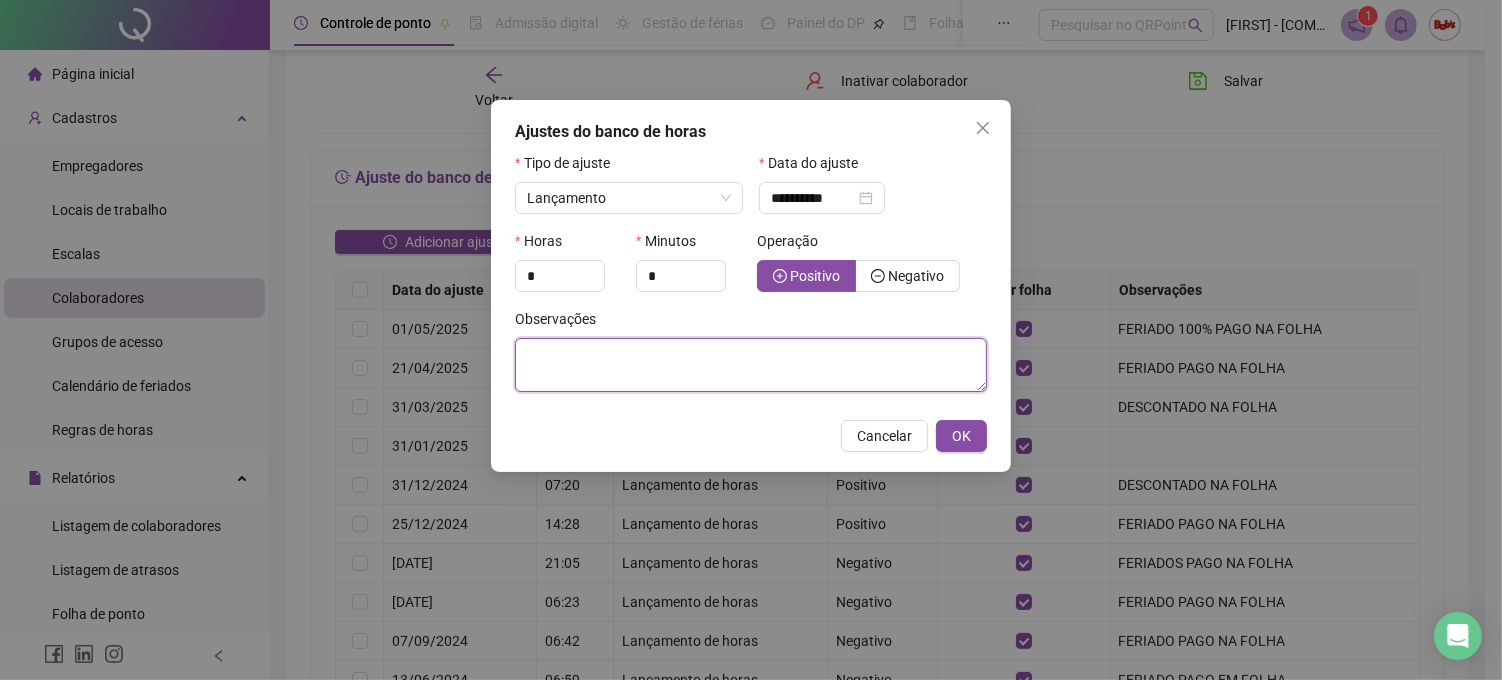 paste on "**********" 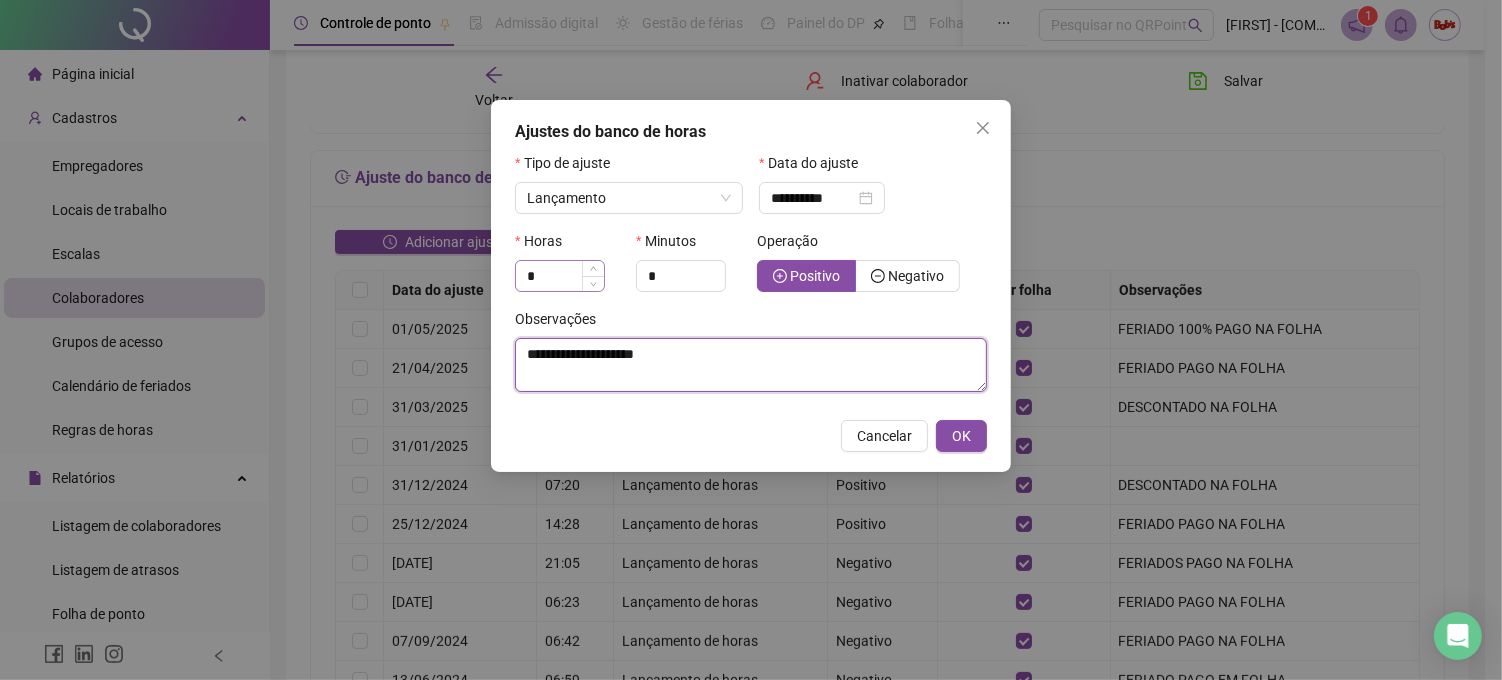 type on "**********" 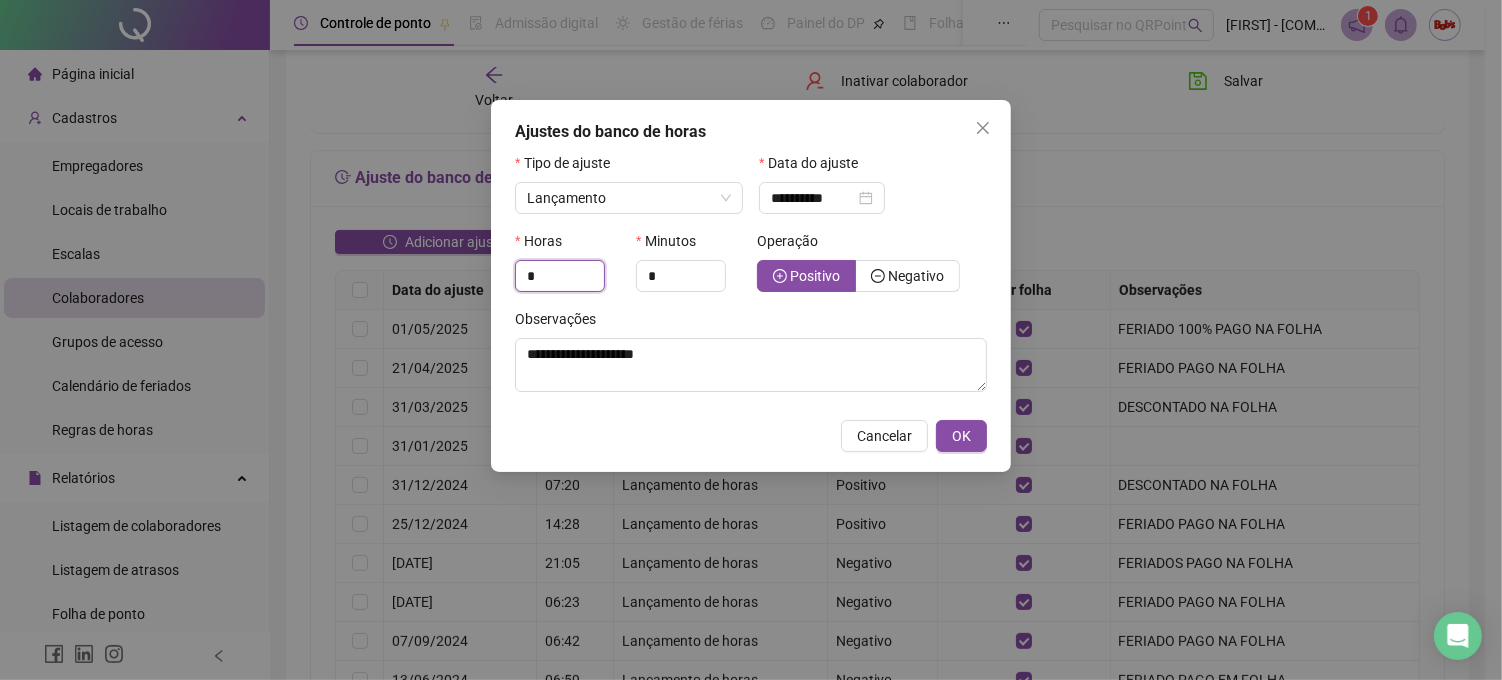 drag, startPoint x: 561, startPoint y: 285, endPoint x: 460, endPoint y: 285, distance: 101 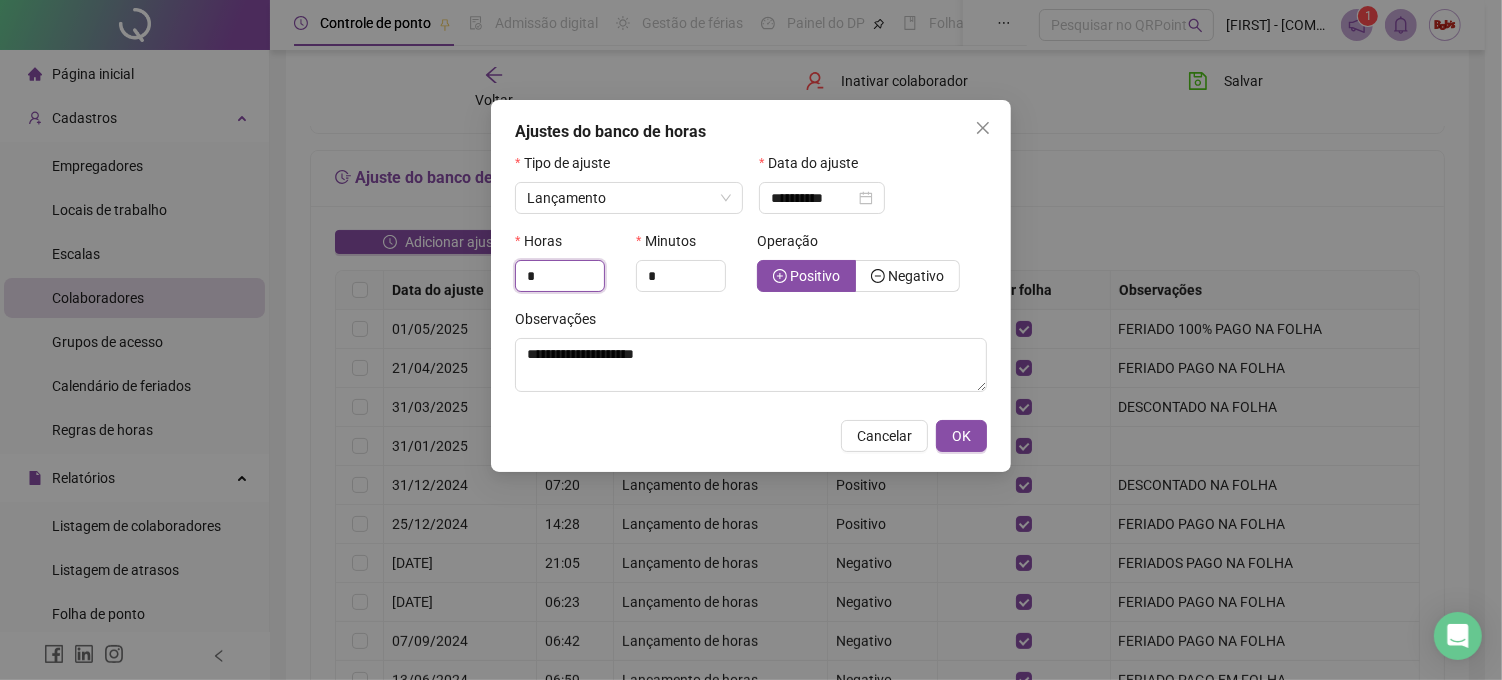 click on "**********" at bounding box center [751, 340] 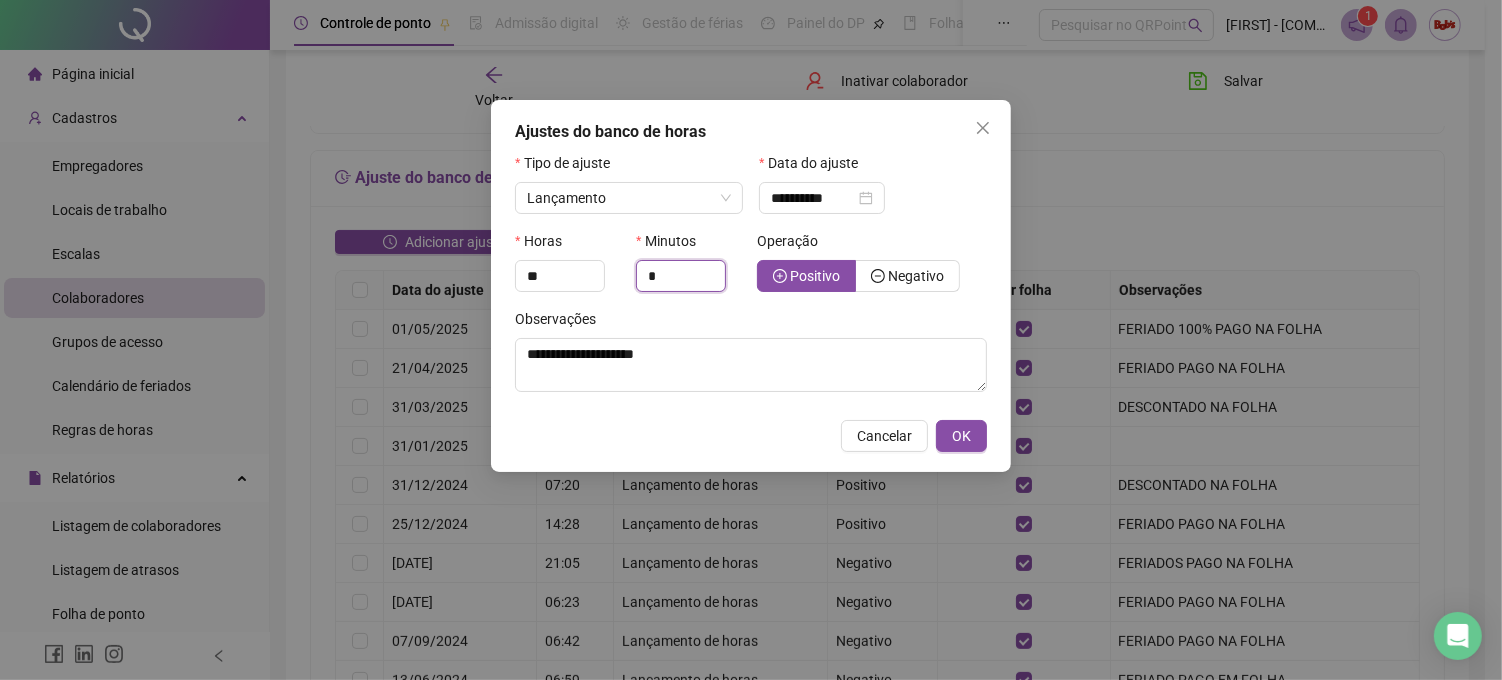 type on "*" 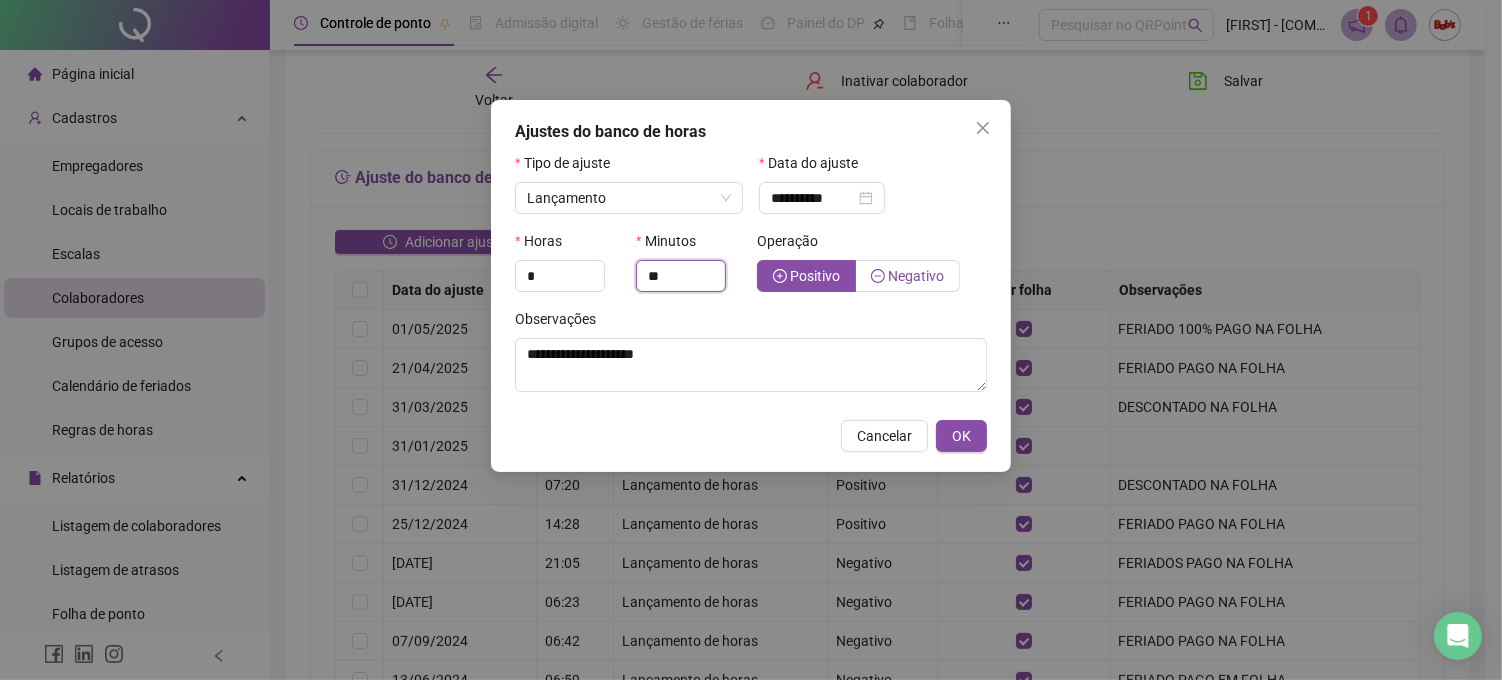 type on "**" 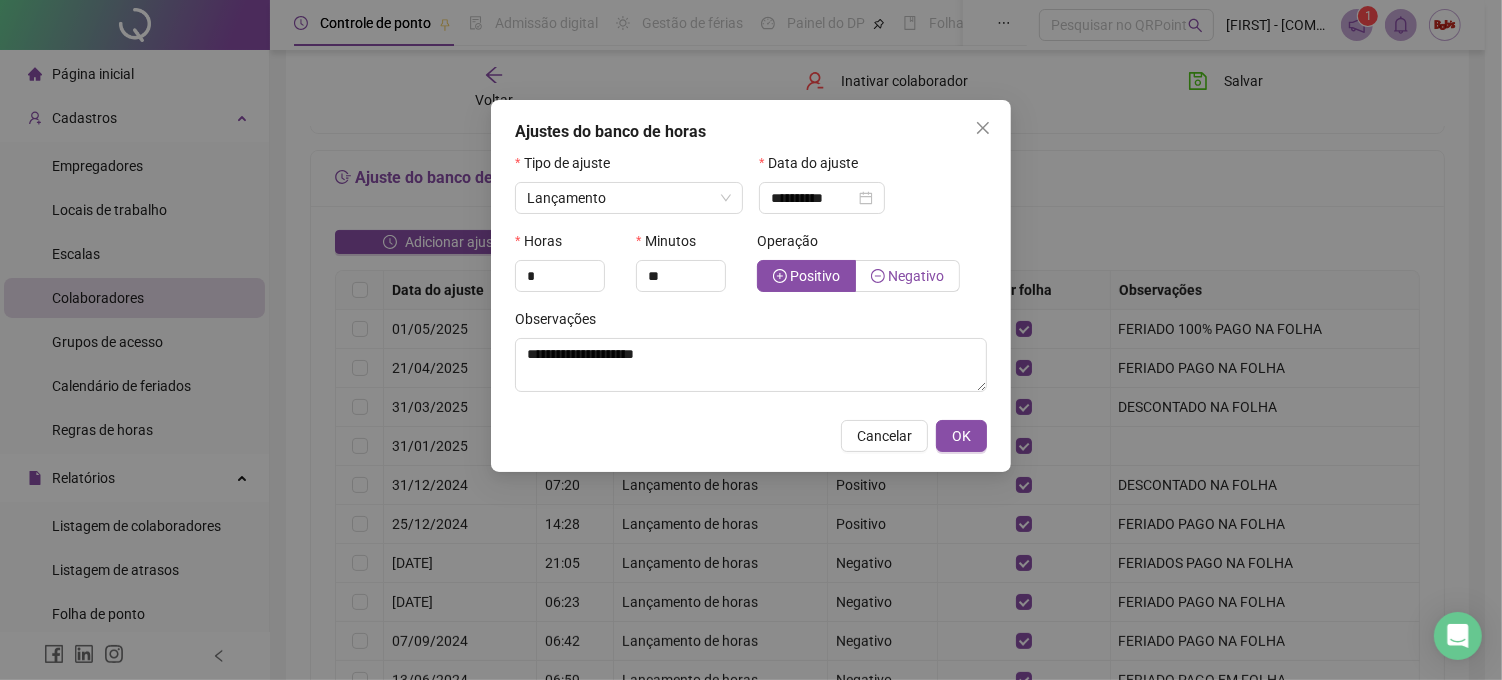 click on "Negativo" at bounding box center (916, 276) 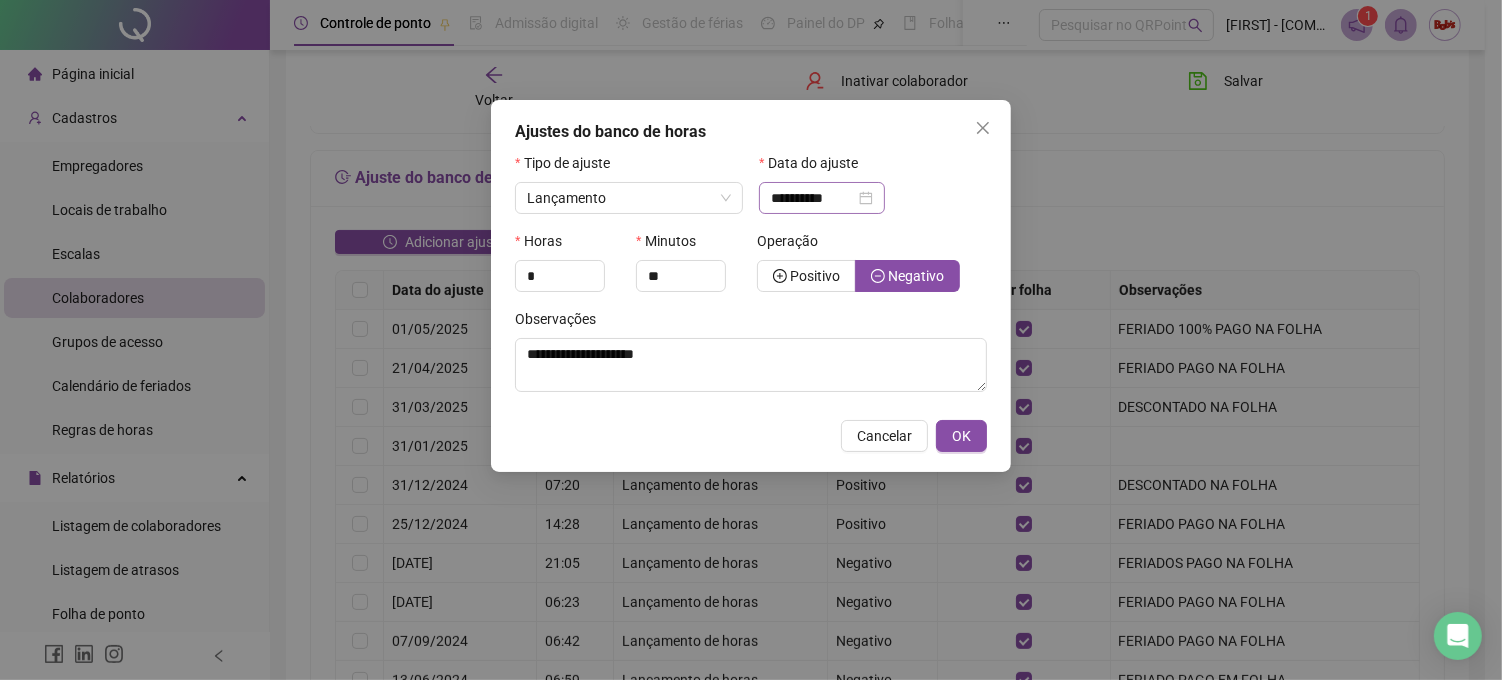 click on "**********" at bounding box center [822, 198] 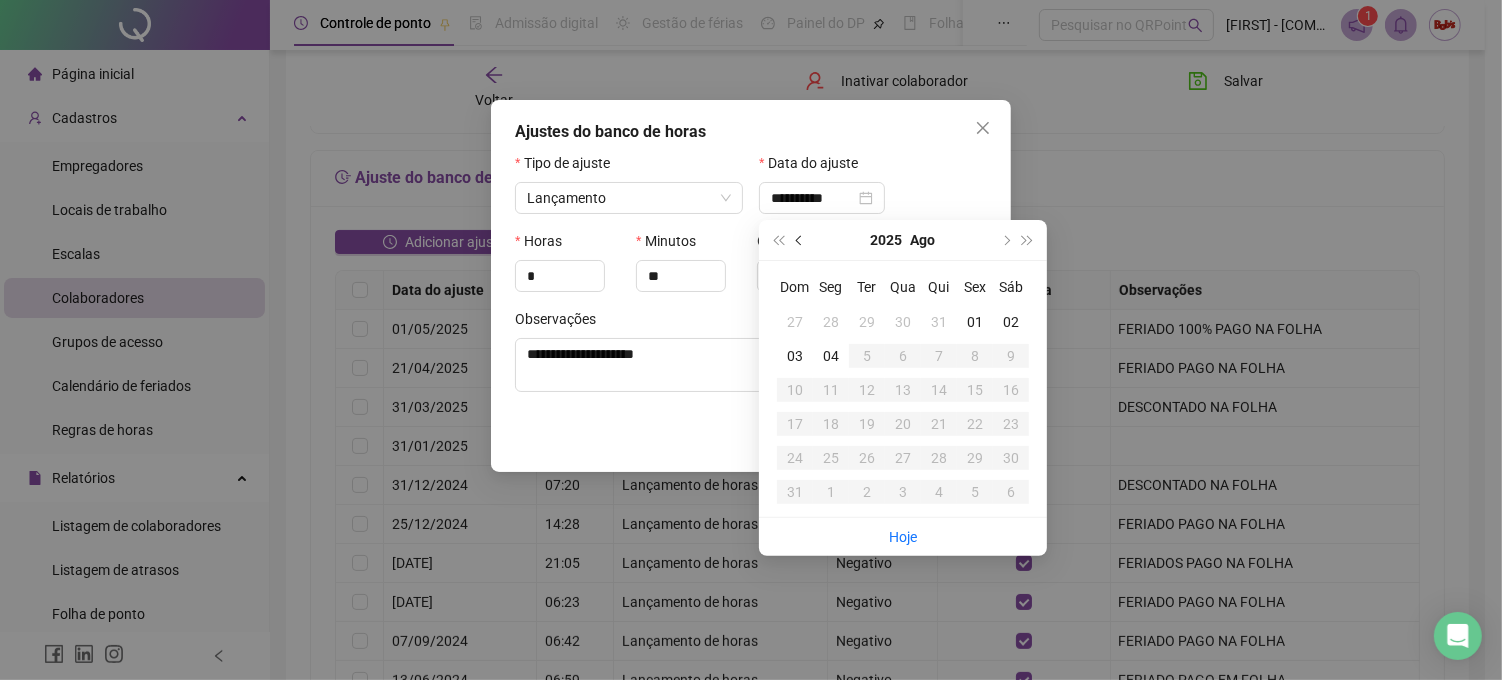 click at bounding box center (800, 240) 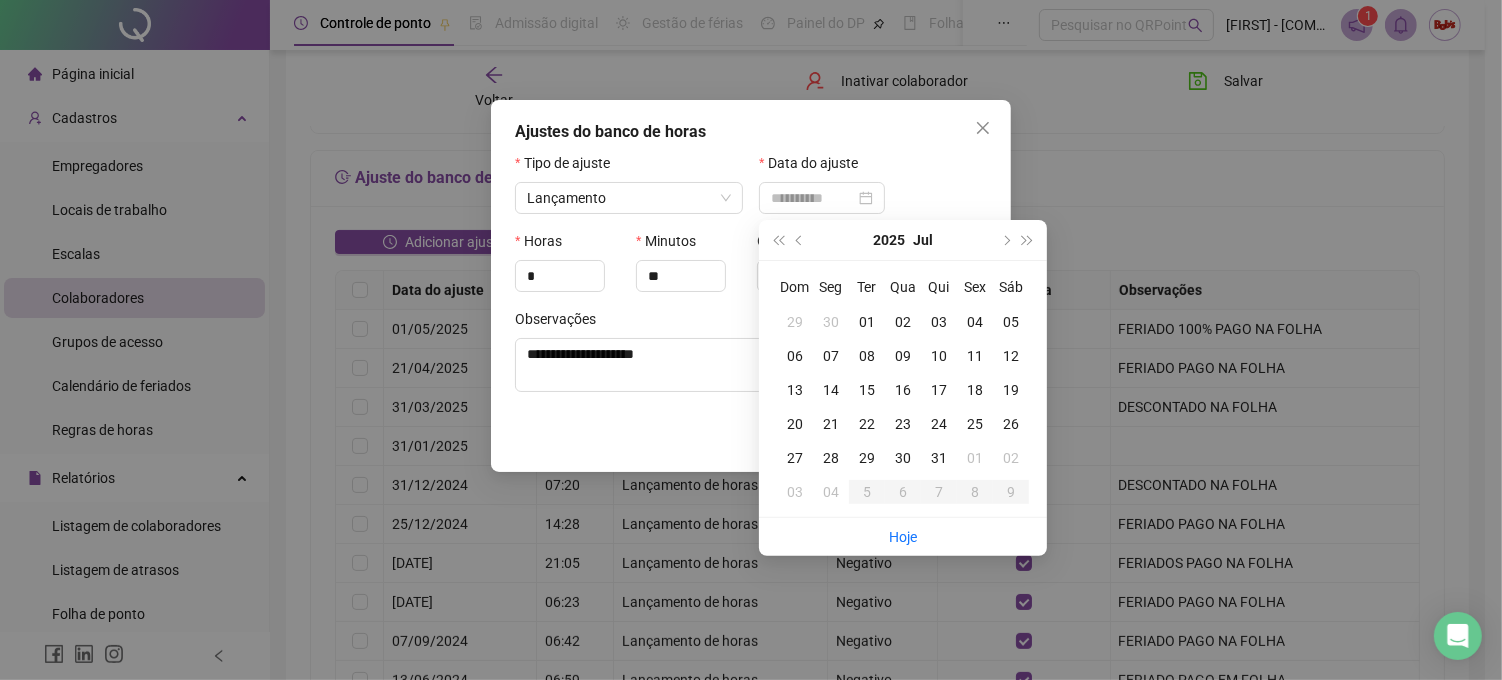 type on "**********" 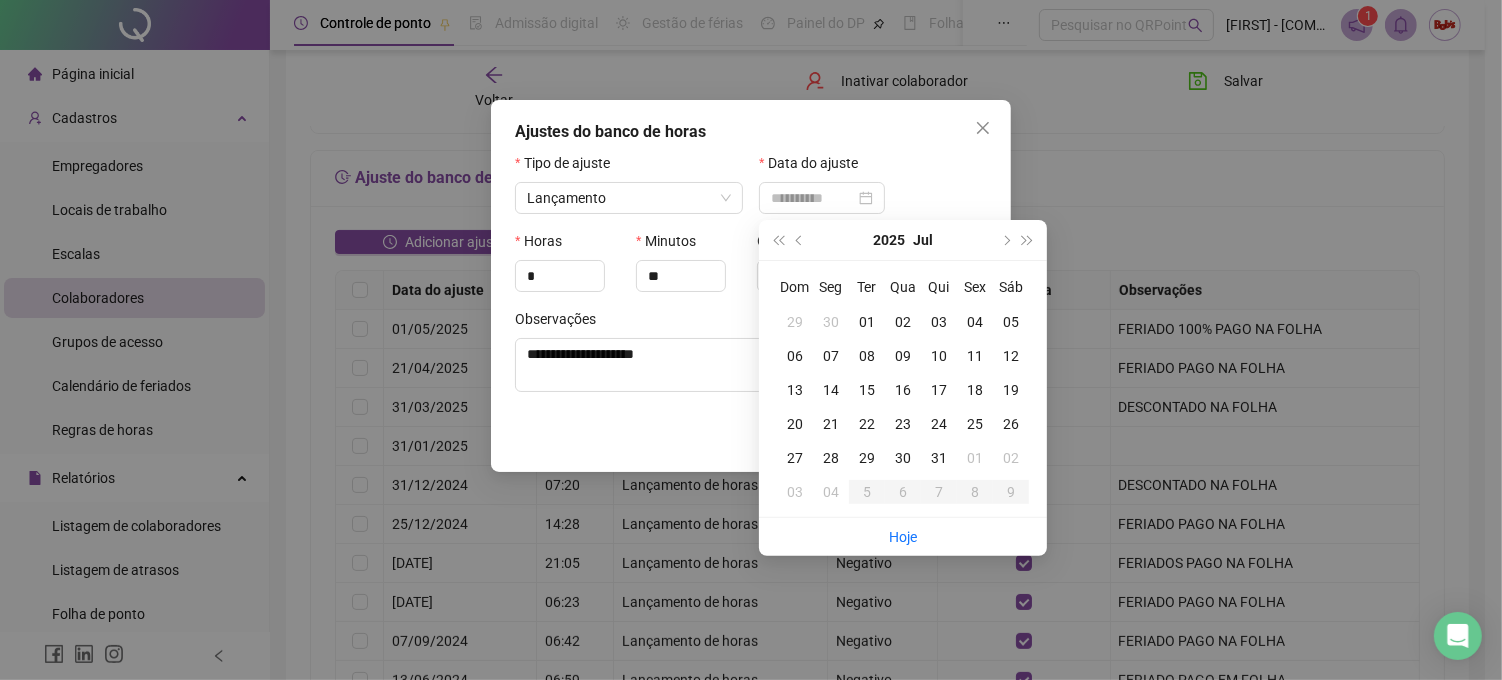 click on "02" at bounding box center (903, 322) 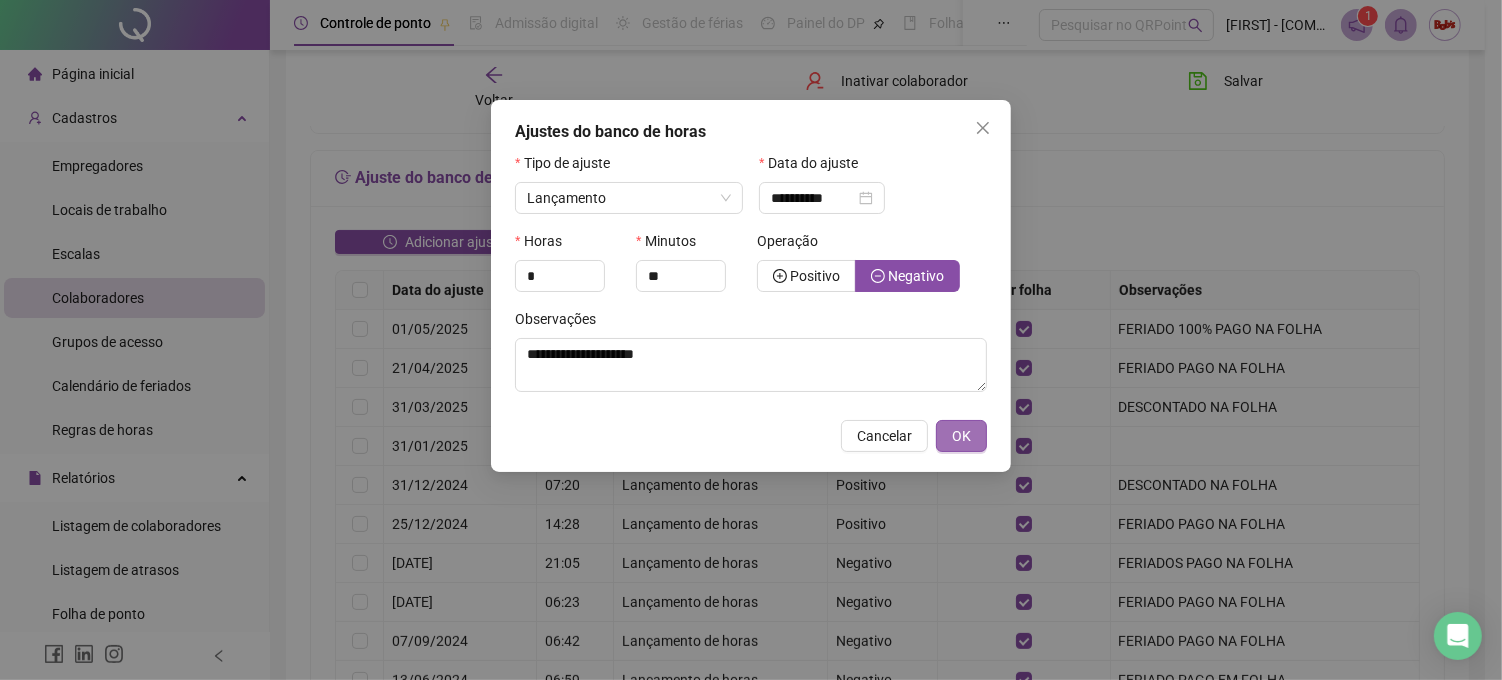 click on "OK" at bounding box center [961, 436] 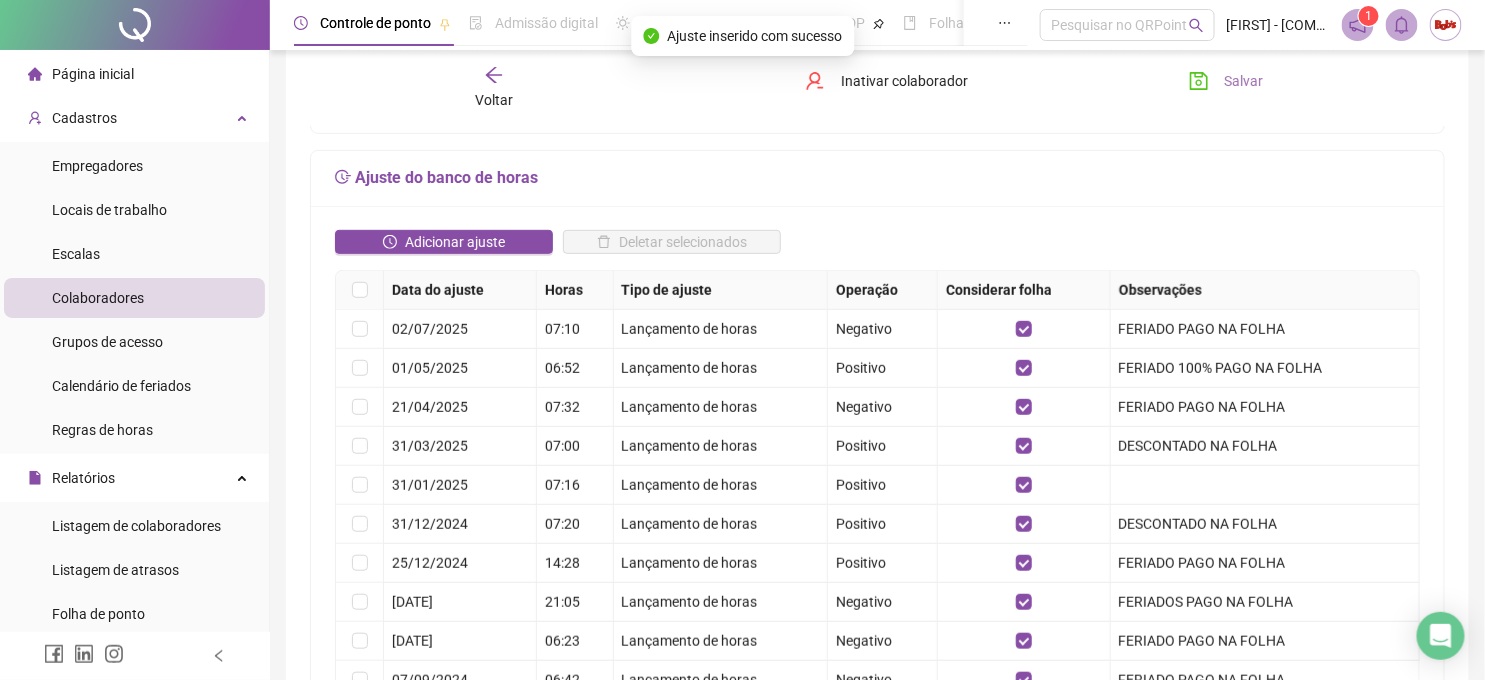 click on "Salvar" at bounding box center (1244, 81) 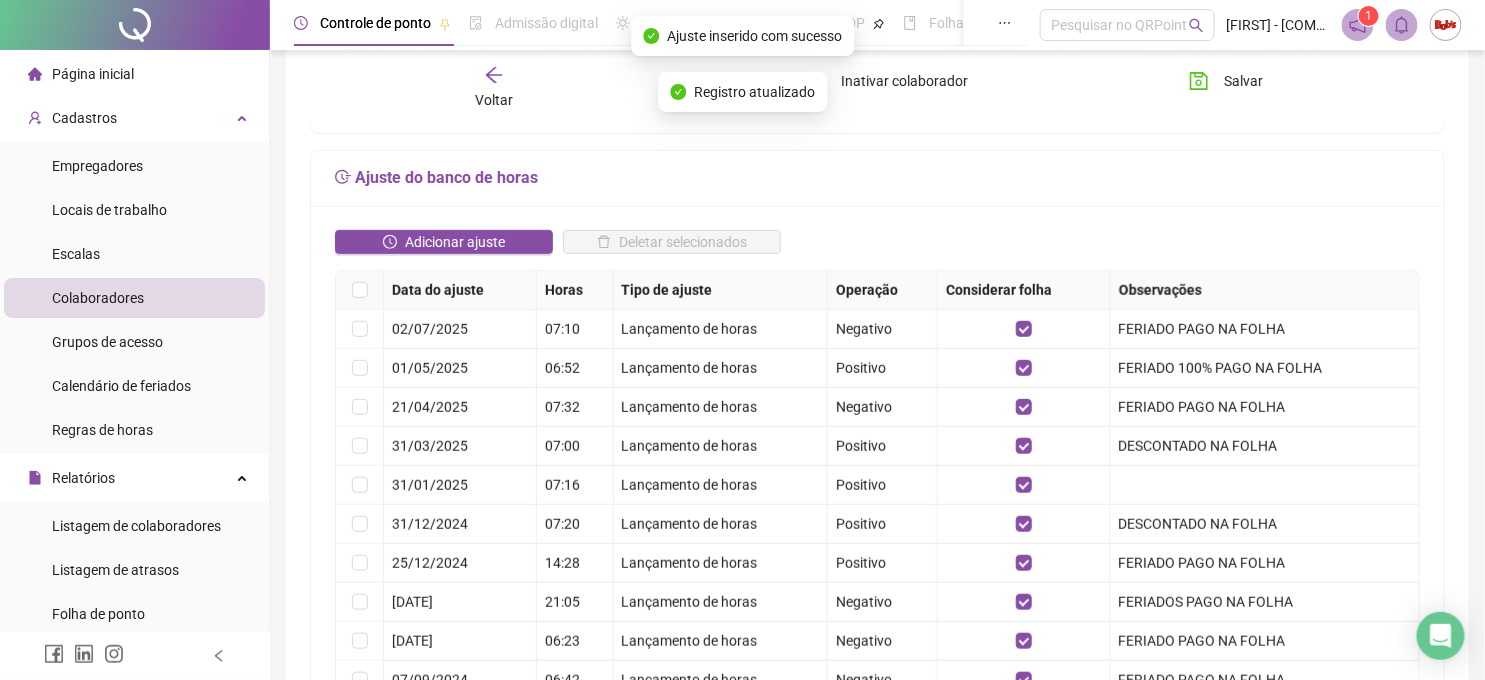 click 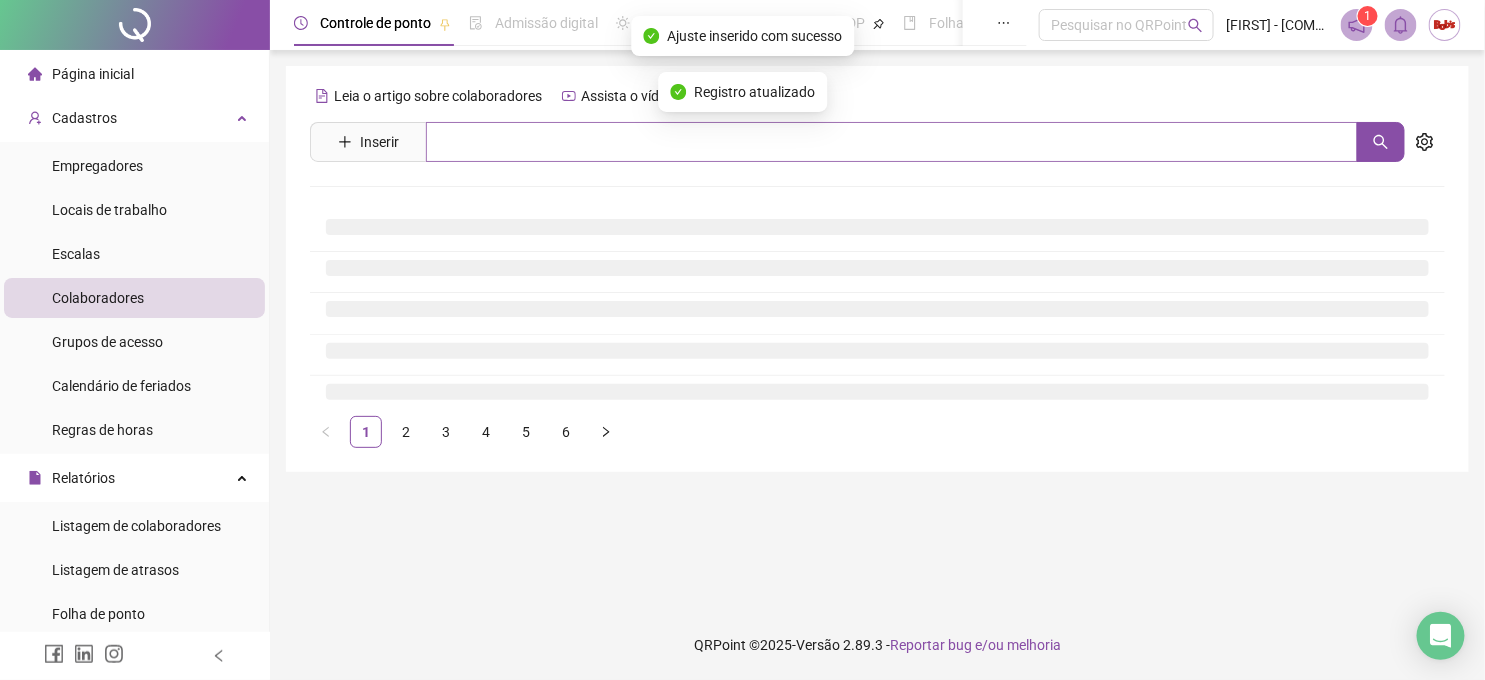 scroll, scrollTop: 0, scrollLeft: 0, axis: both 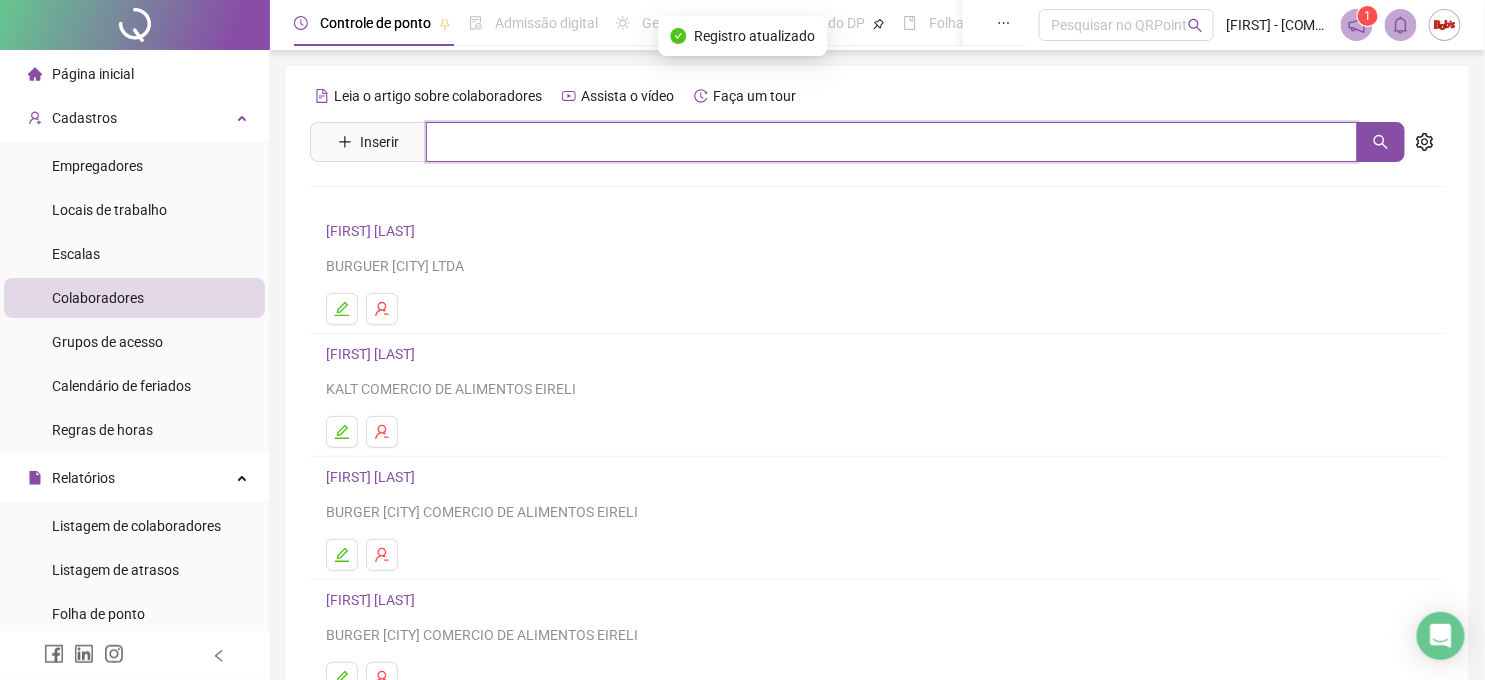 click at bounding box center [892, 142] 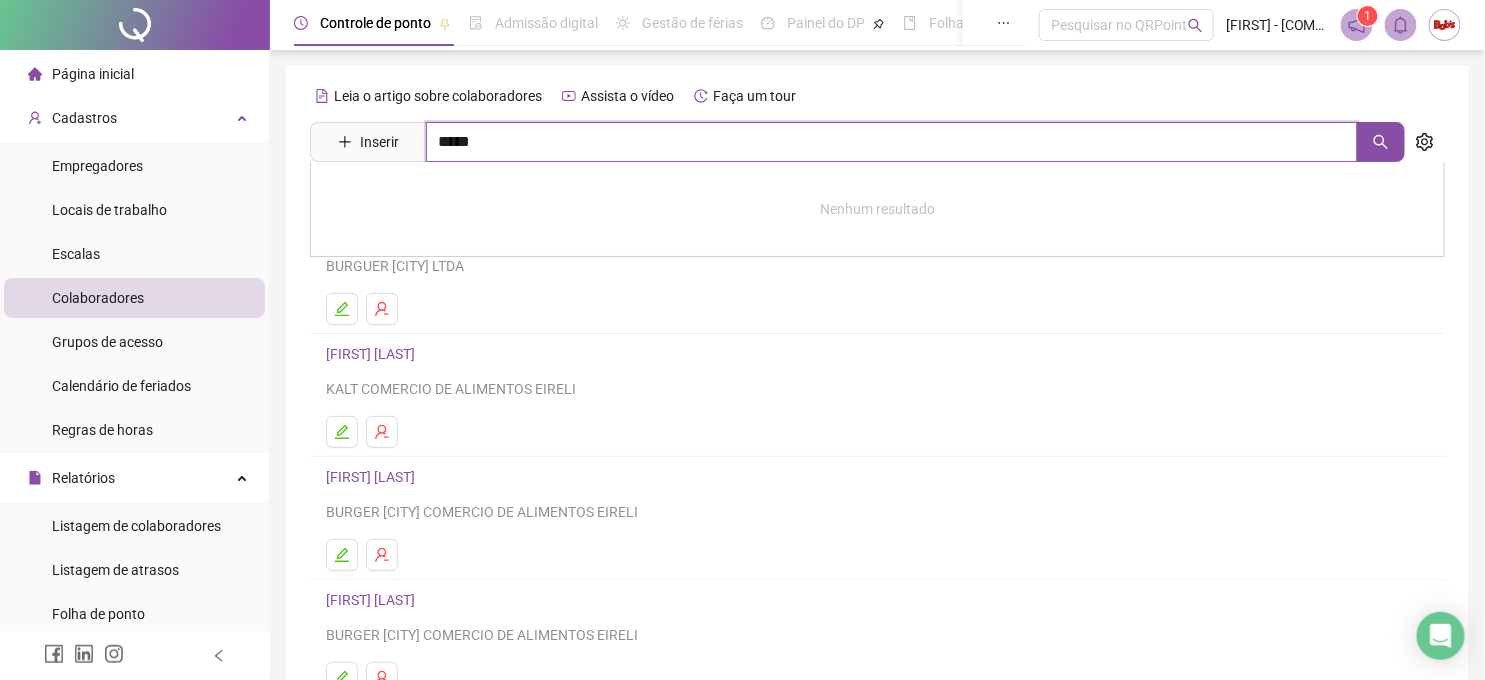 type on "*****" 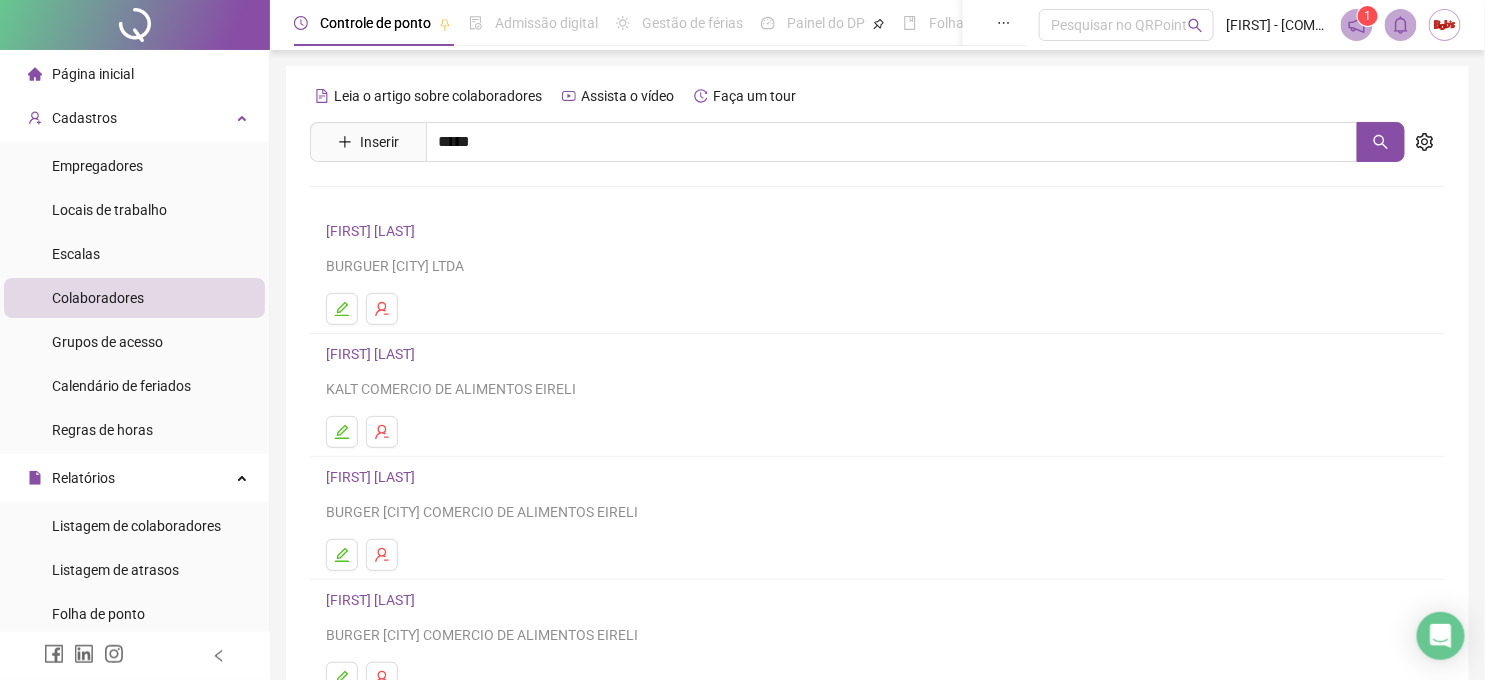 click on "GUSTAVO SANTANA DE SOUZA" at bounding box center (443, 245) 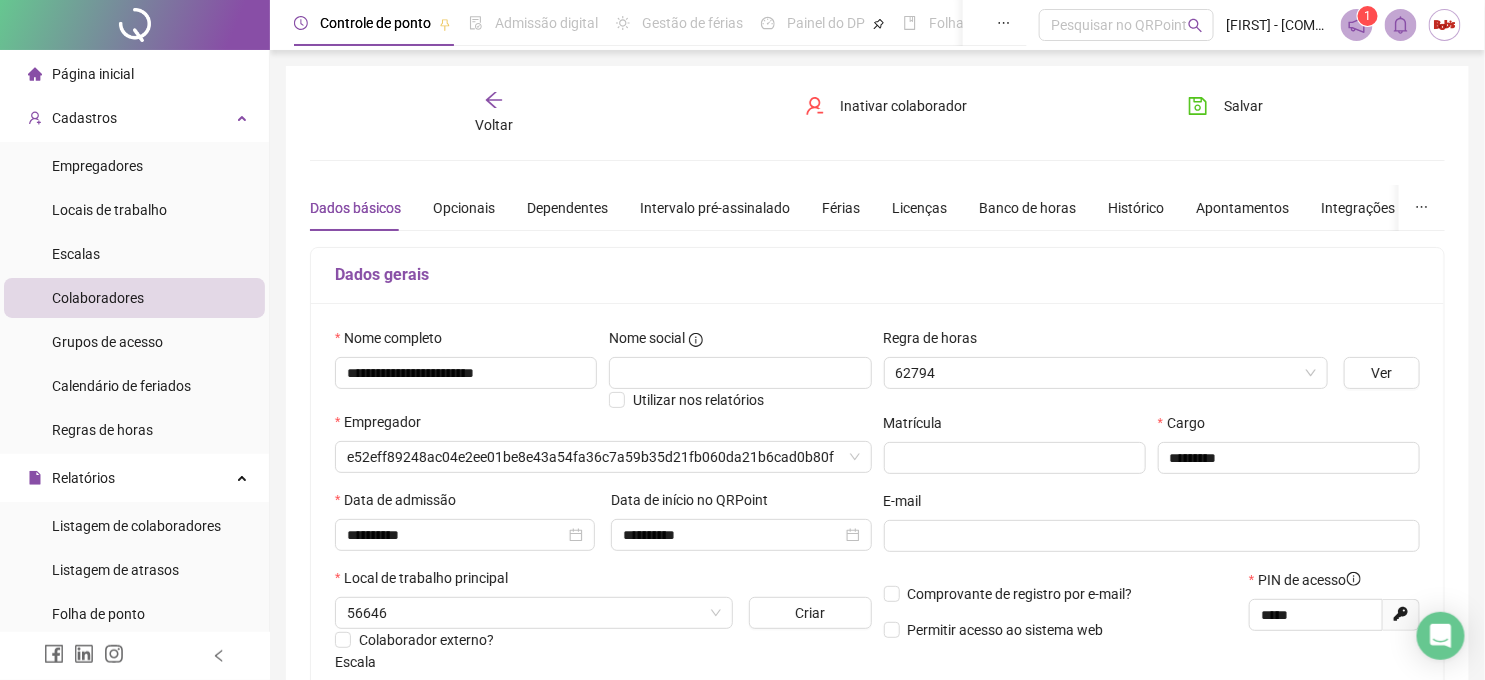 type on "**********" 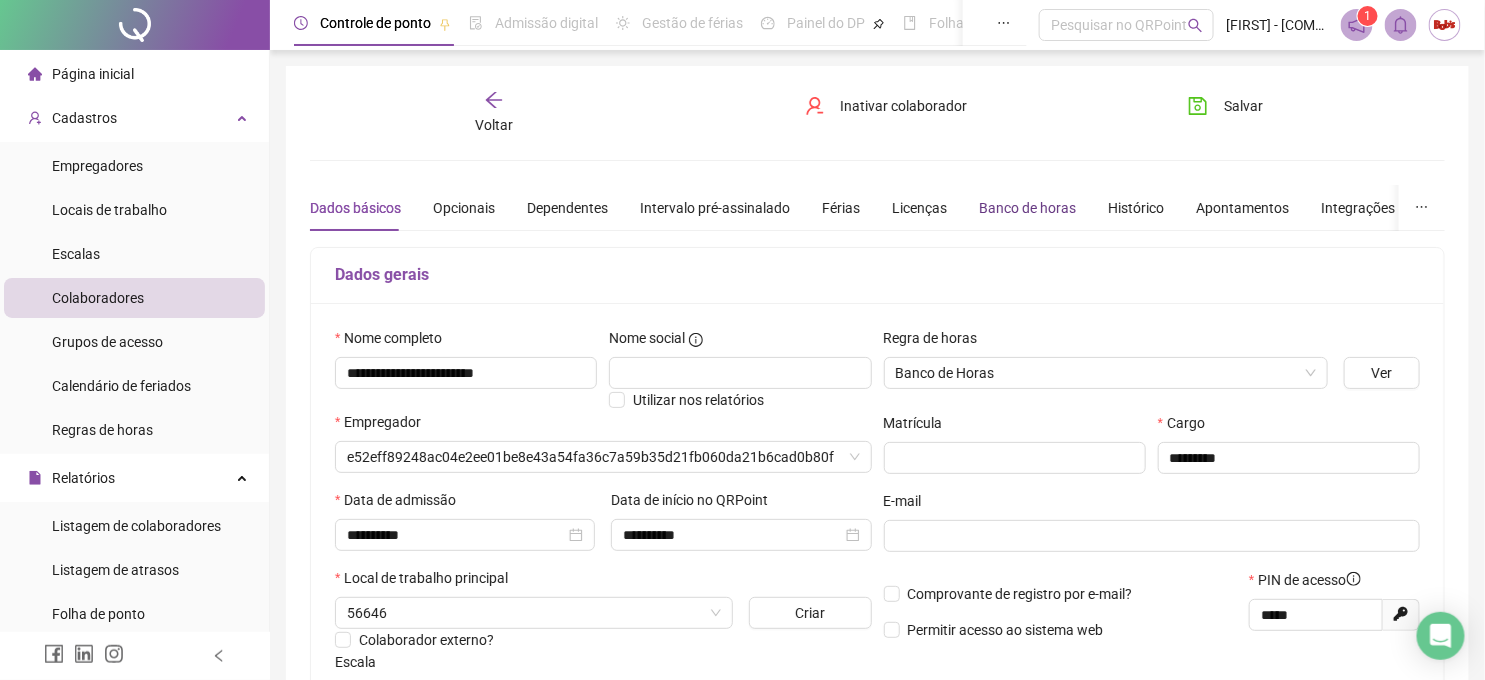 click on "Banco de horas" at bounding box center (1027, 208) 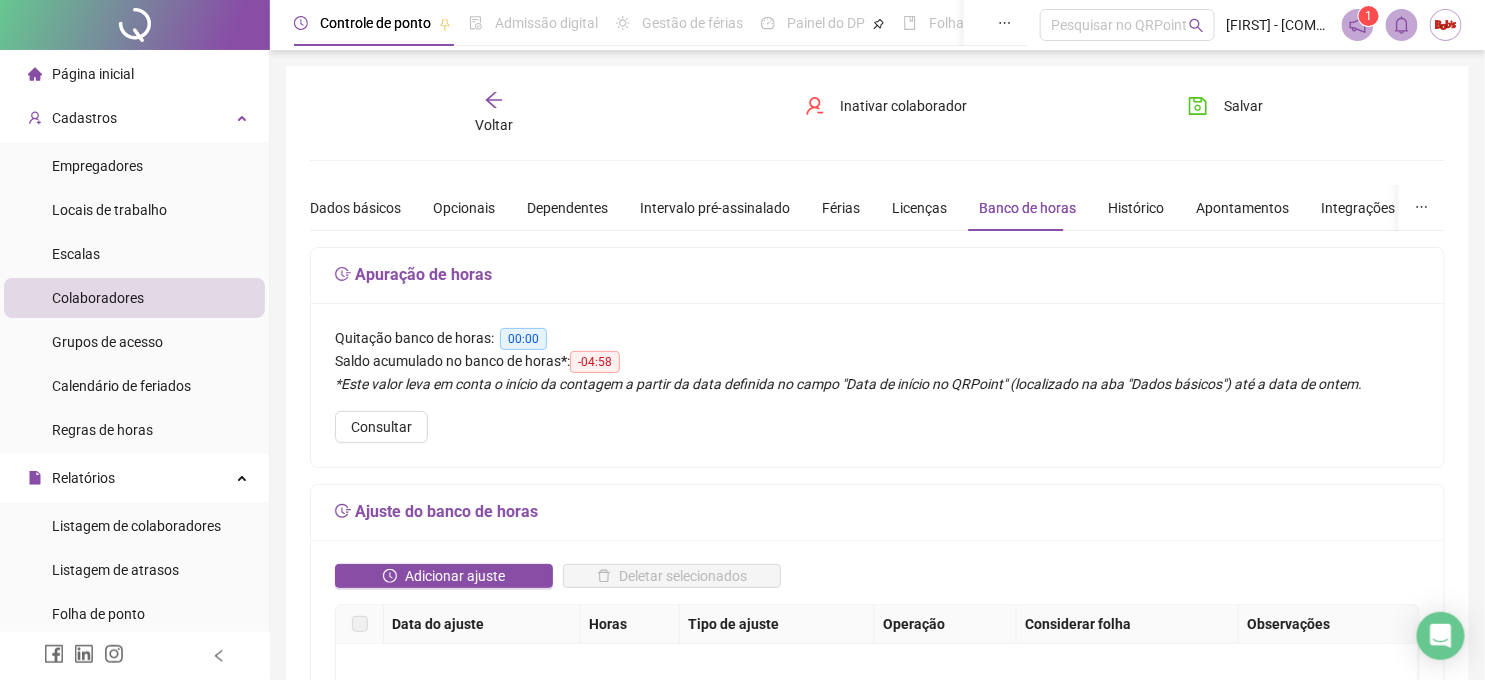 scroll, scrollTop: 444, scrollLeft: 0, axis: vertical 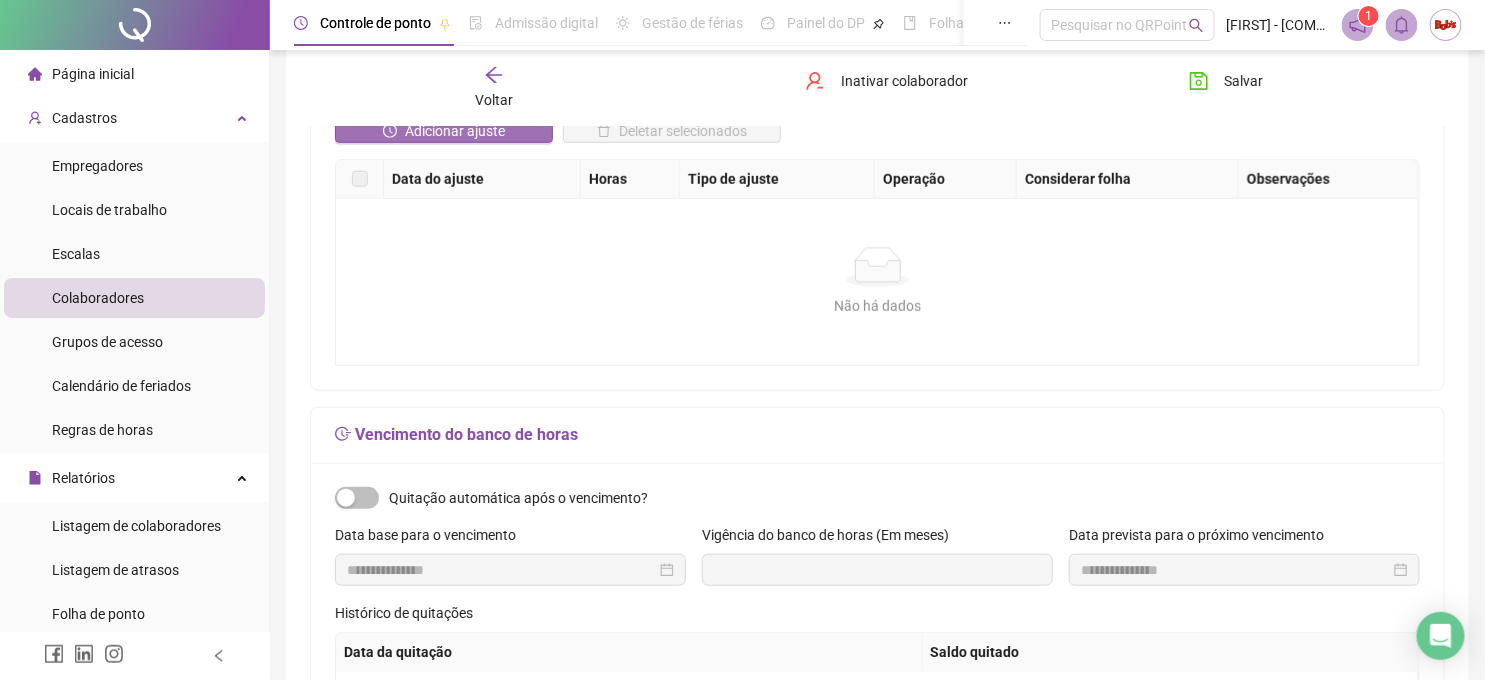 click on "Adicionar ajuste" at bounding box center (455, 131) 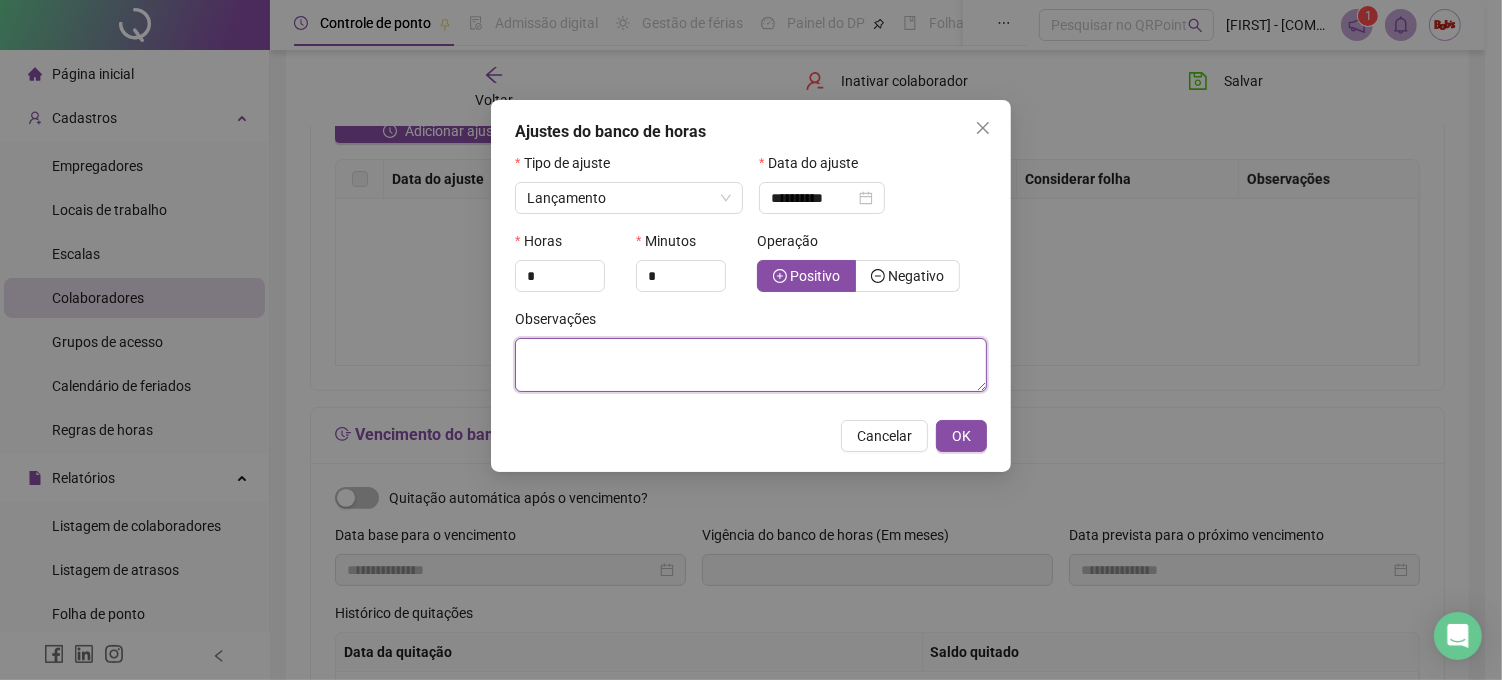 click at bounding box center [751, 365] 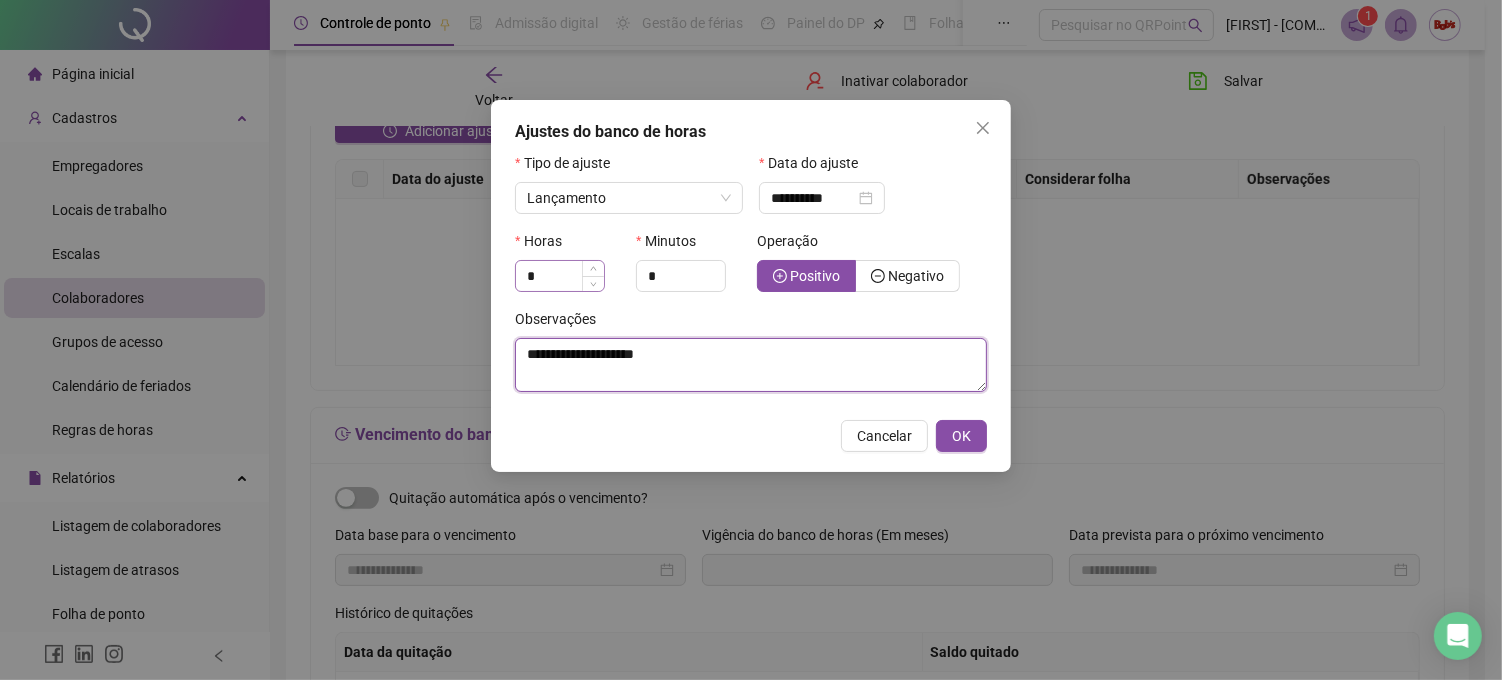 type on "**********" 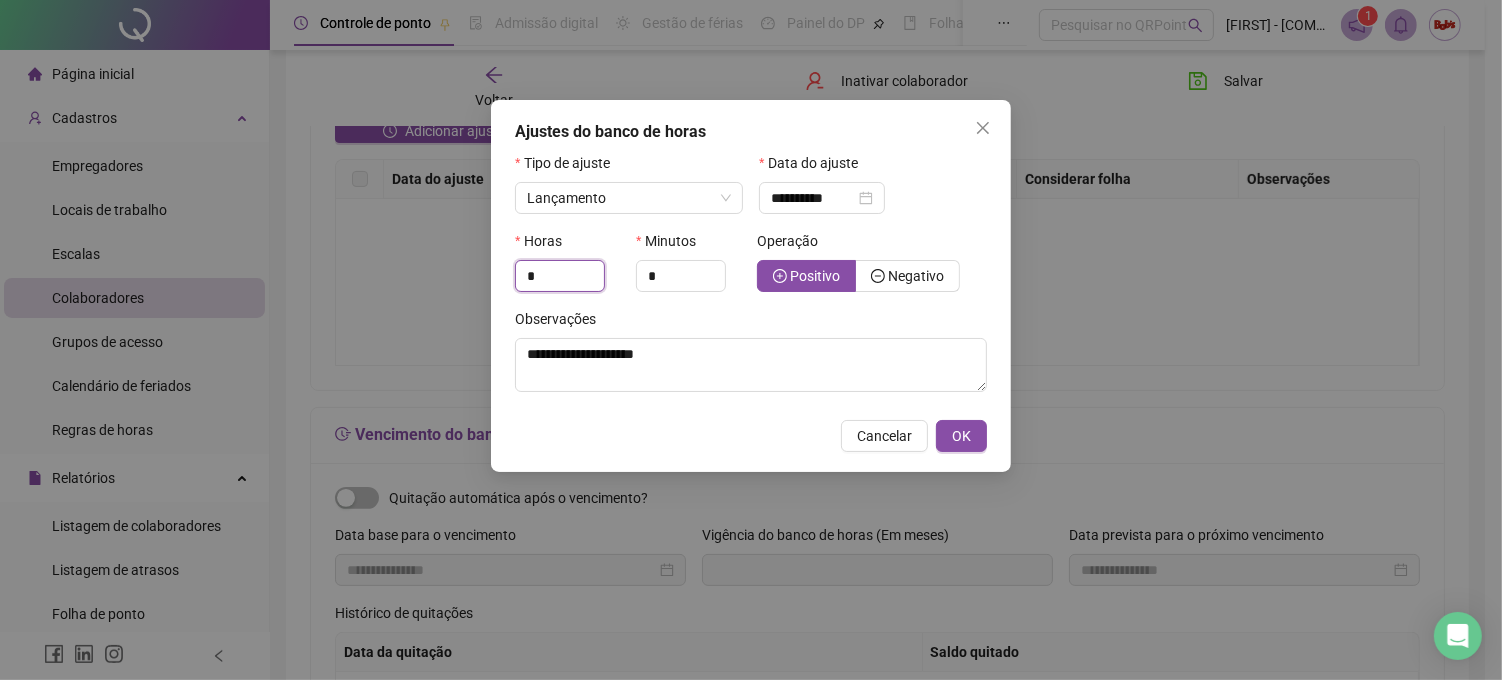 drag, startPoint x: 552, startPoint y: 272, endPoint x: 482, endPoint y: 274, distance: 70.028564 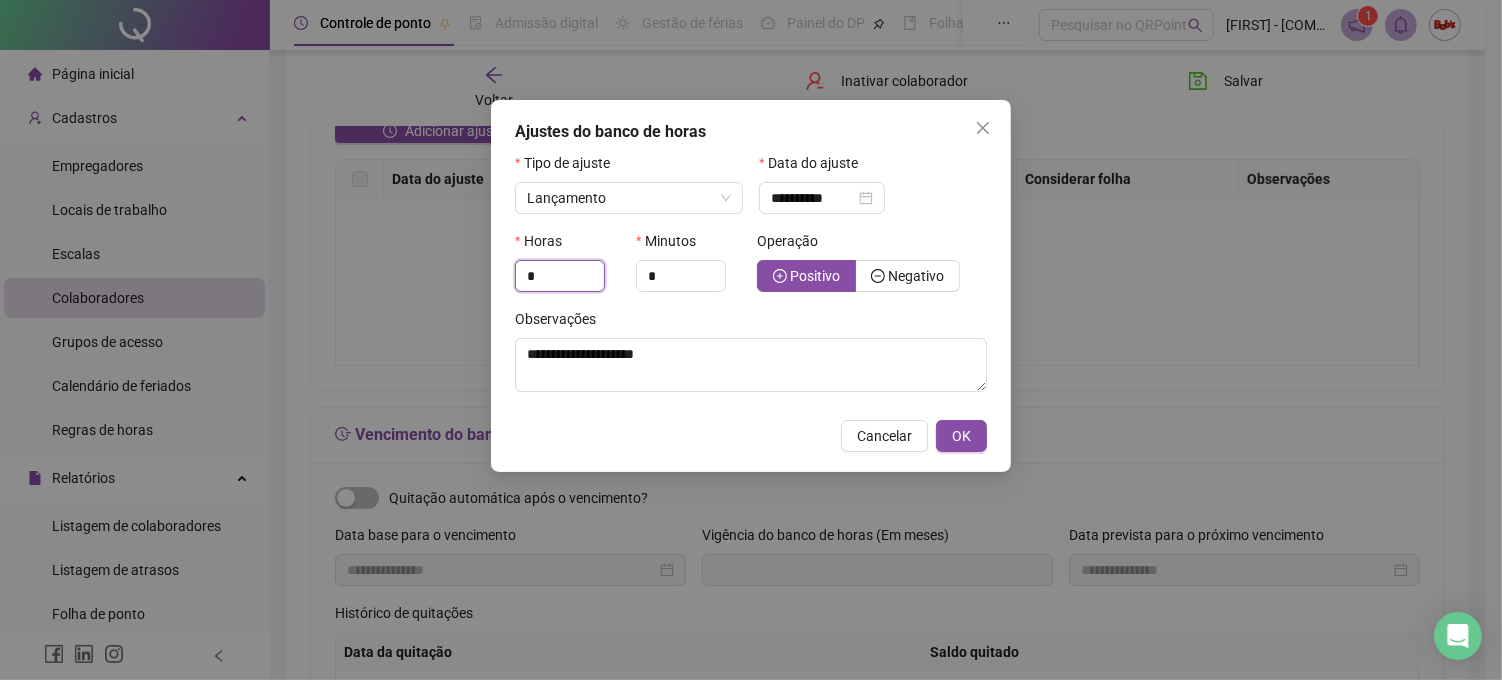 click on "**********" at bounding box center (751, 340) 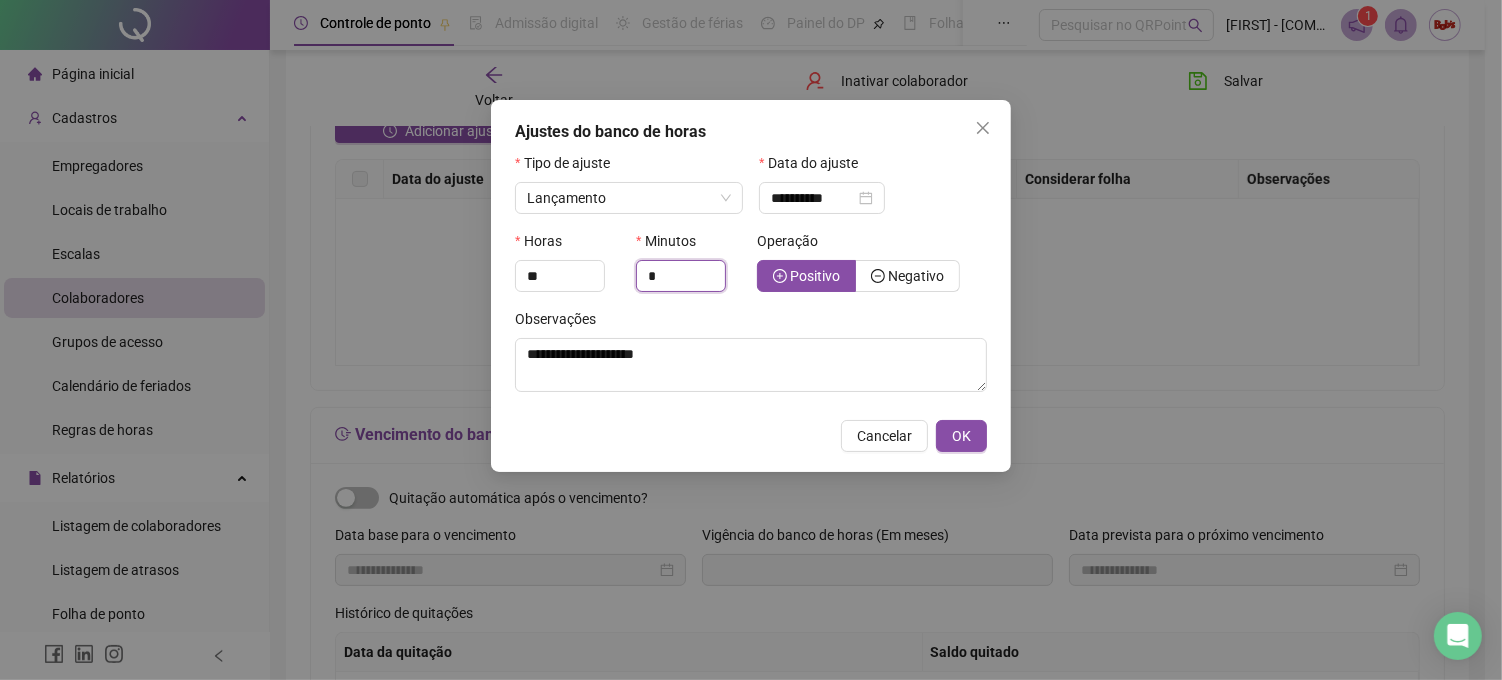 type on "*" 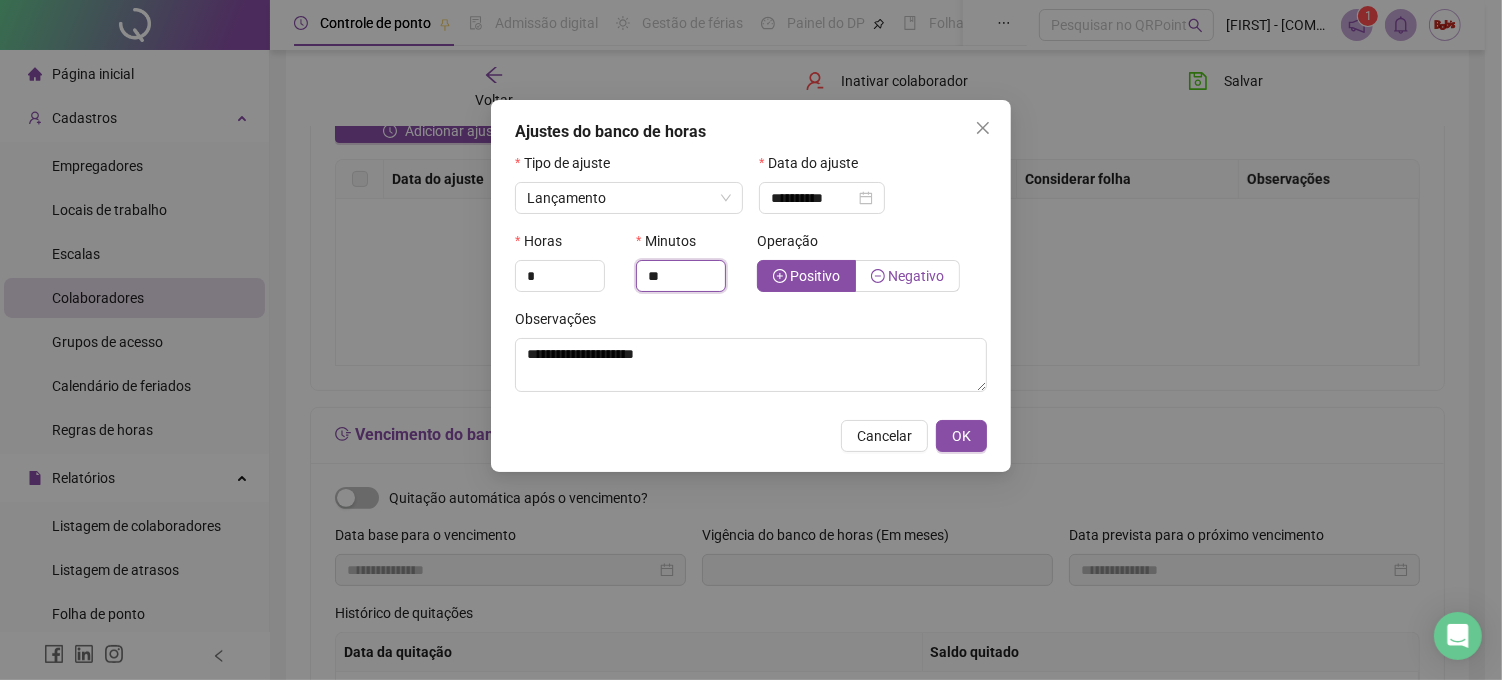 type on "**" 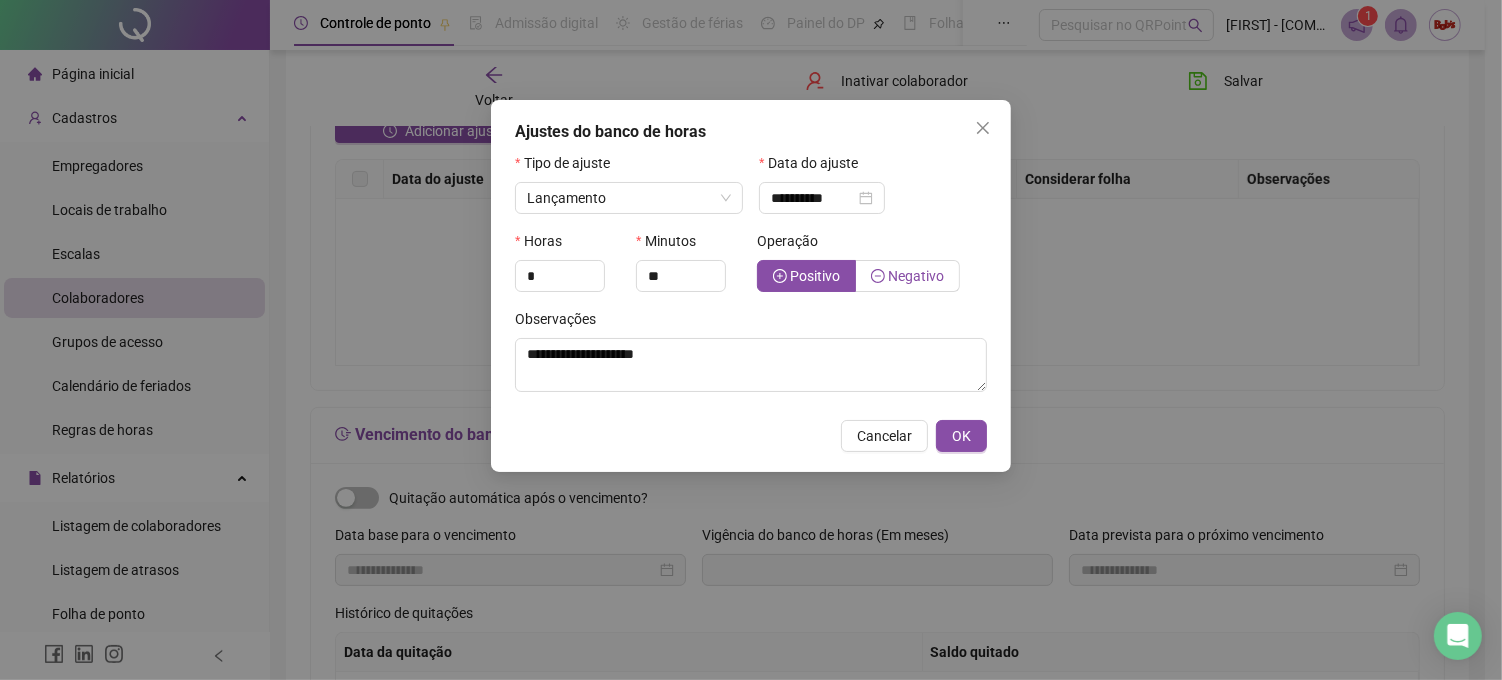 click on "Negativo" at bounding box center (916, 276) 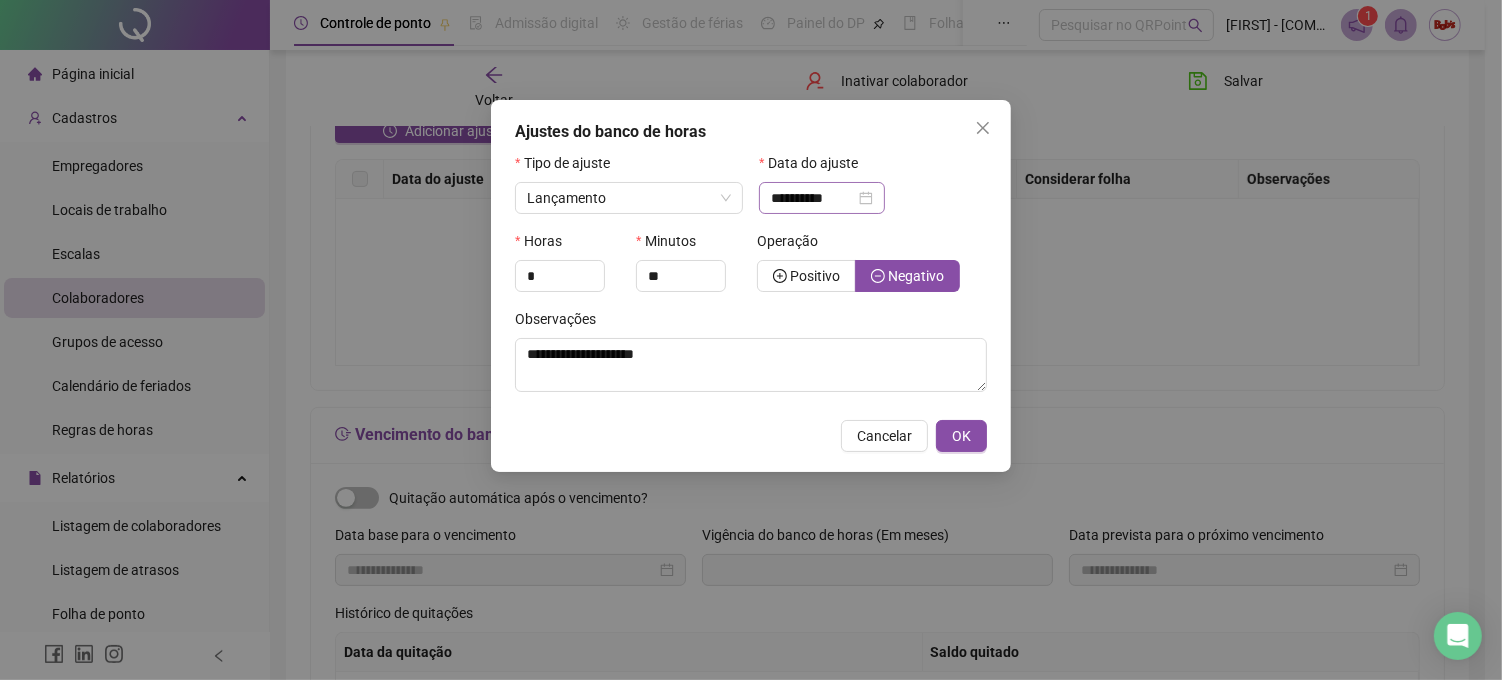 click on "**********" at bounding box center (822, 198) 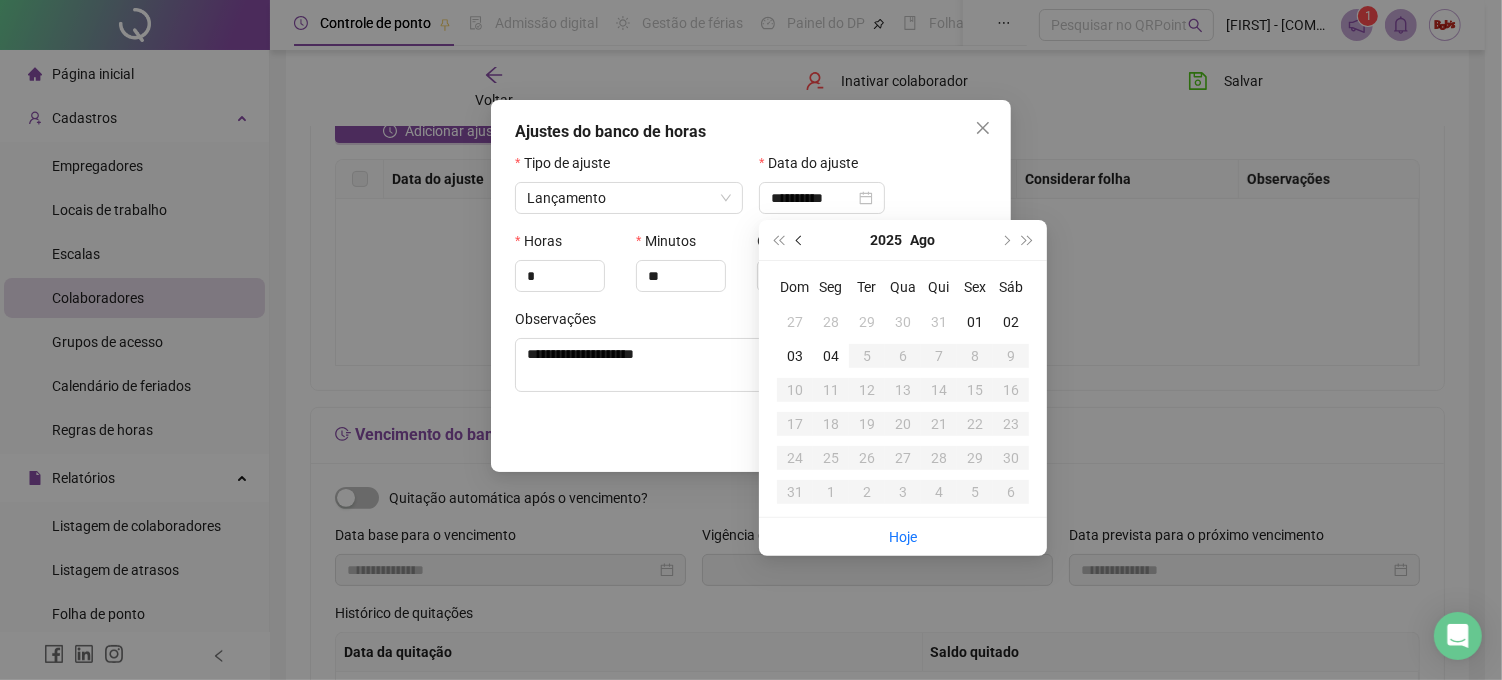 click at bounding box center (800, 240) 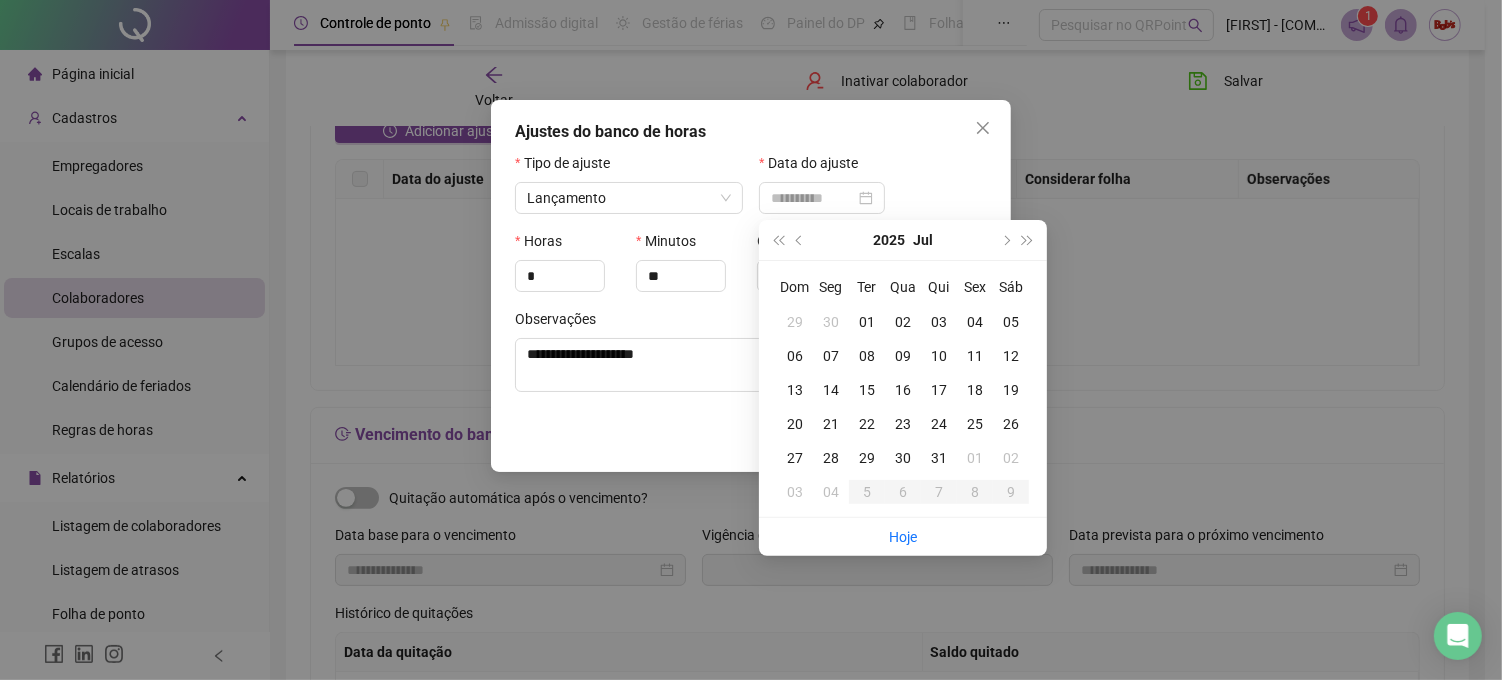 type on "**********" 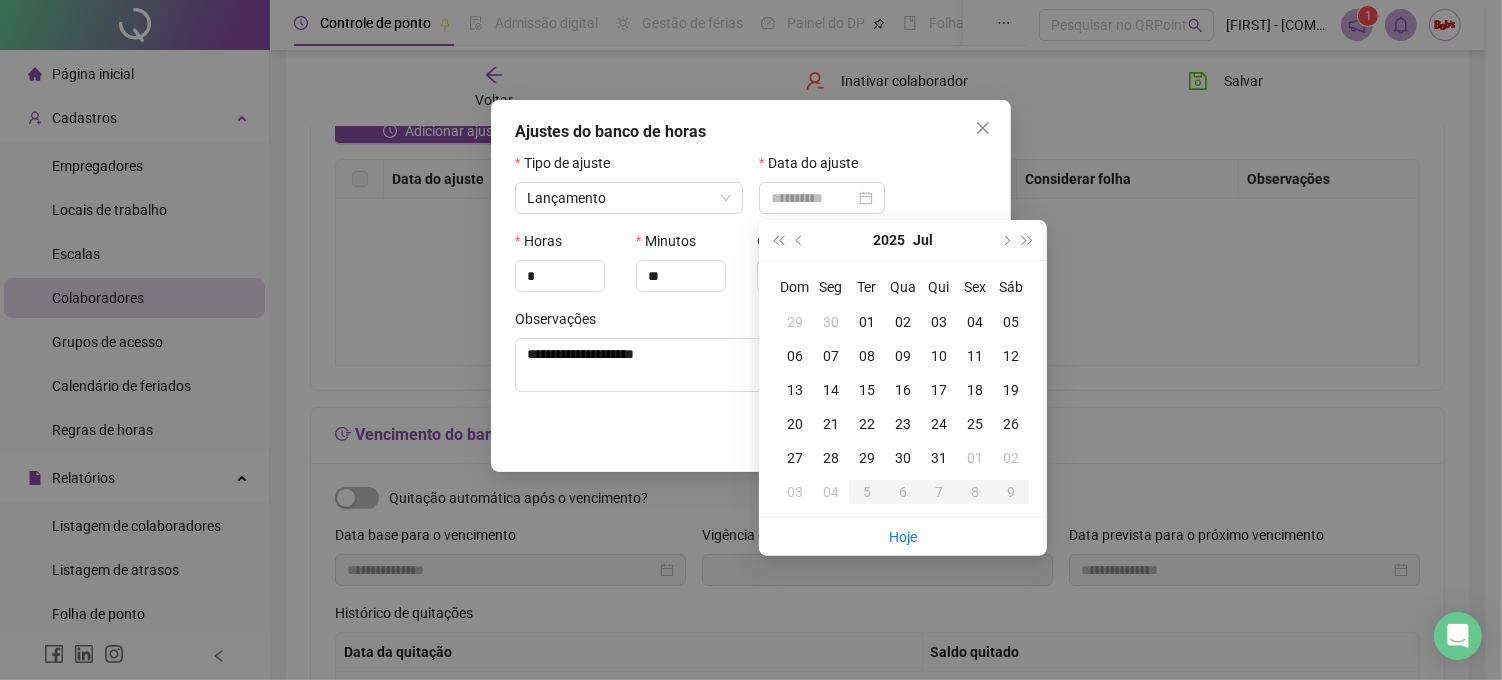 click on "02" at bounding box center [903, 322] 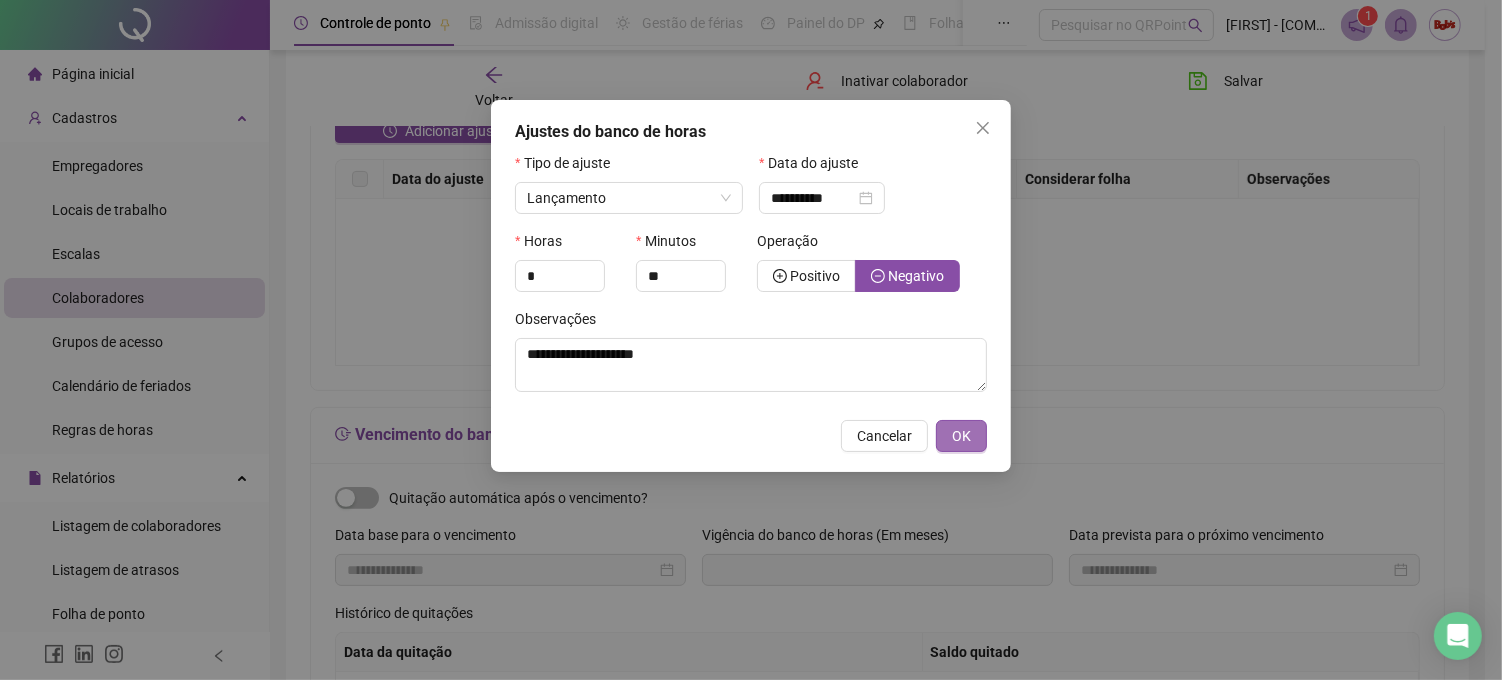 click on "OK" at bounding box center [961, 436] 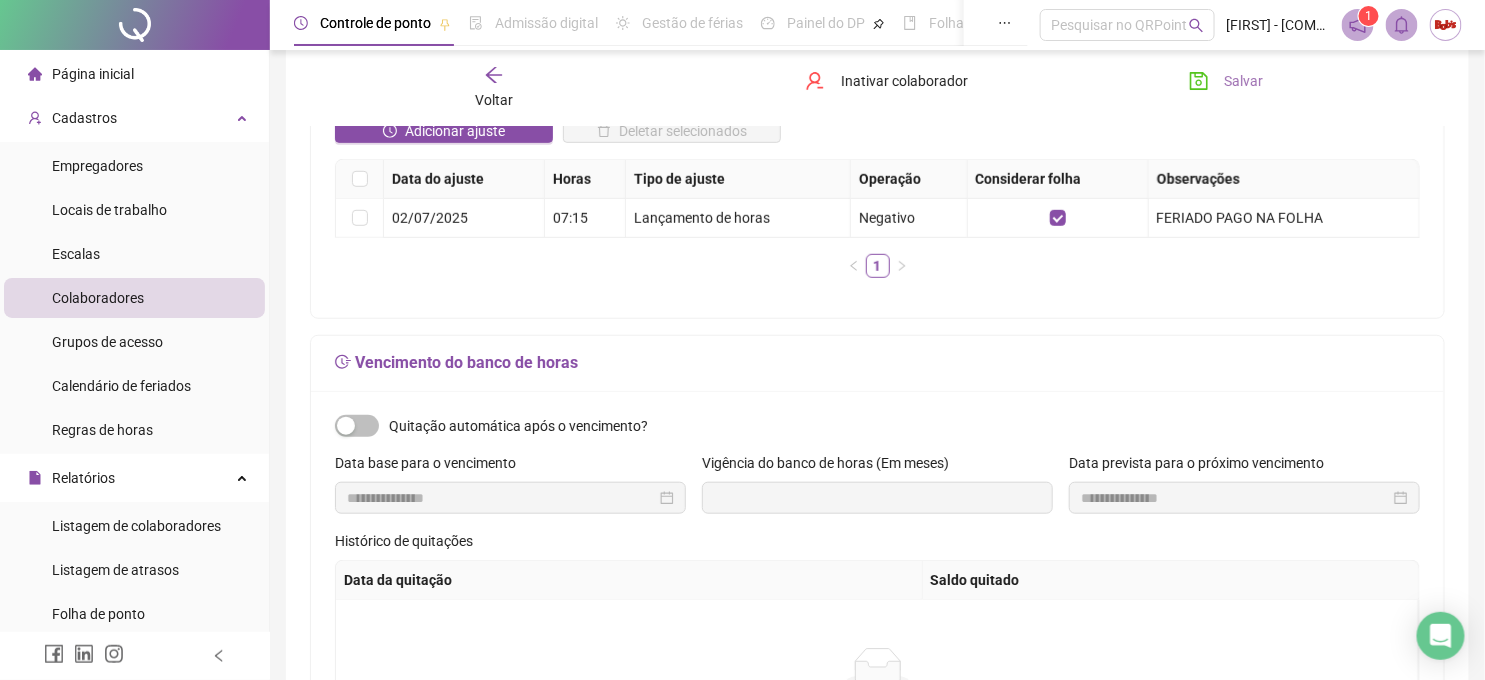 click on "Salvar" at bounding box center (1244, 81) 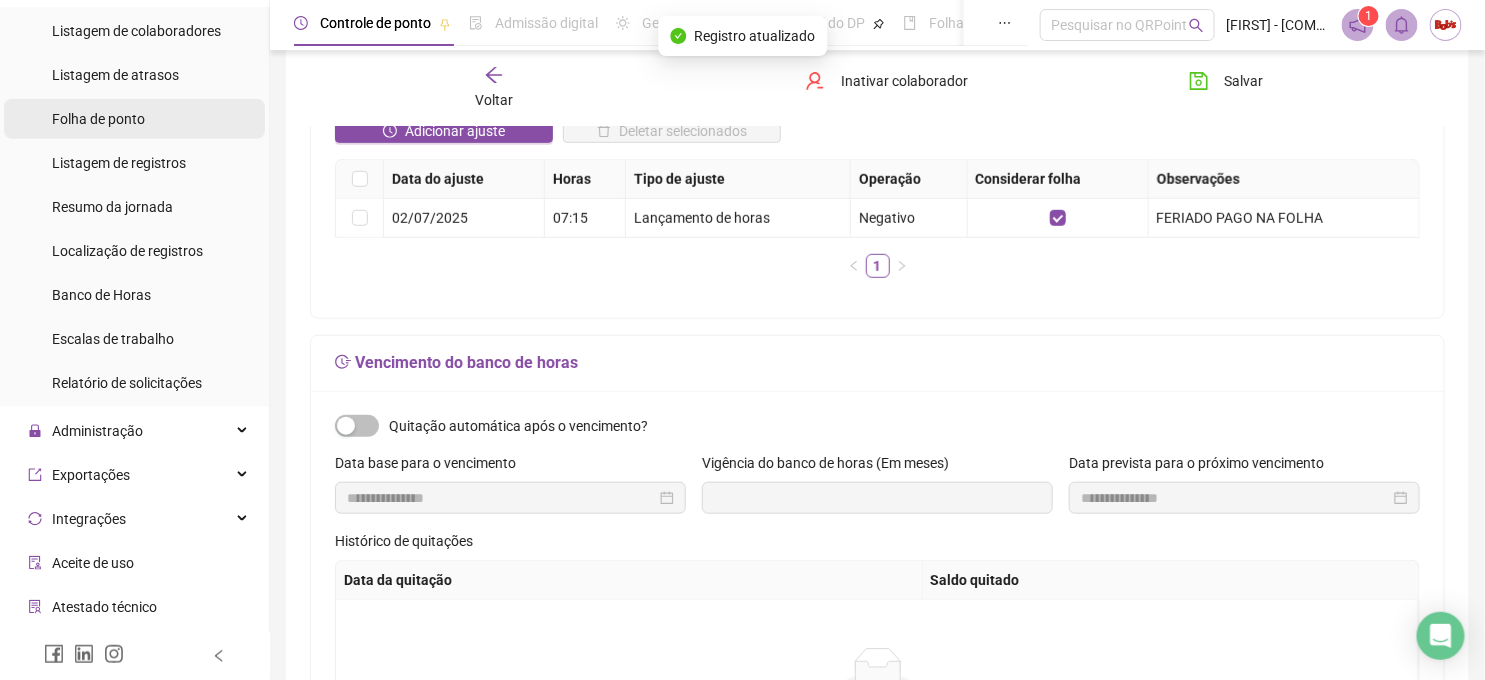 scroll, scrollTop: 400, scrollLeft: 0, axis: vertical 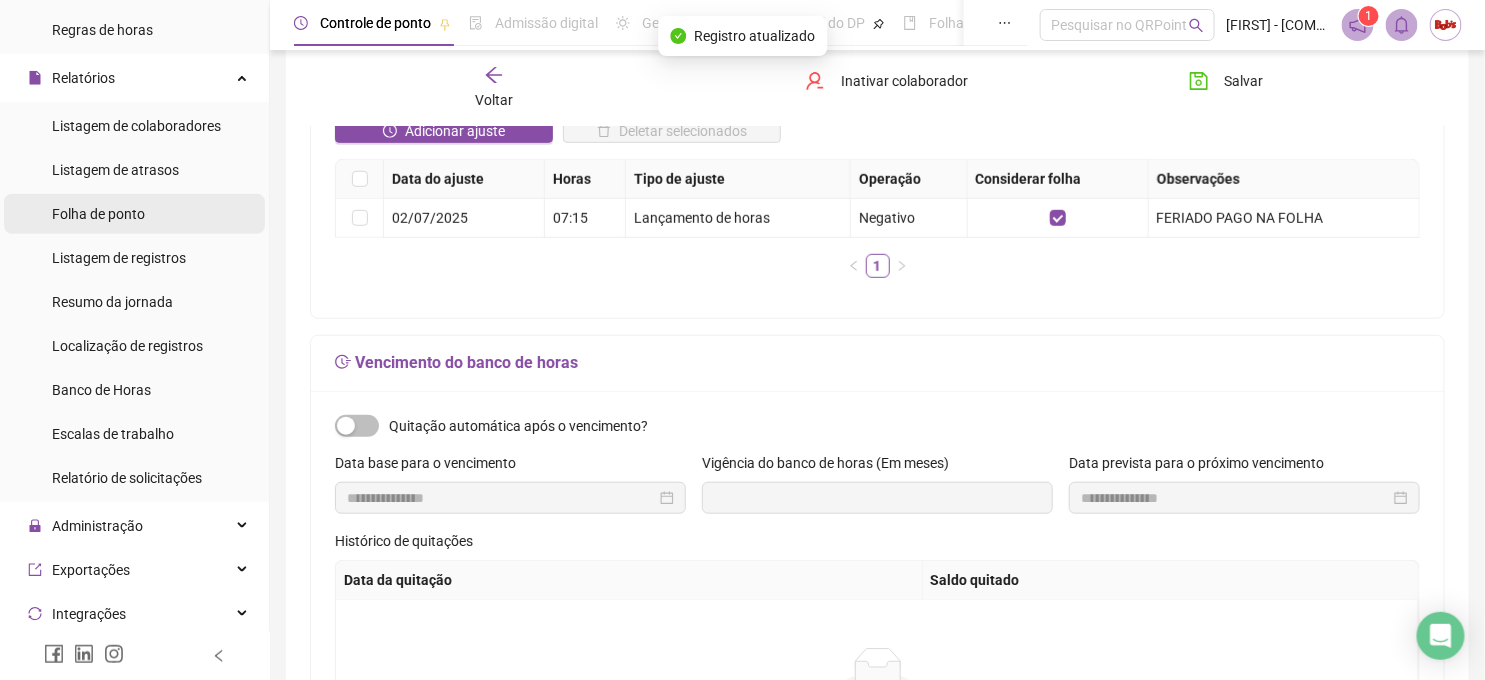 click on "Folha de ponto" at bounding box center (98, 214) 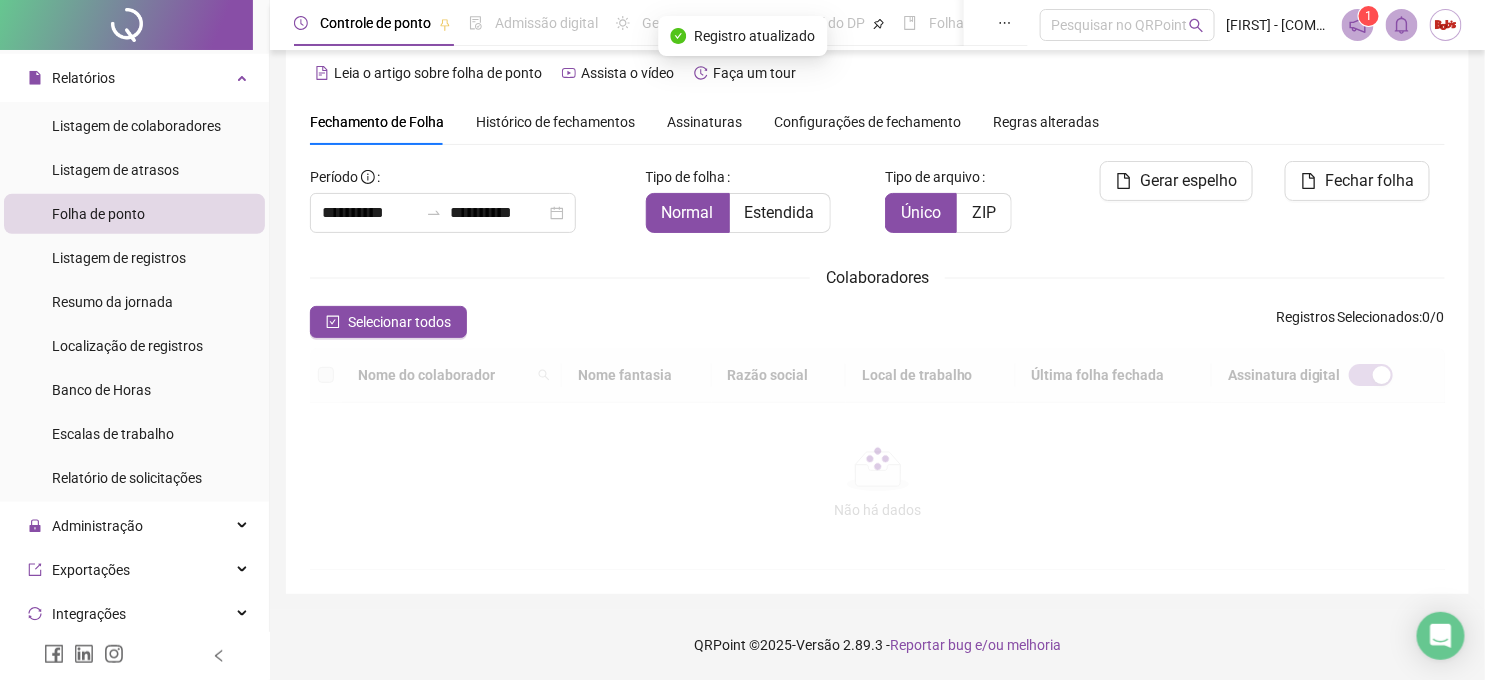 scroll, scrollTop: 70, scrollLeft: 0, axis: vertical 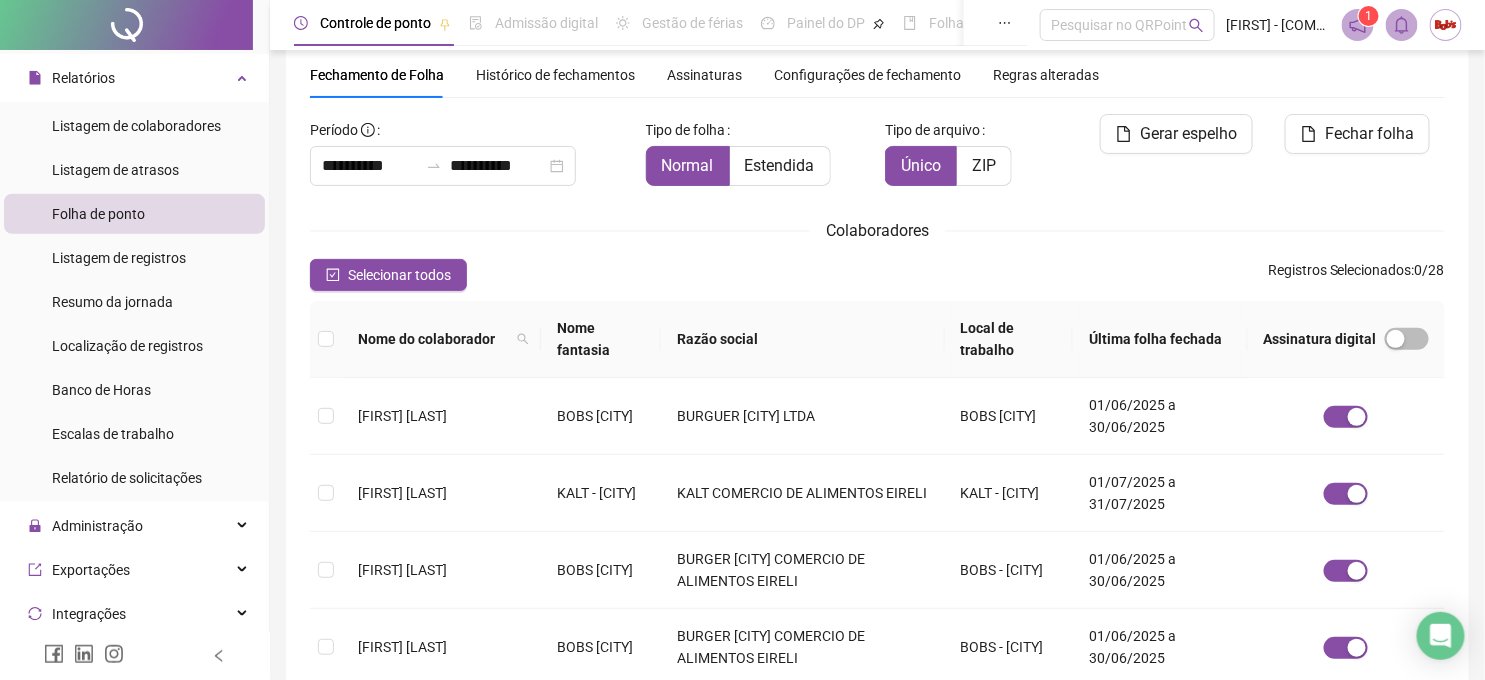 click on "Nome fantasia" at bounding box center (601, 339) 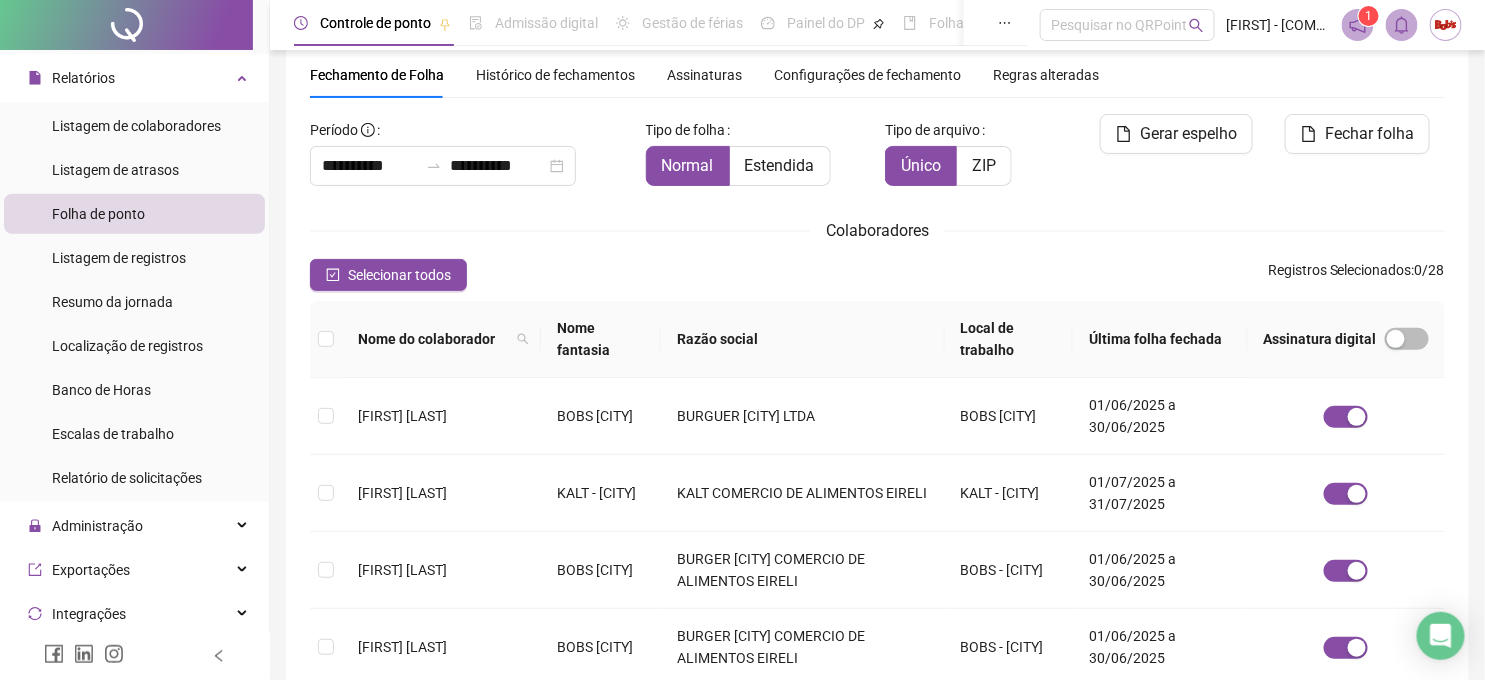 click on "Nome fantasia" at bounding box center [601, 339] 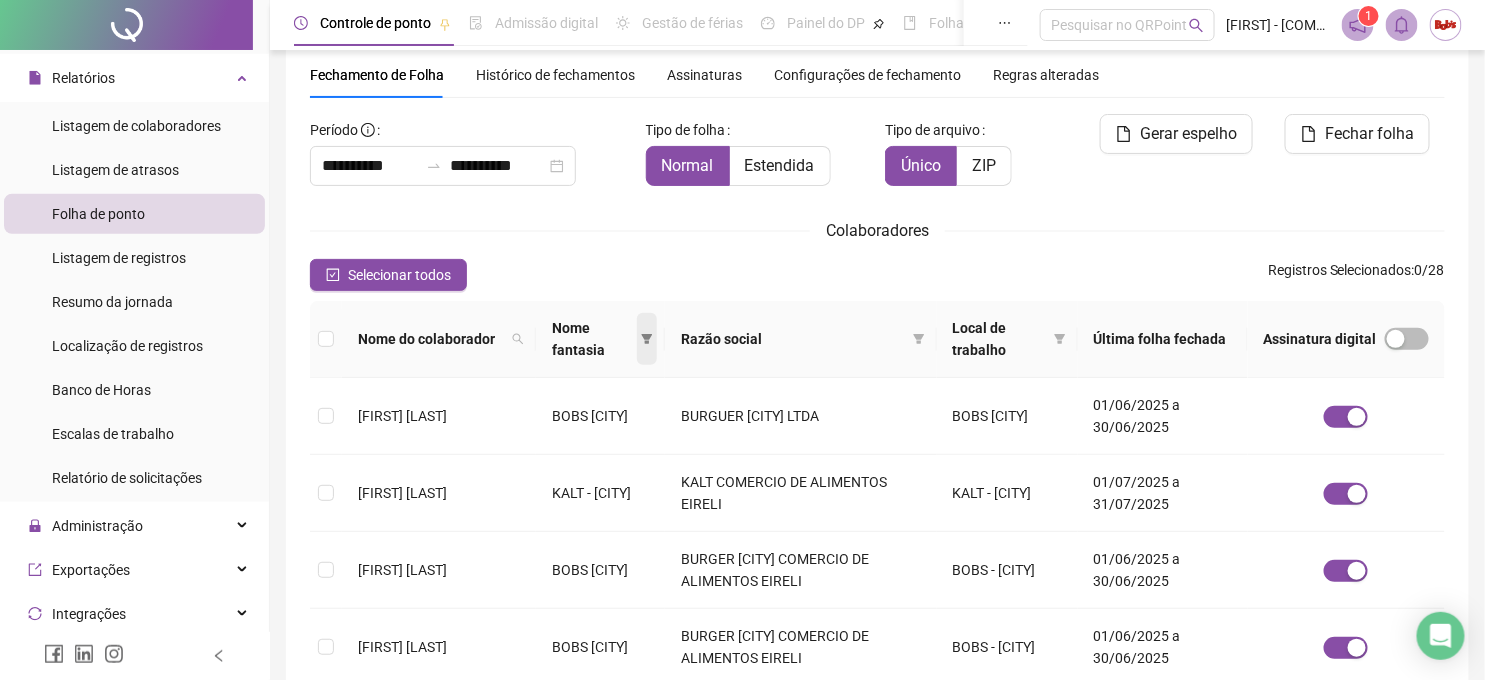 click 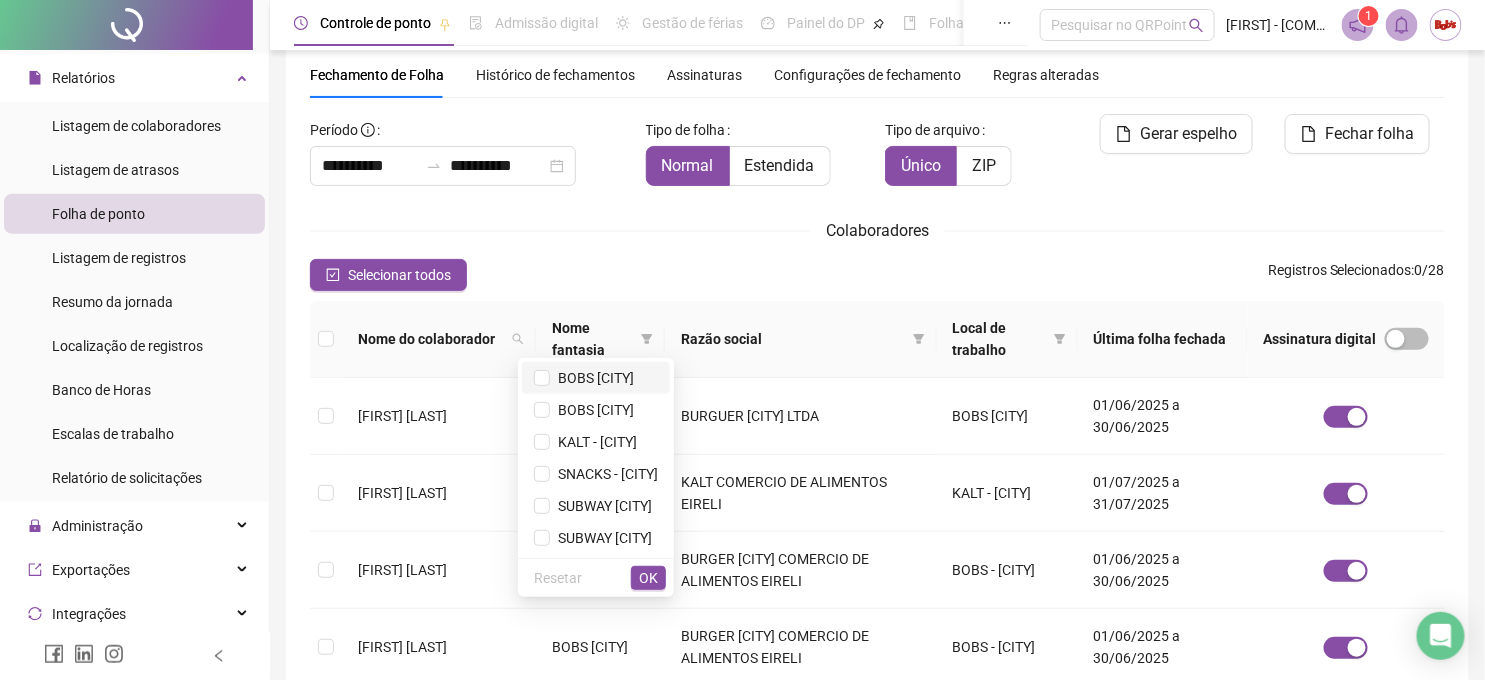 click on "BOBS [CITY]" at bounding box center [592, 378] 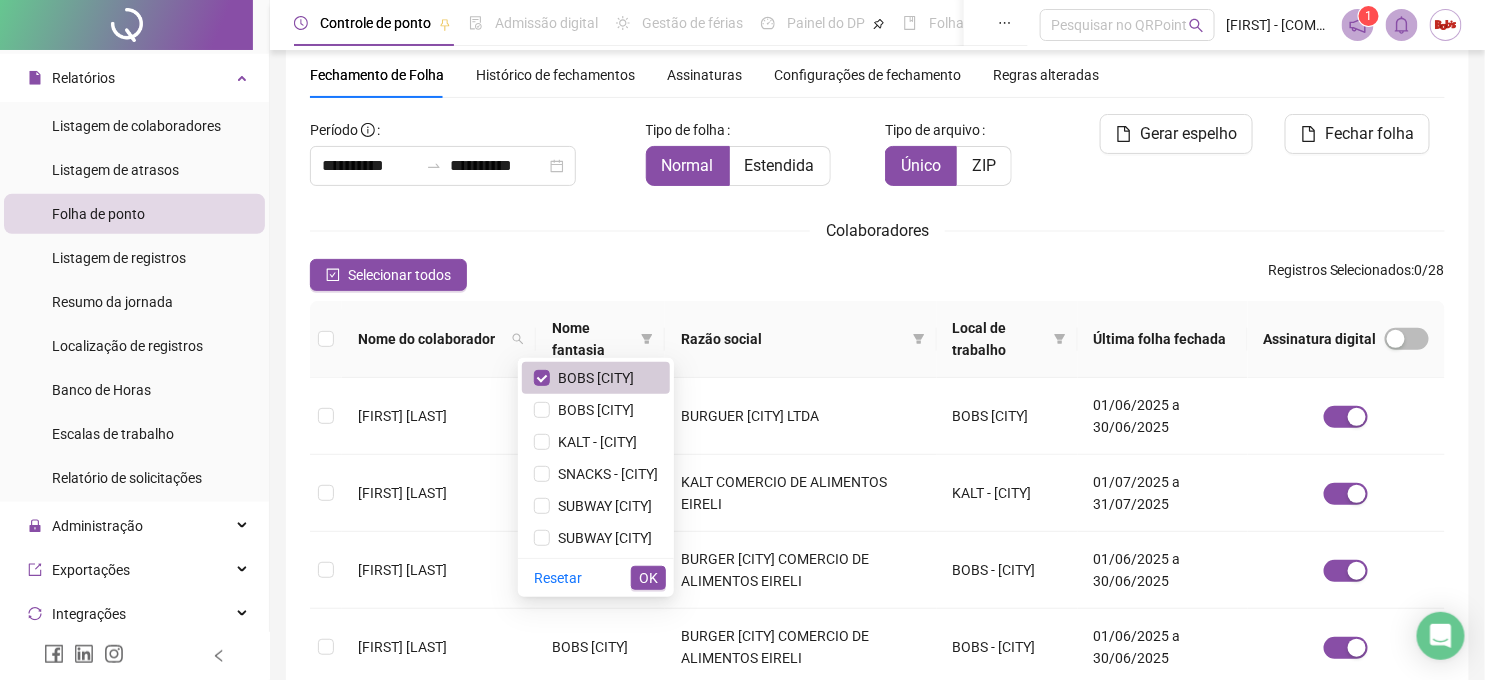click on "BOBS [CITY]" at bounding box center [592, 378] 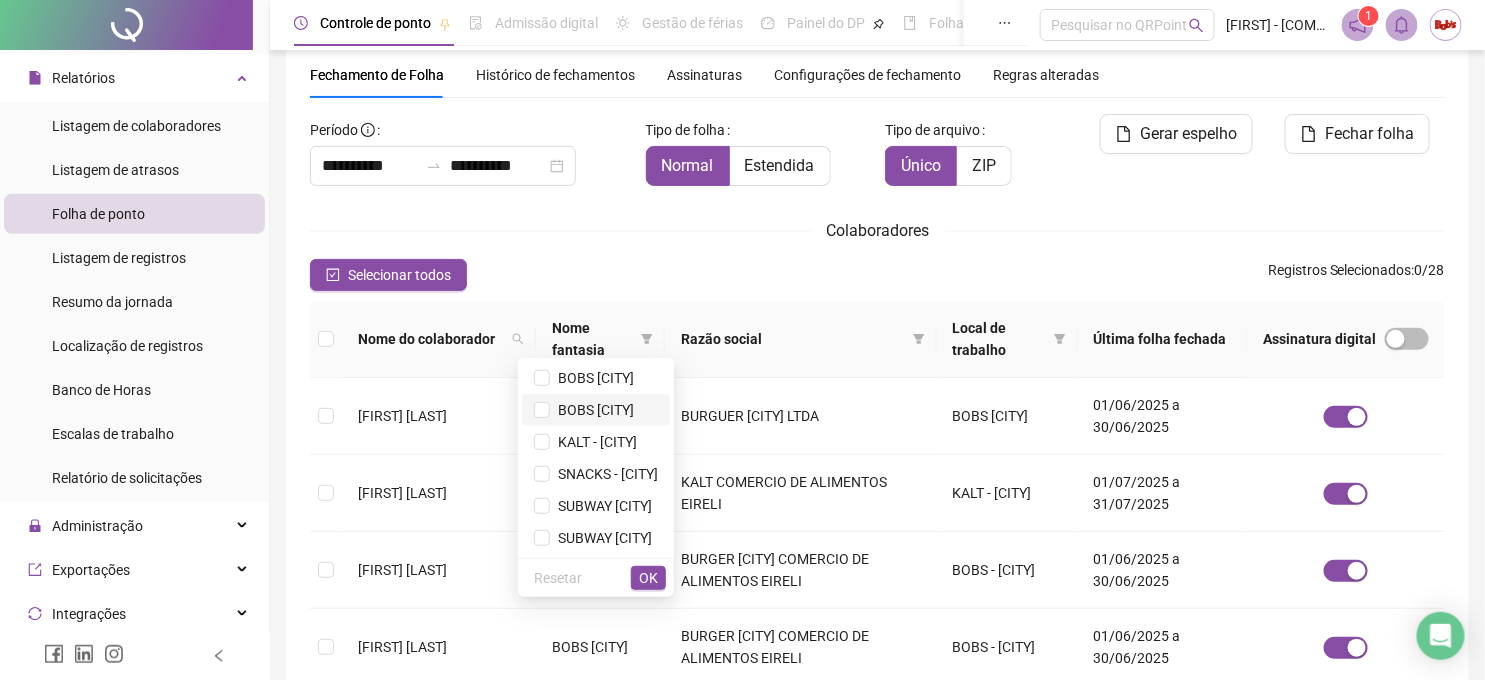 drag, startPoint x: 588, startPoint y: 373, endPoint x: 586, endPoint y: 404, distance: 31.06445 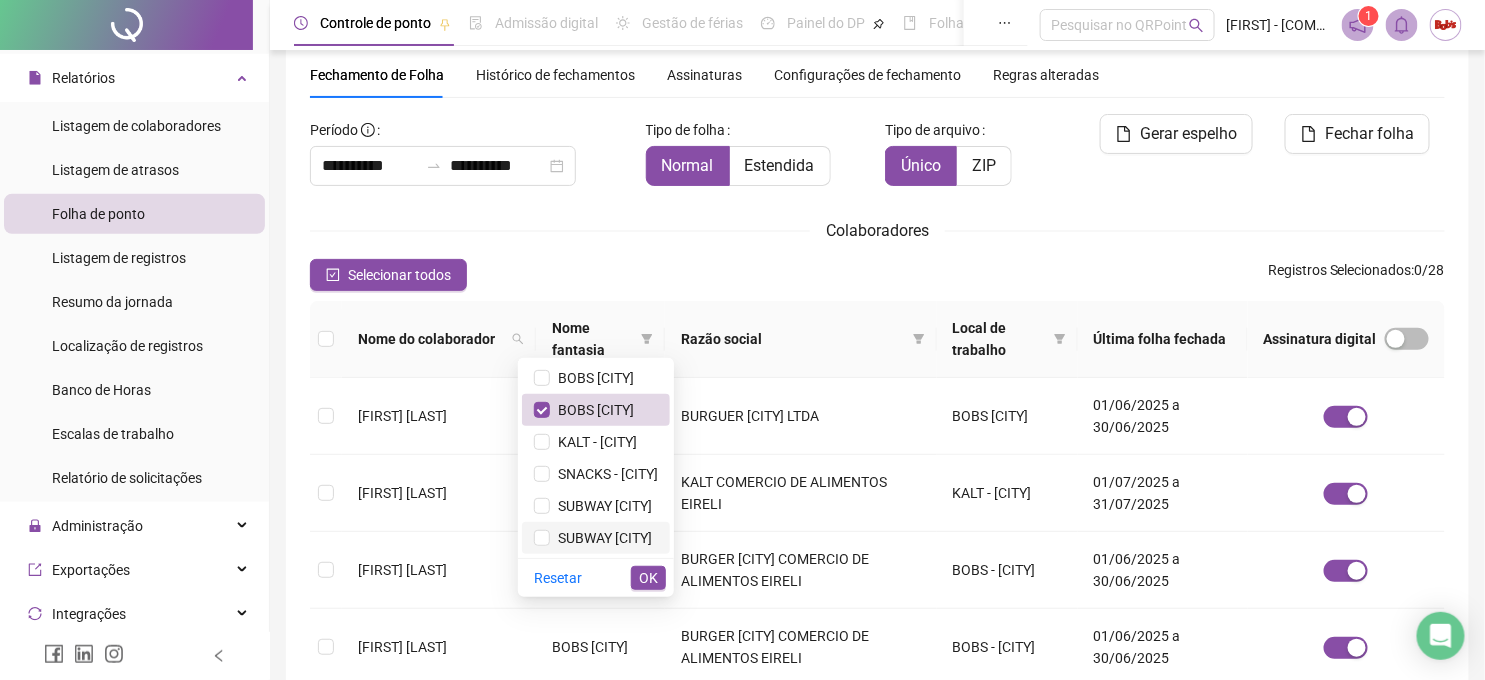 click on "SUBWAY [CITY]" at bounding box center (596, 538) 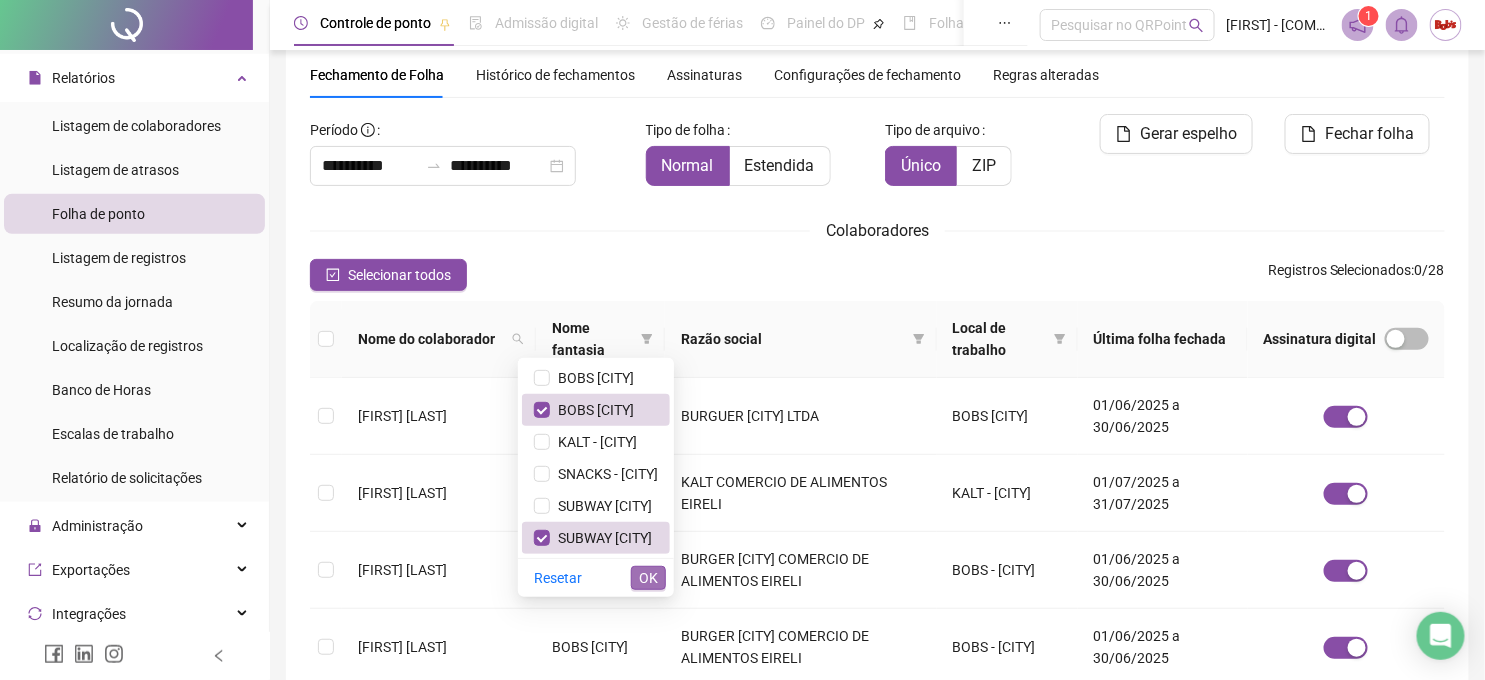 click on "OK" at bounding box center [648, 578] 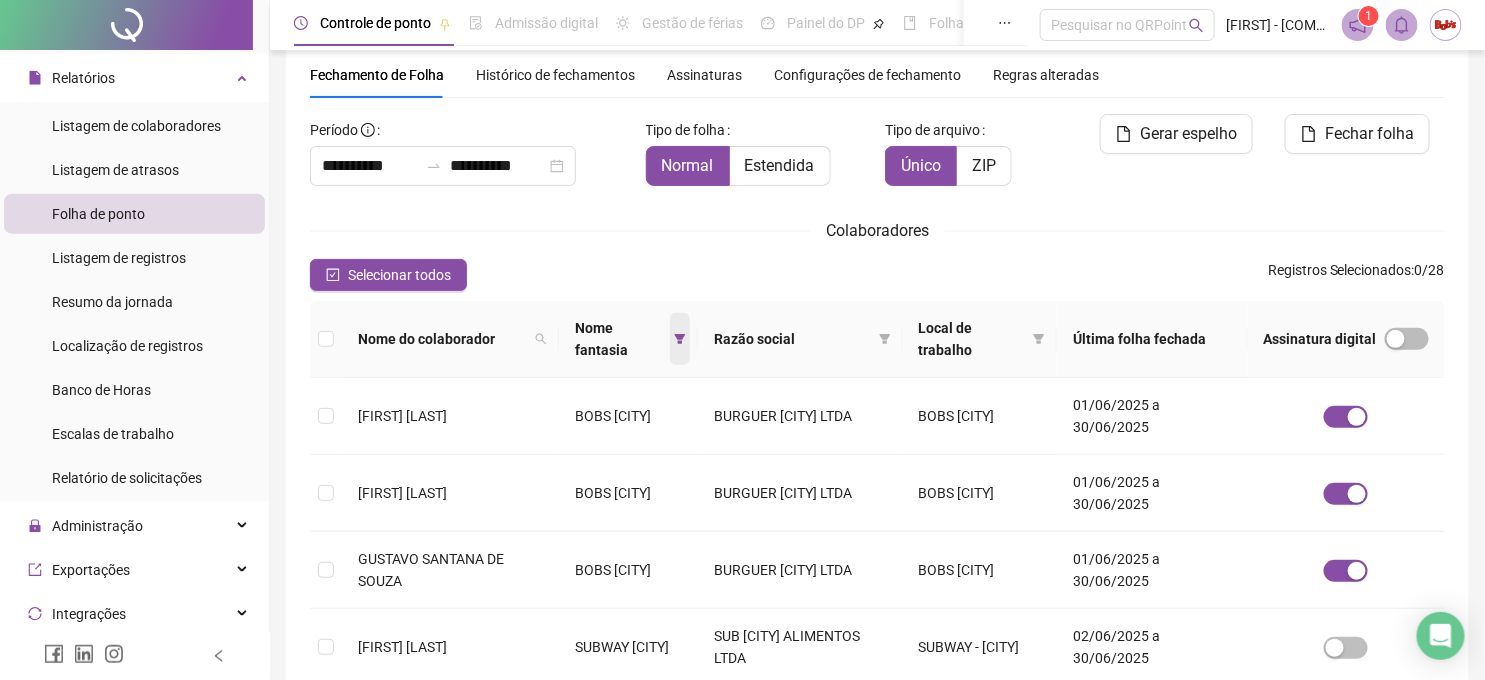 click 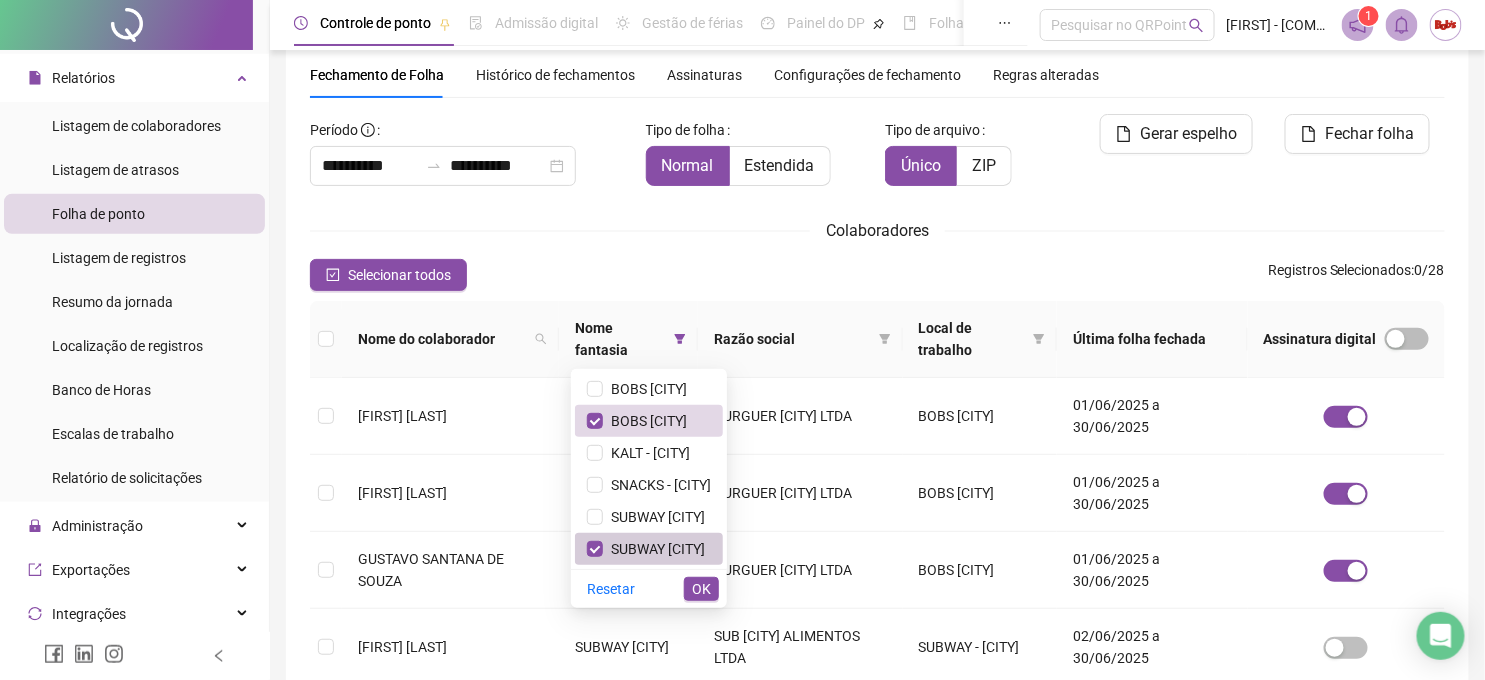 click on "SUBWAY [CITY]" at bounding box center [649, 549] 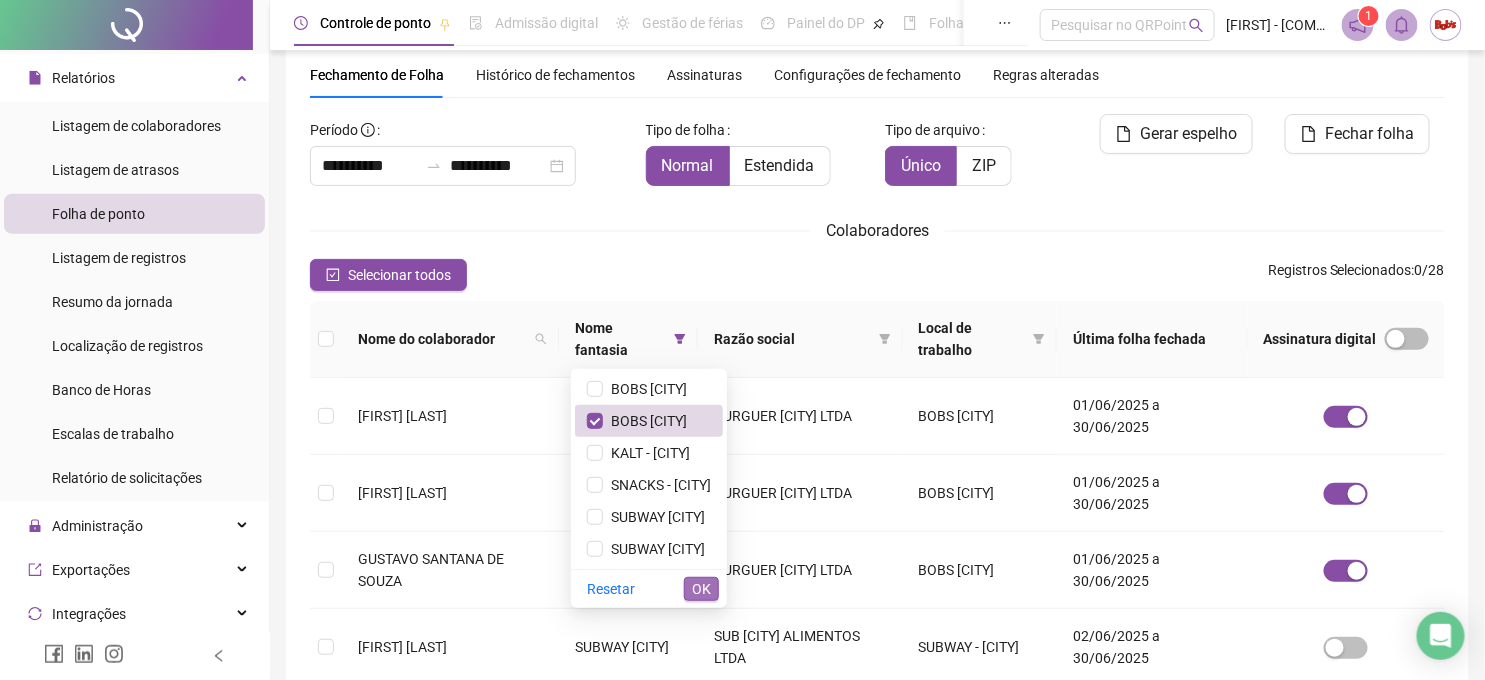 click on "OK" at bounding box center [701, 589] 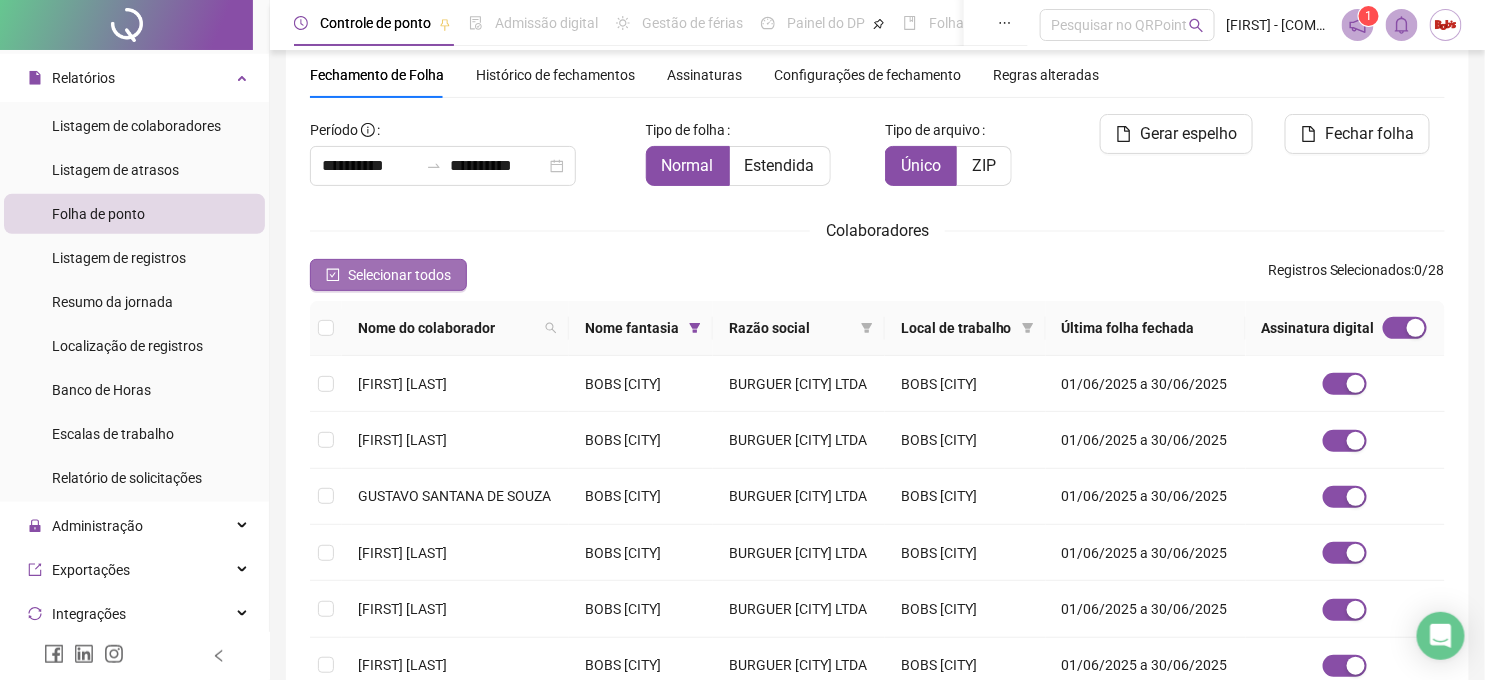 click on "Selecionar todos" at bounding box center [399, 275] 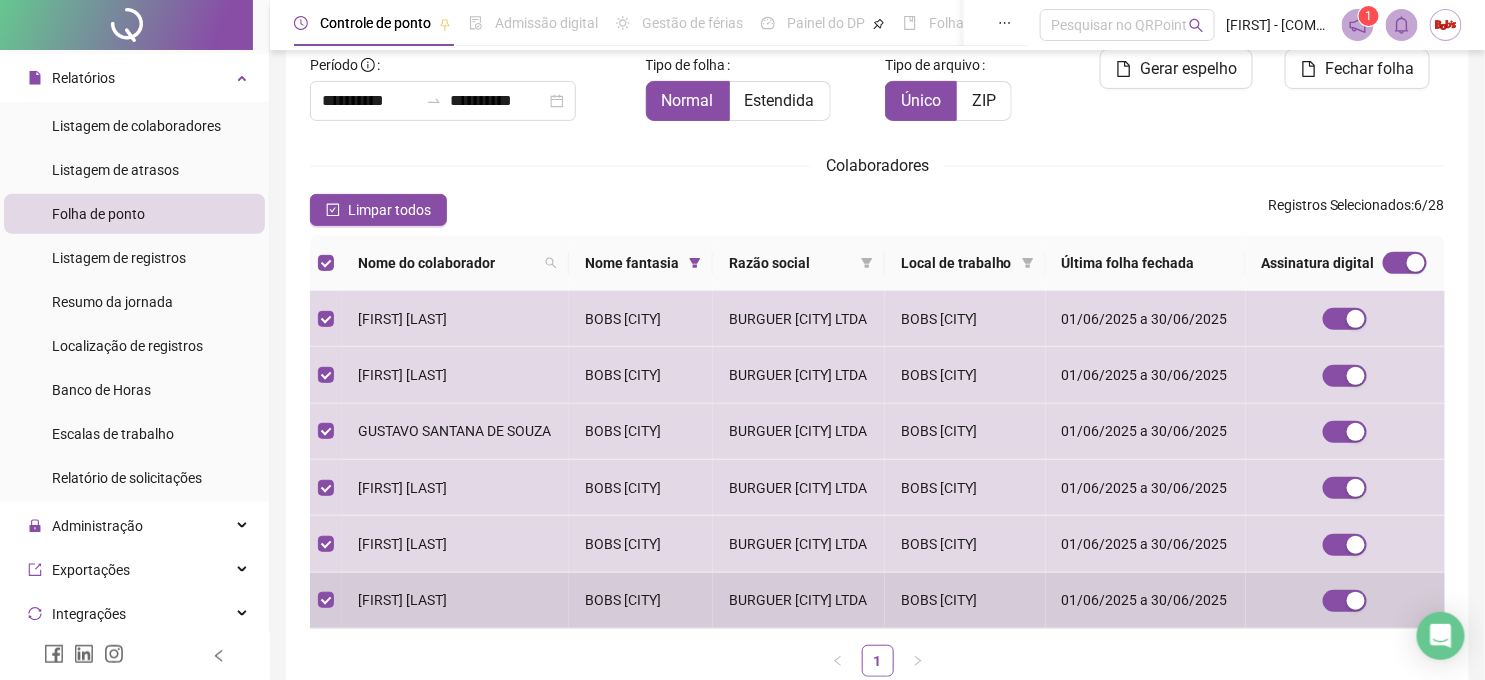 scroll, scrollTop: 0, scrollLeft: 0, axis: both 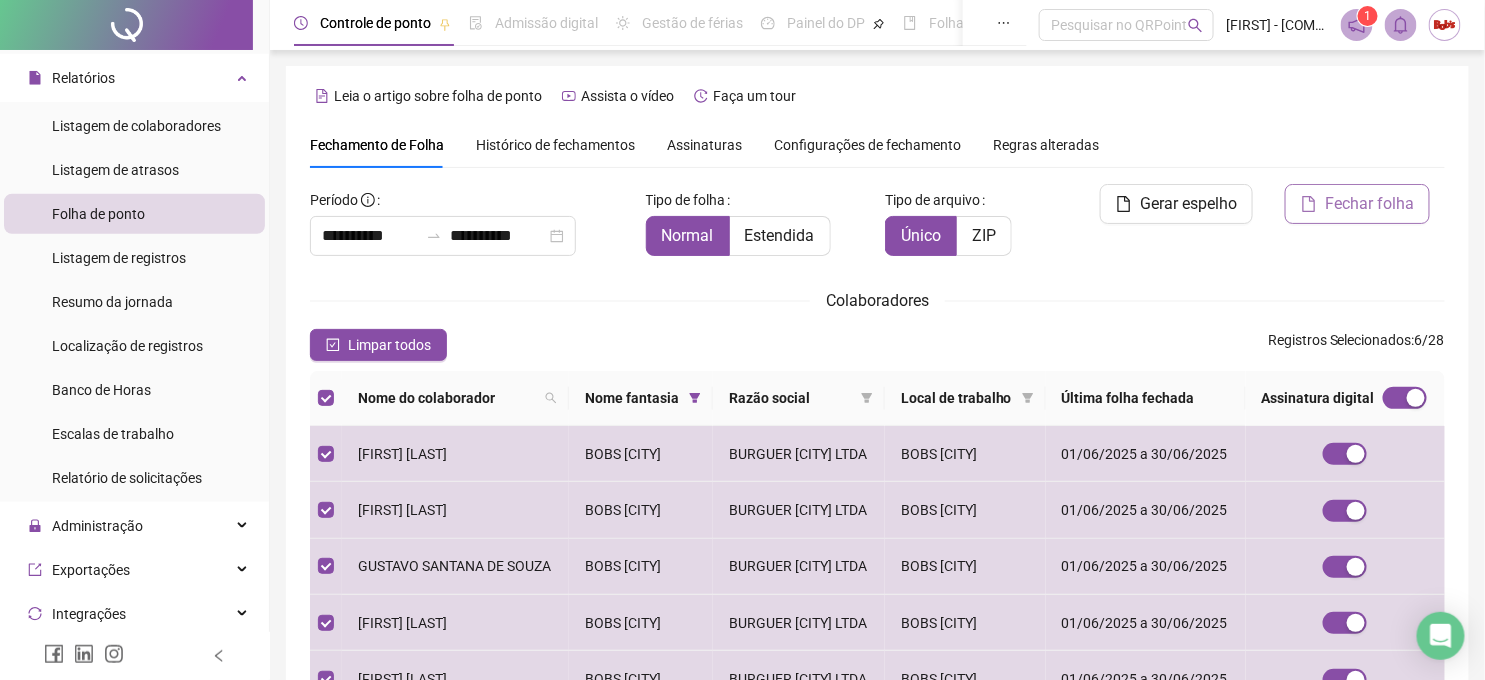 click on "Fechar folha" at bounding box center [1357, 204] 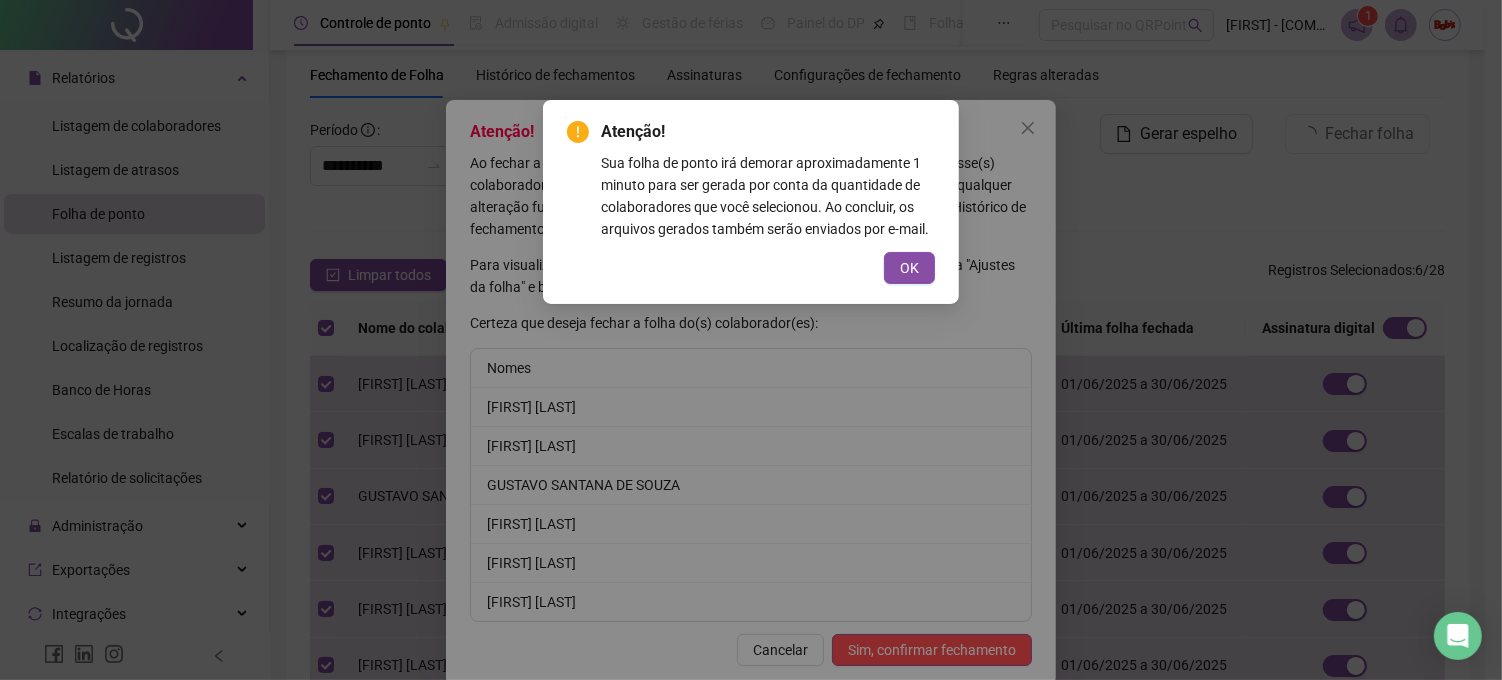 click on "Atenção! Sua folha de ponto irá demorar aproximadamente 1 minuto para ser gerada por conta da quantidade de colaboradores que você selecionou. Ao concluir, os arquivos gerados também serão enviados por e-mail. OK" at bounding box center (751, 202) 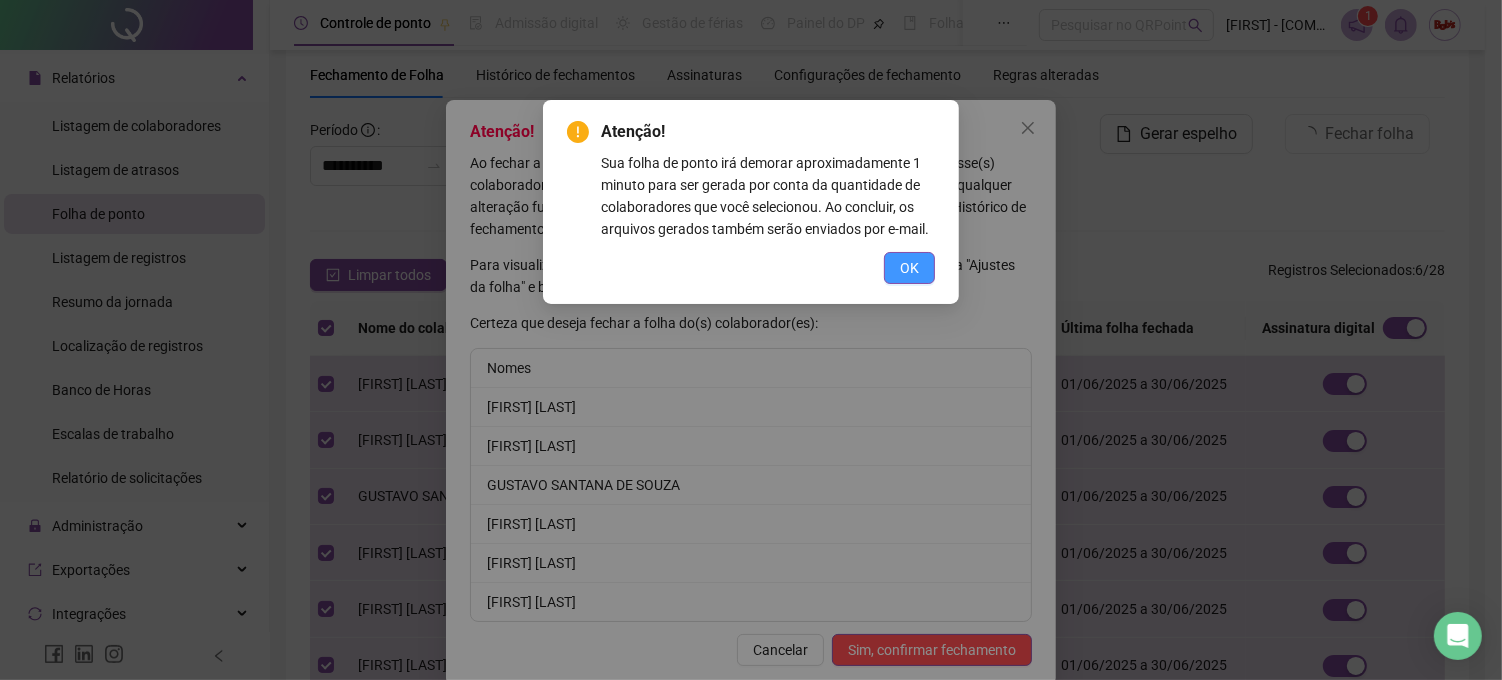 click on "OK" at bounding box center (909, 268) 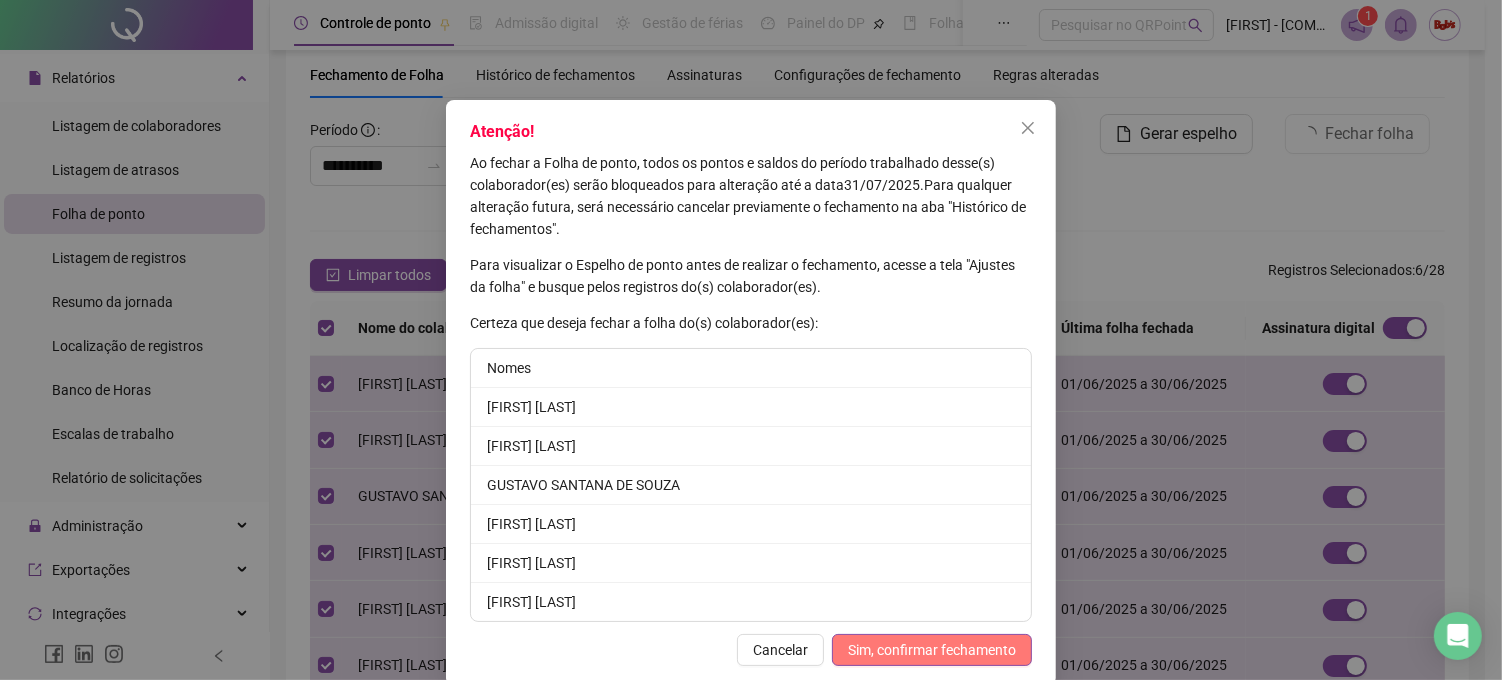 click on "Sim, confirmar fechamento" at bounding box center [932, 650] 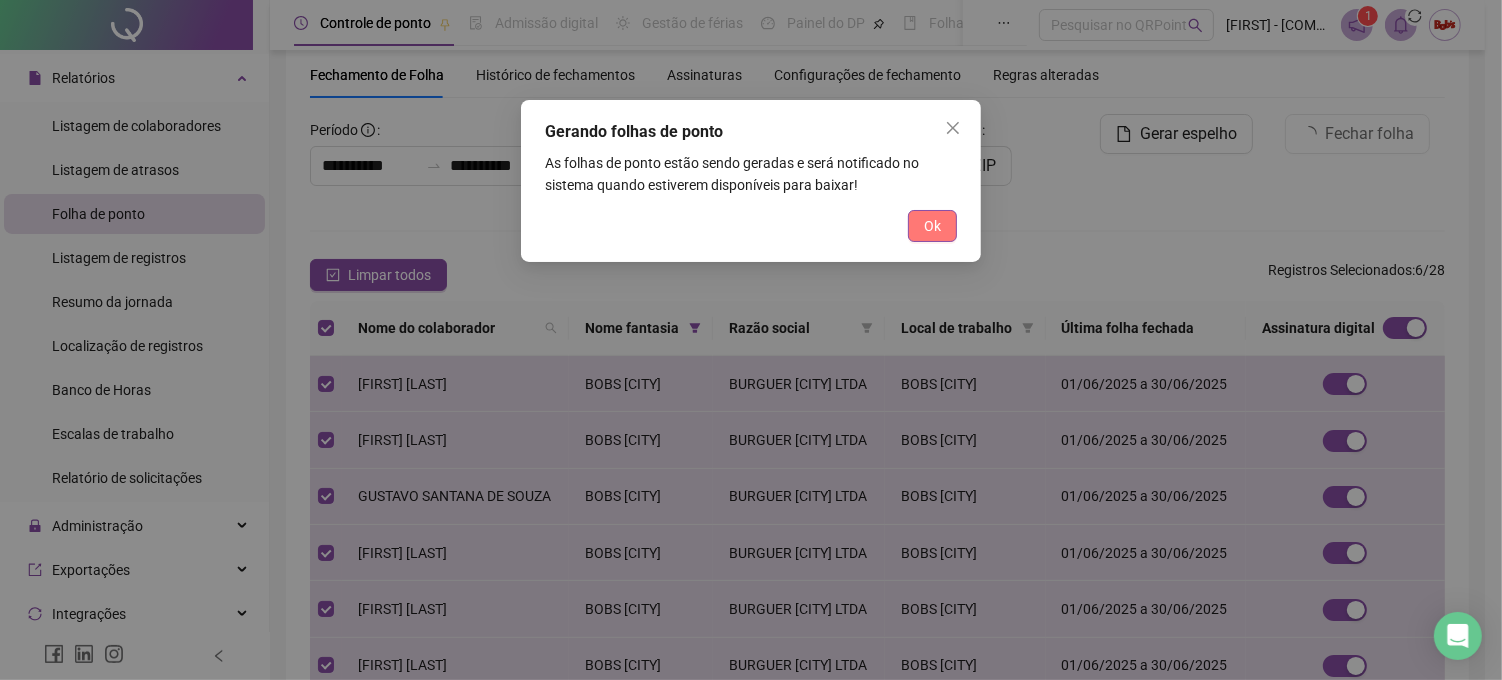 click on "Ok" at bounding box center (932, 226) 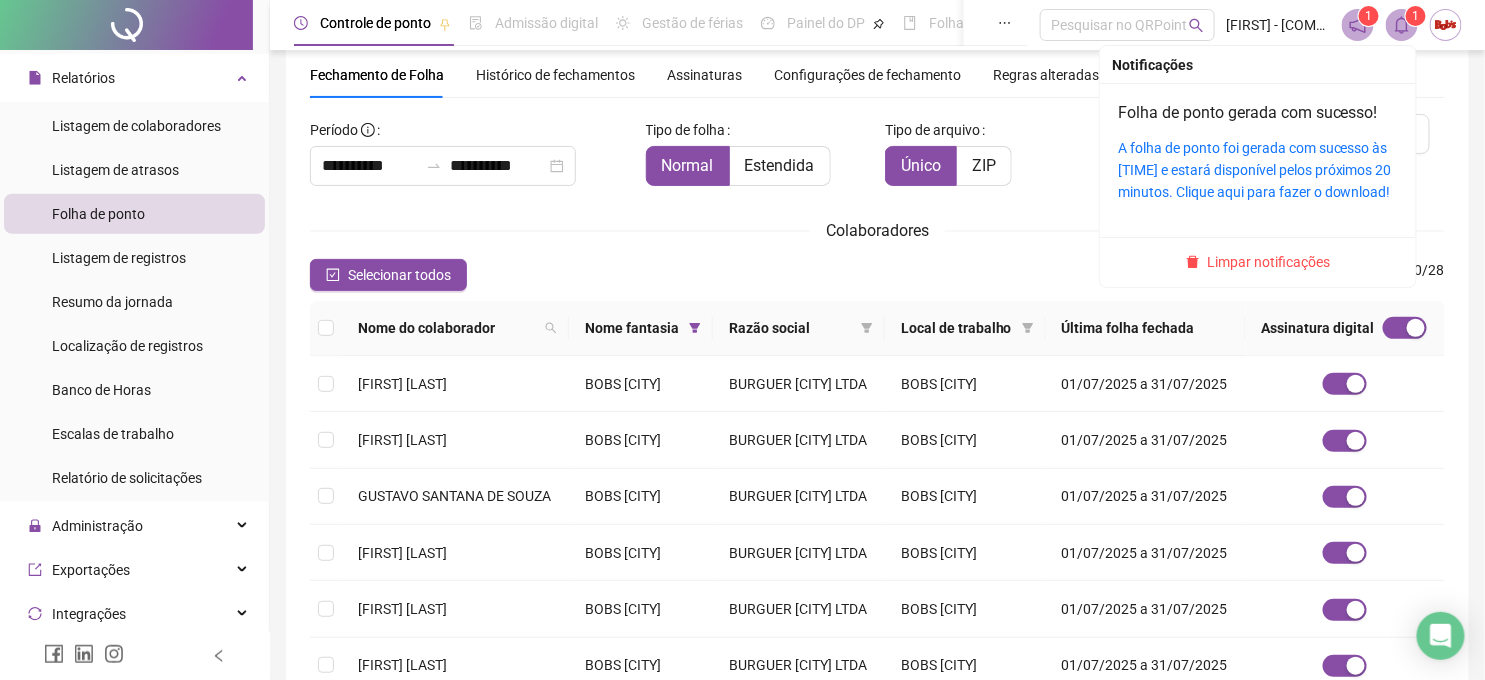 click 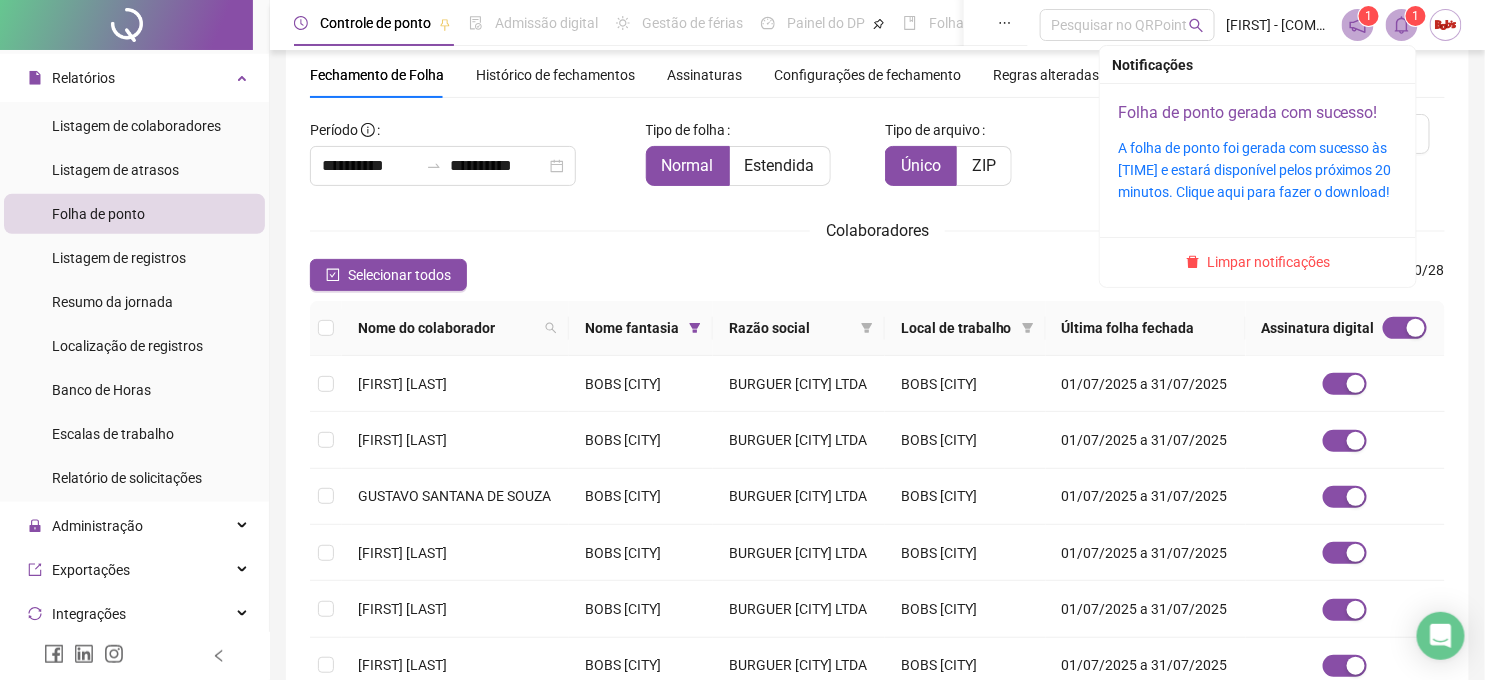 click on "Folha de ponto gerada com sucesso!" at bounding box center [1248, 112] 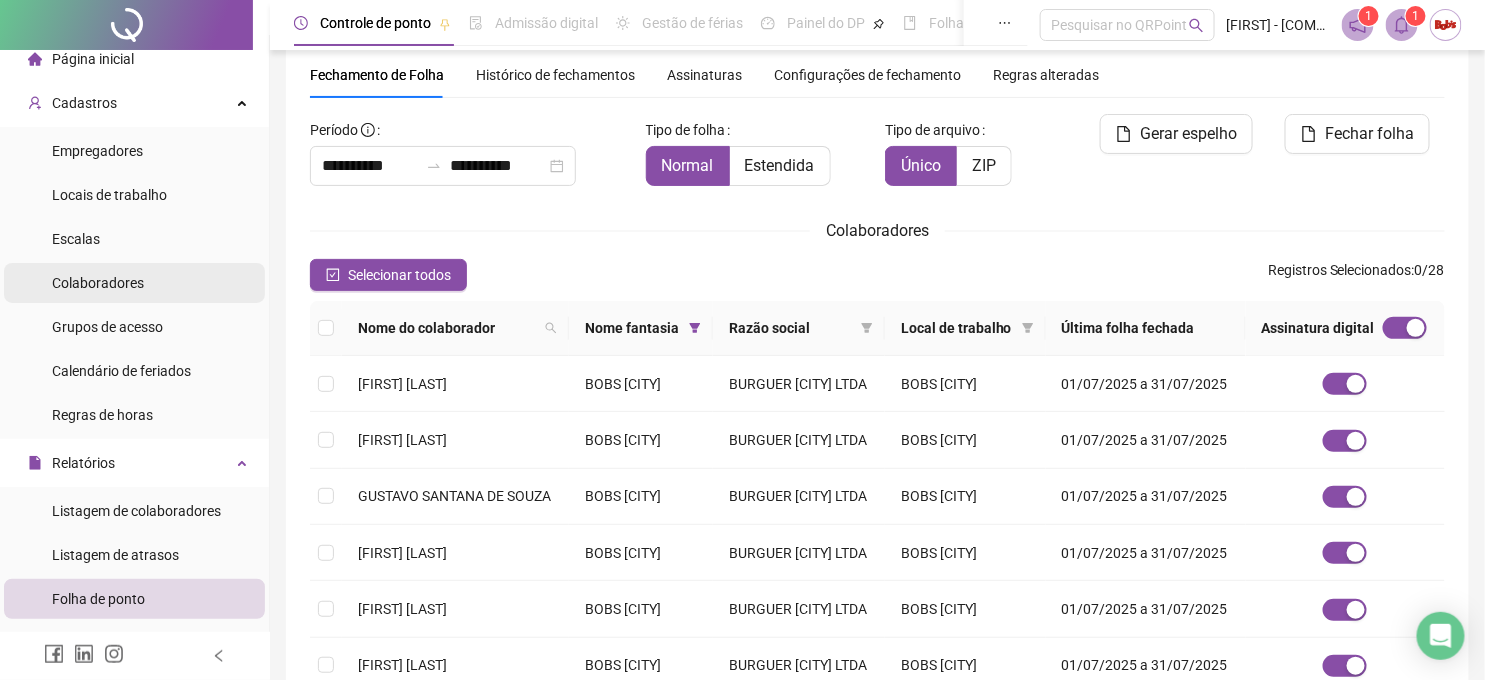 scroll, scrollTop: 0, scrollLeft: 0, axis: both 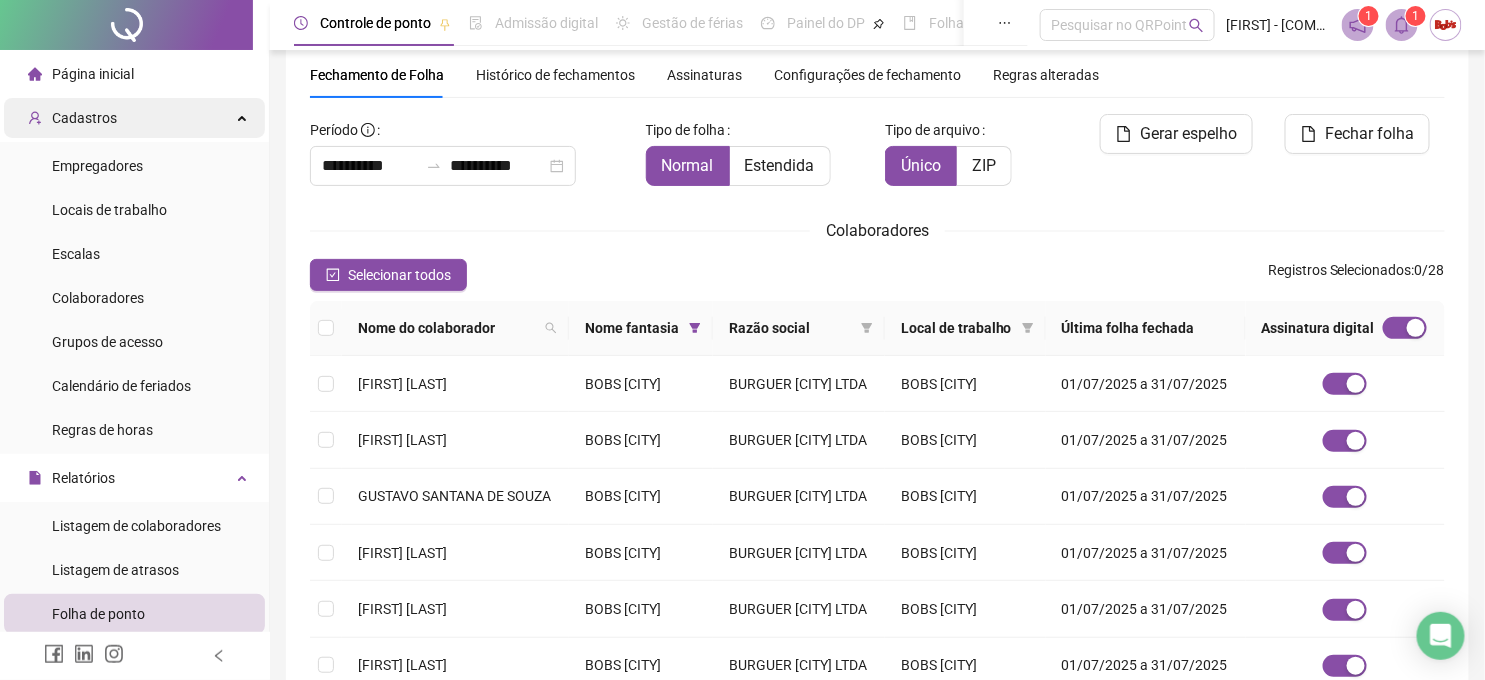 click on "Cadastros" at bounding box center (134, 118) 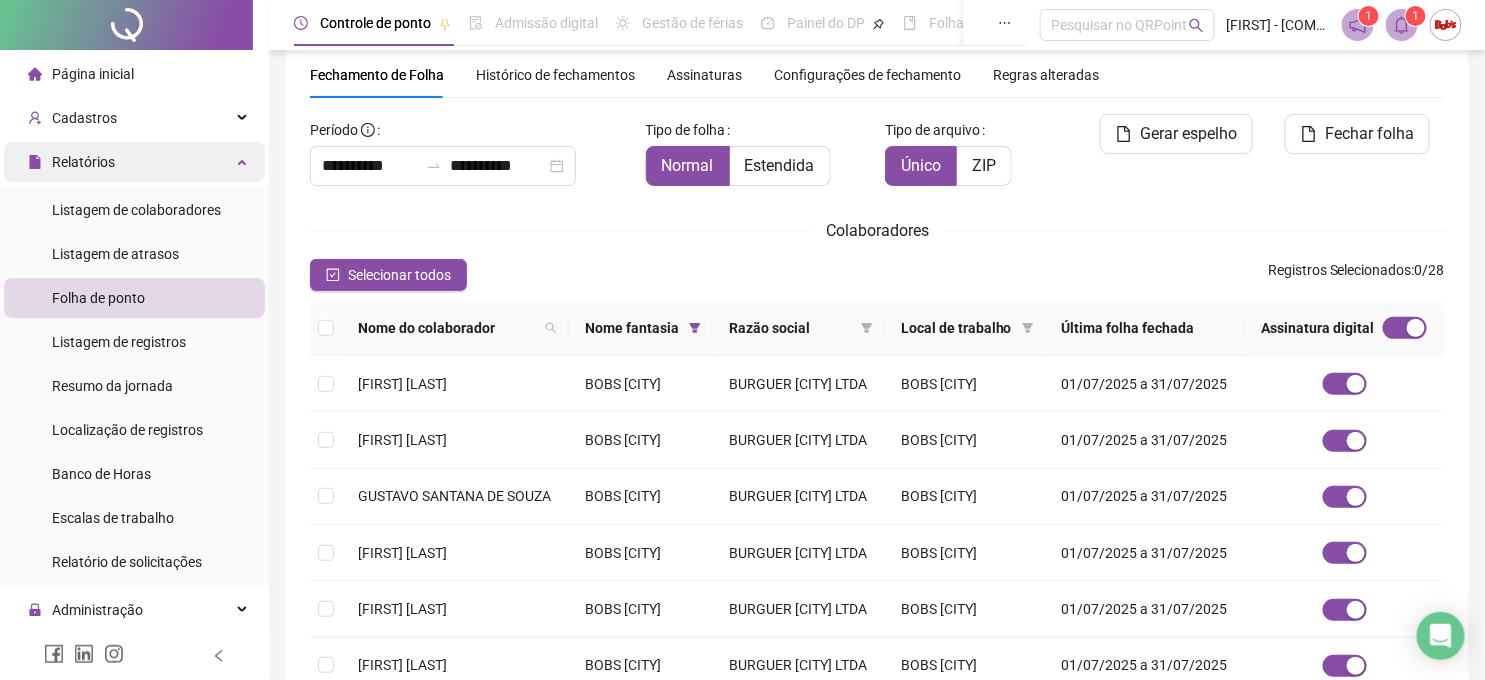 click on "Relatórios" at bounding box center (134, 162) 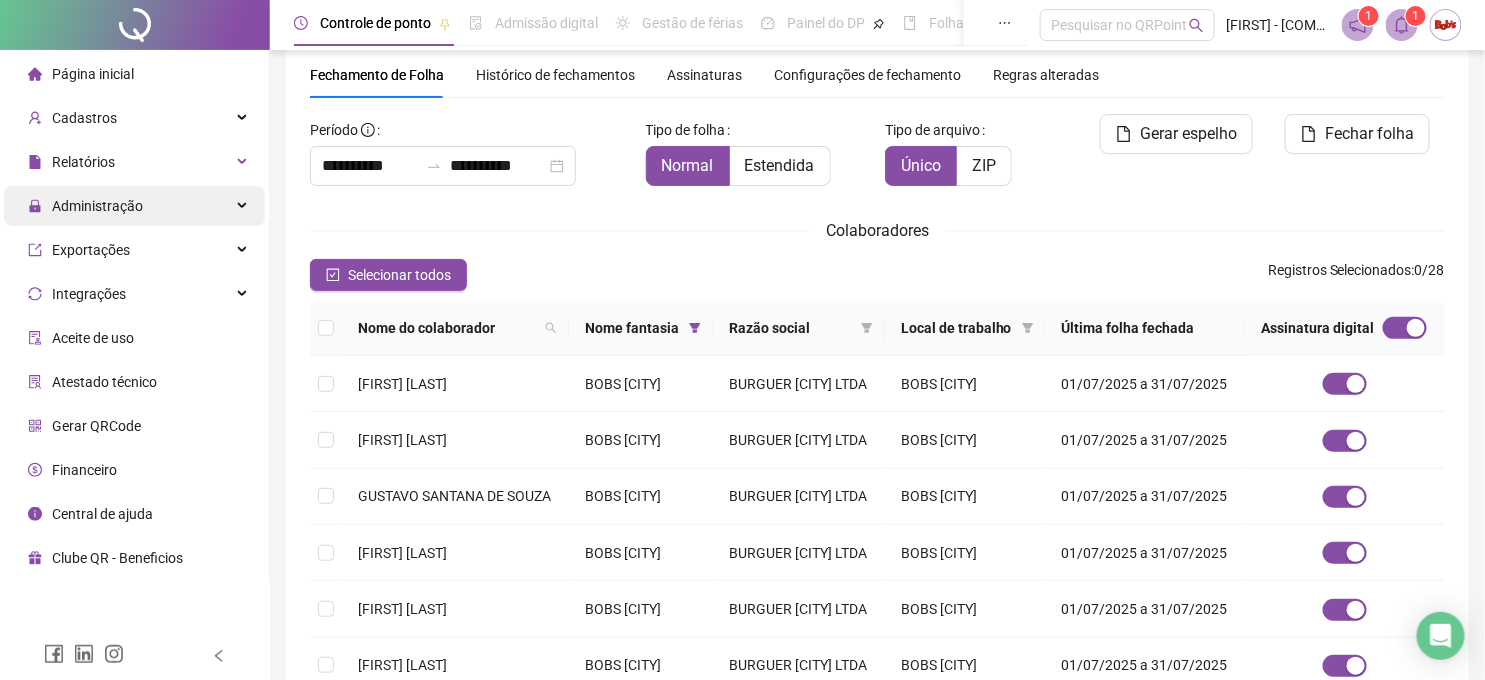 click on "Administração" at bounding box center [97, 206] 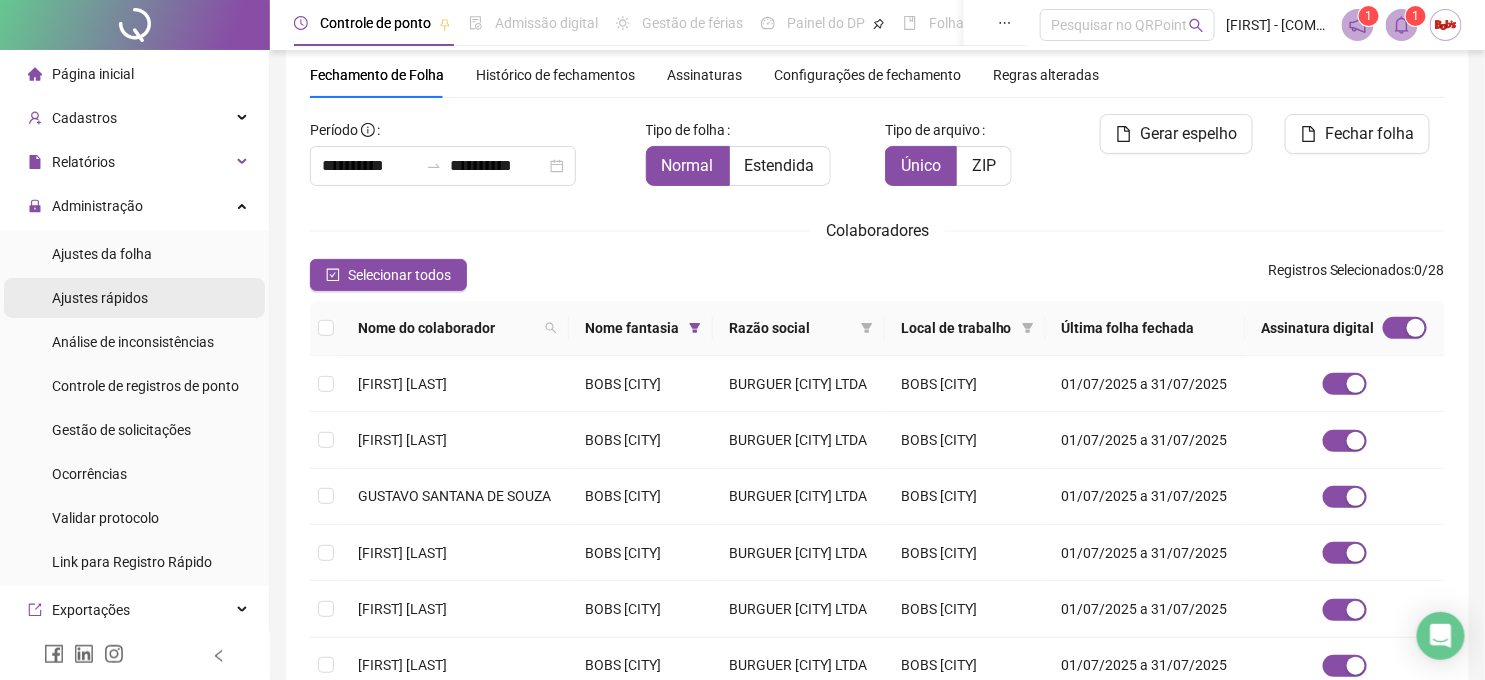 click on "Ajustes rápidos" at bounding box center [100, 298] 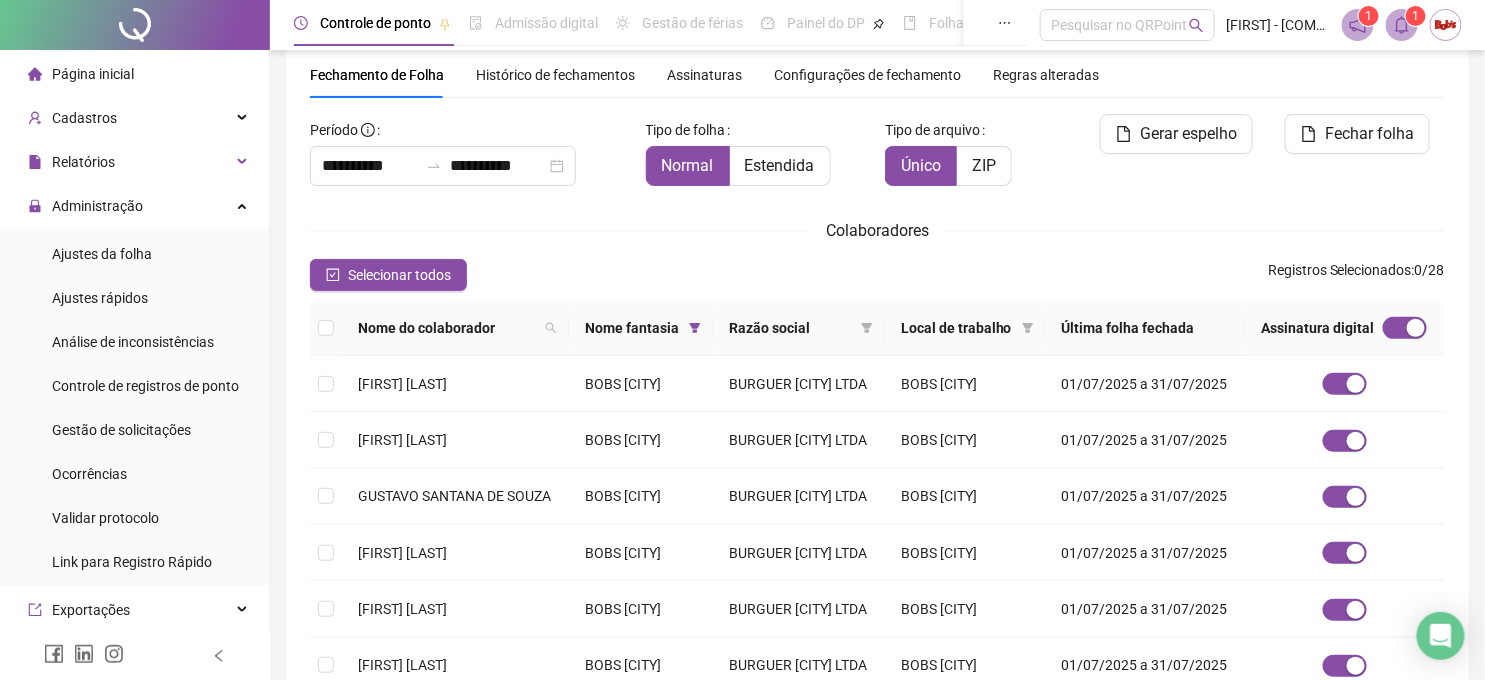 scroll, scrollTop: 0, scrollLeft: 0, axis: both 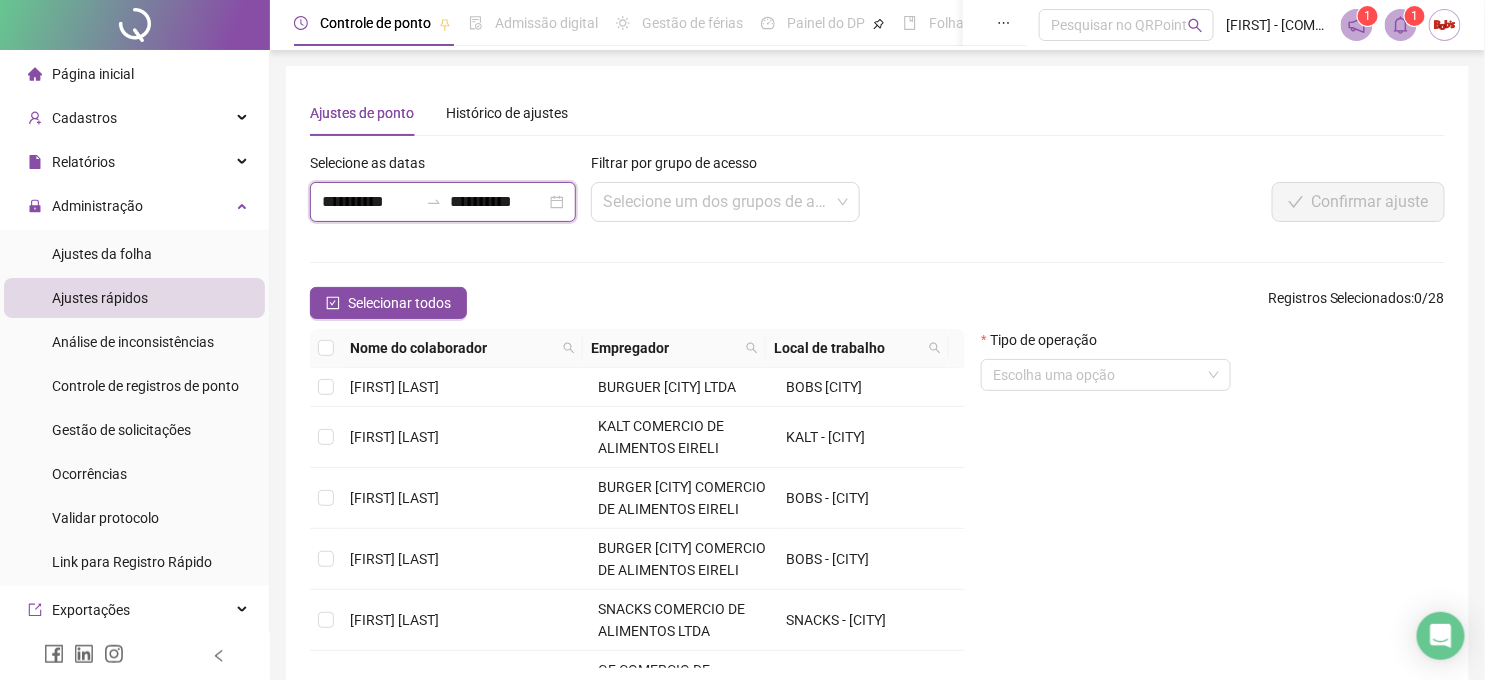 click on "**********" at bounding box center (370, 202) 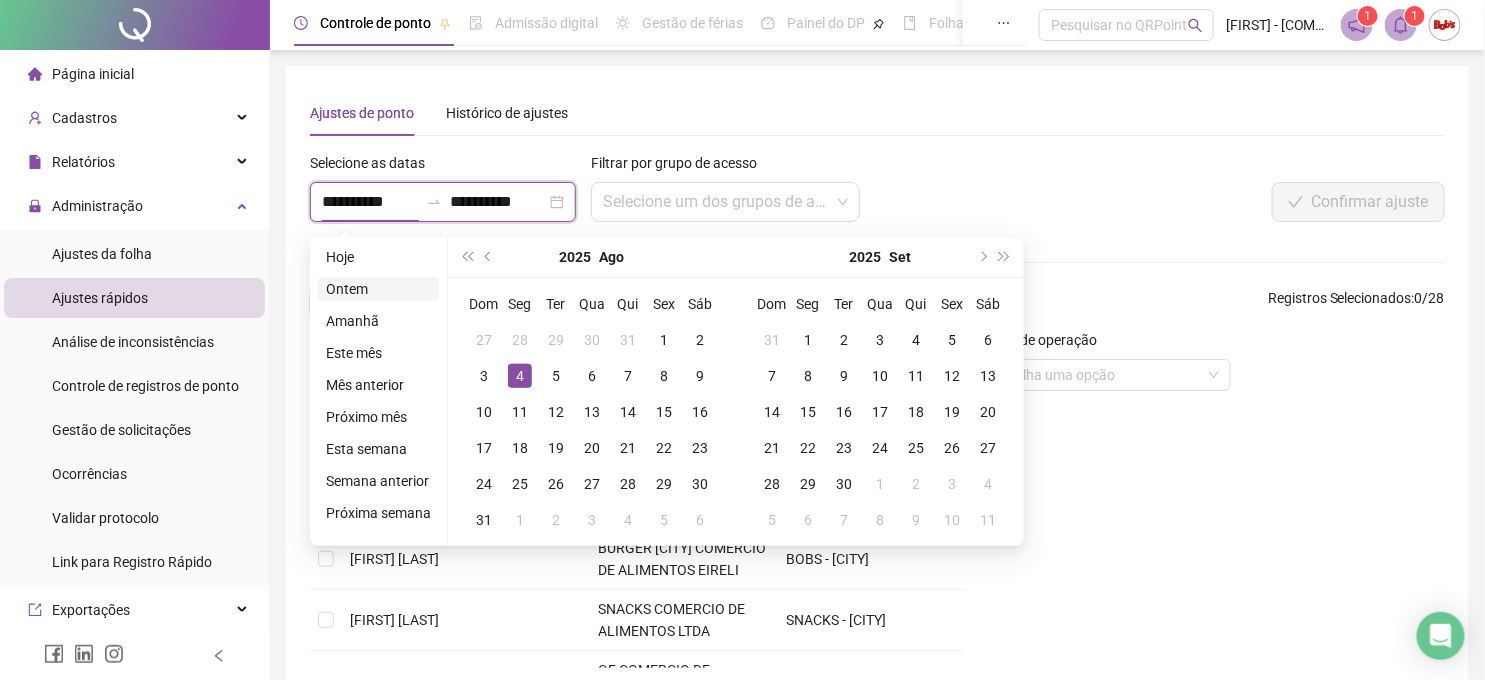 type on "**********" 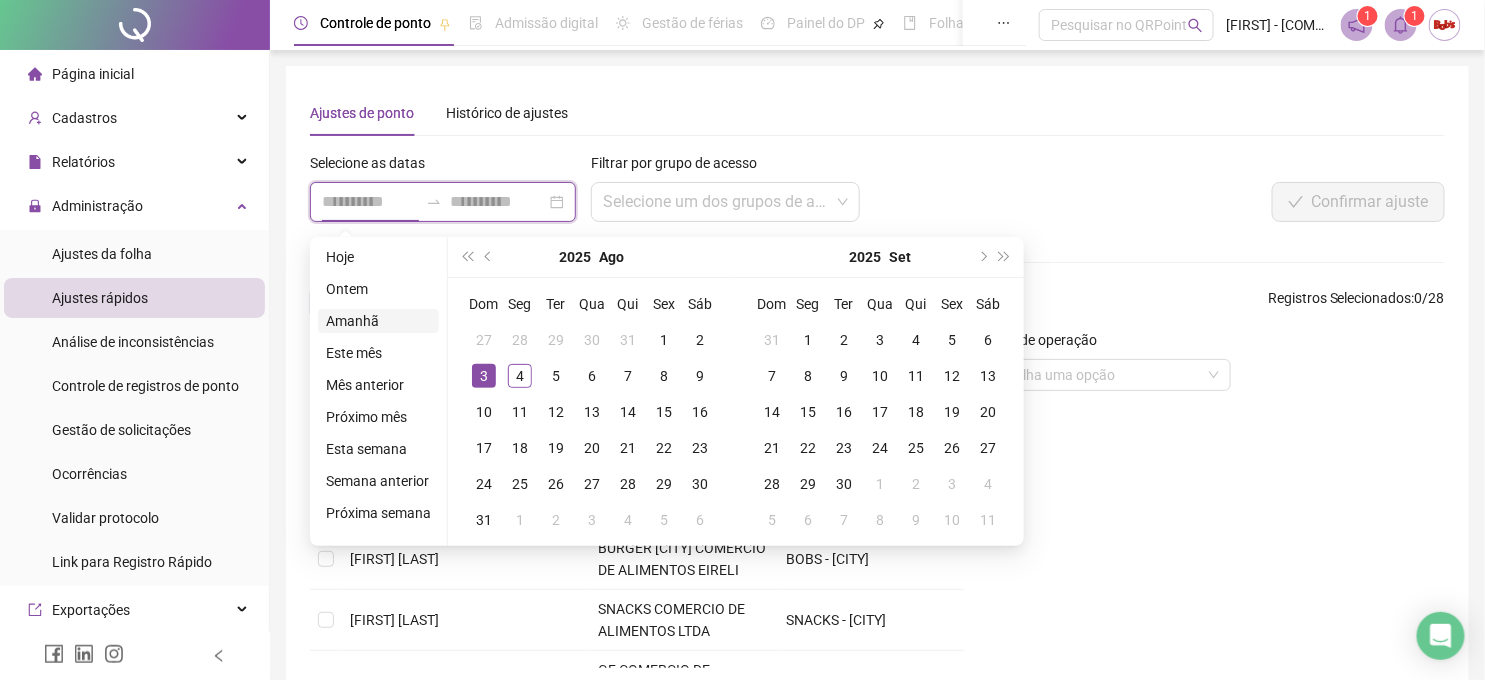 type on "**********" 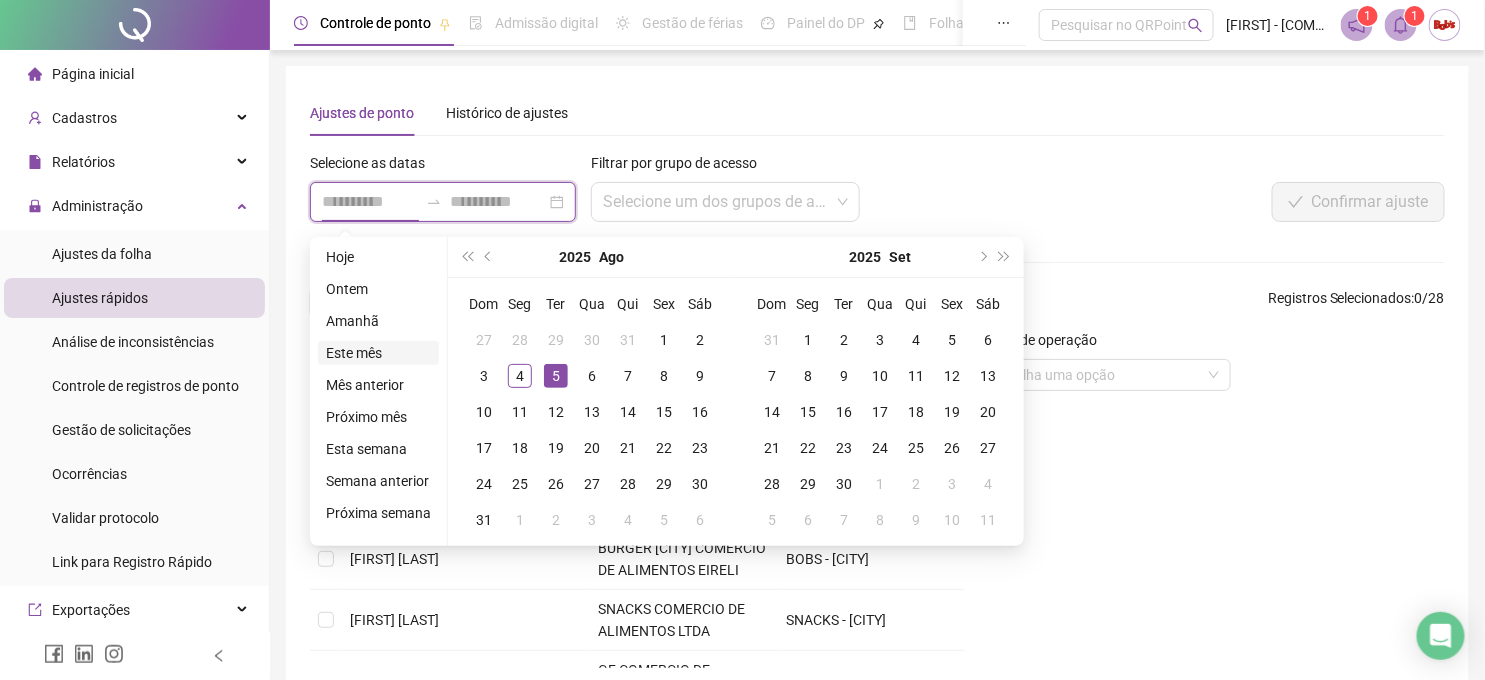 type on "**********" 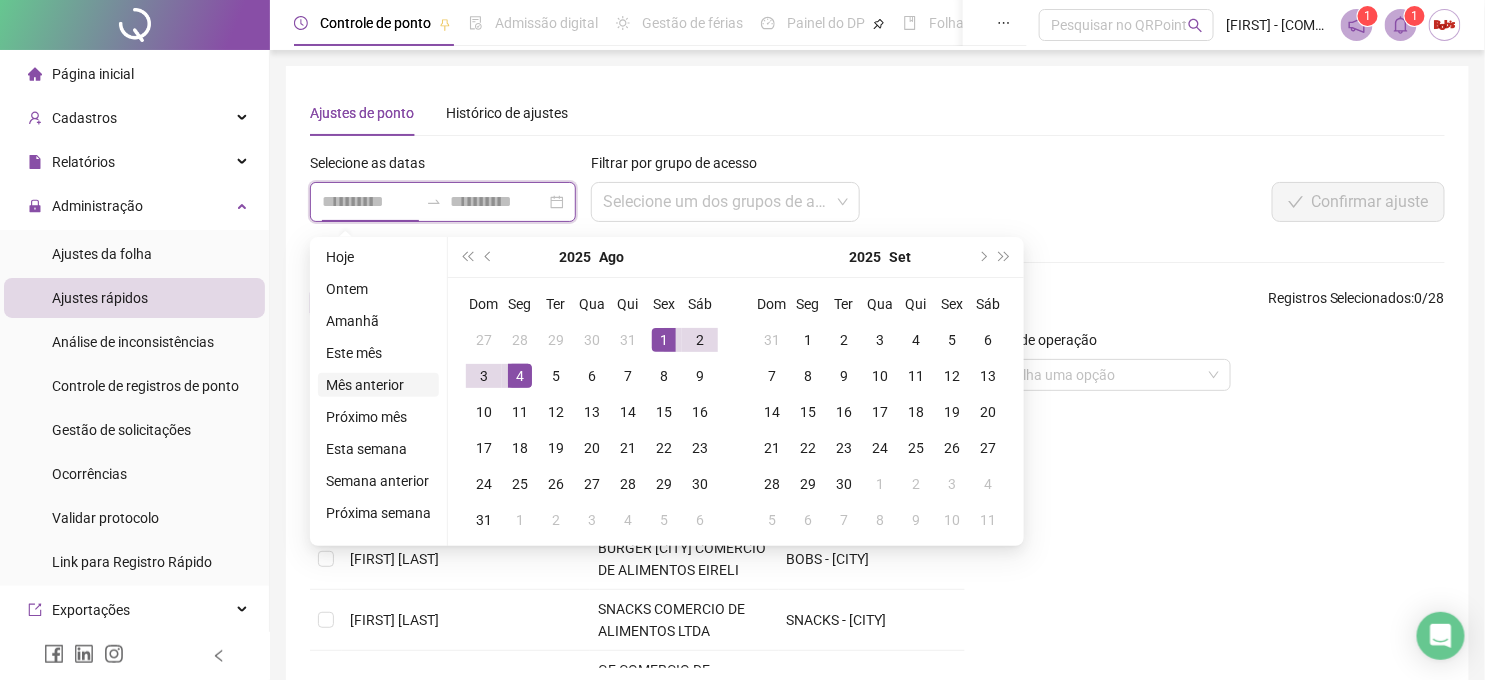 type on "**********" 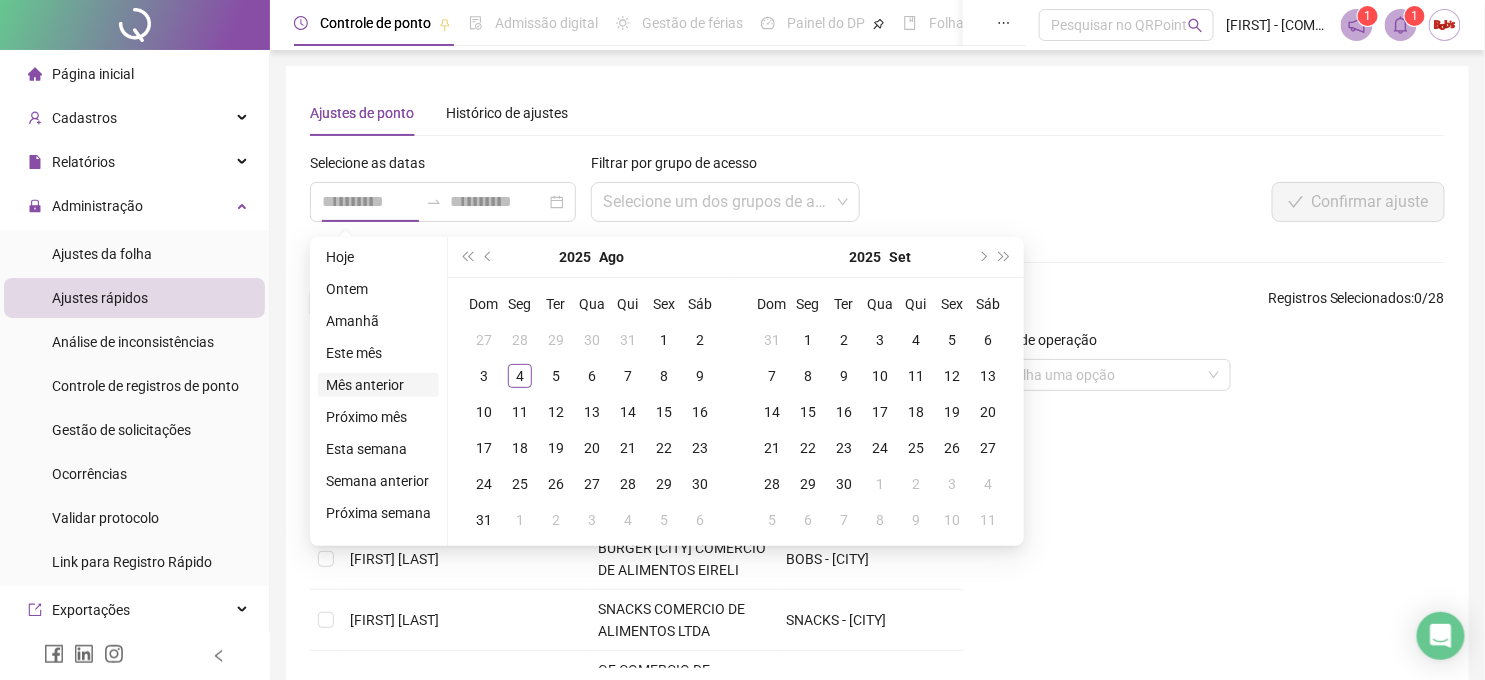 click on "Mês anterior" at bounding box center (378, 385) 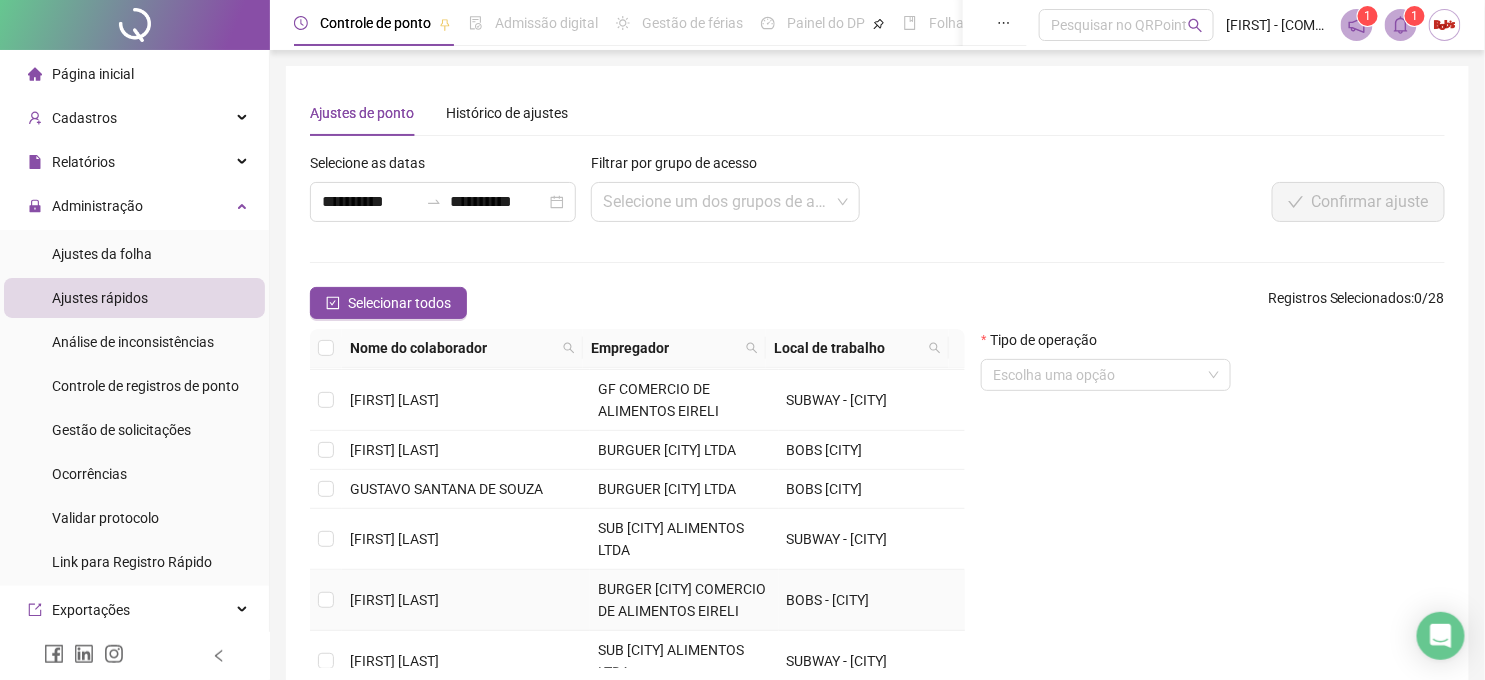 scroll, scrollTop: 393, scrollLeft: 0, axis: vertical 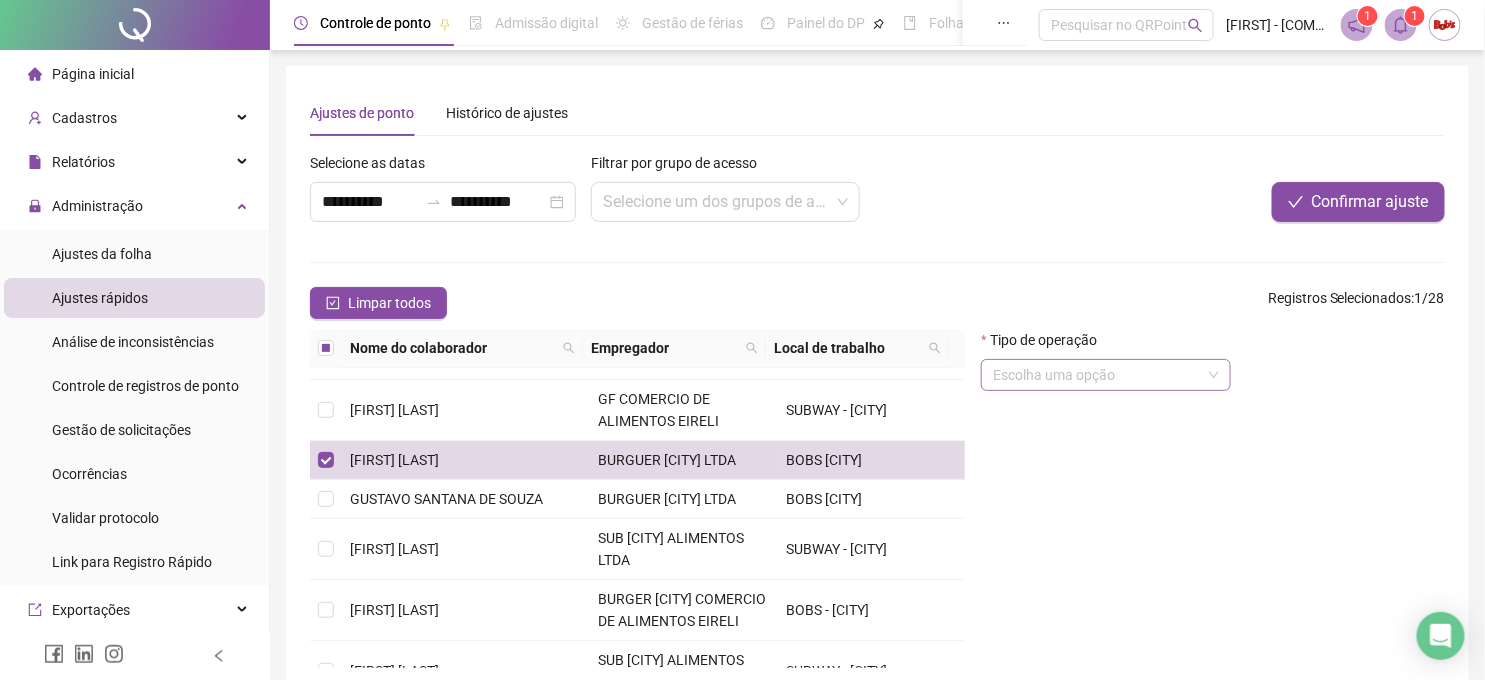click at bounding box center (1097, 375) 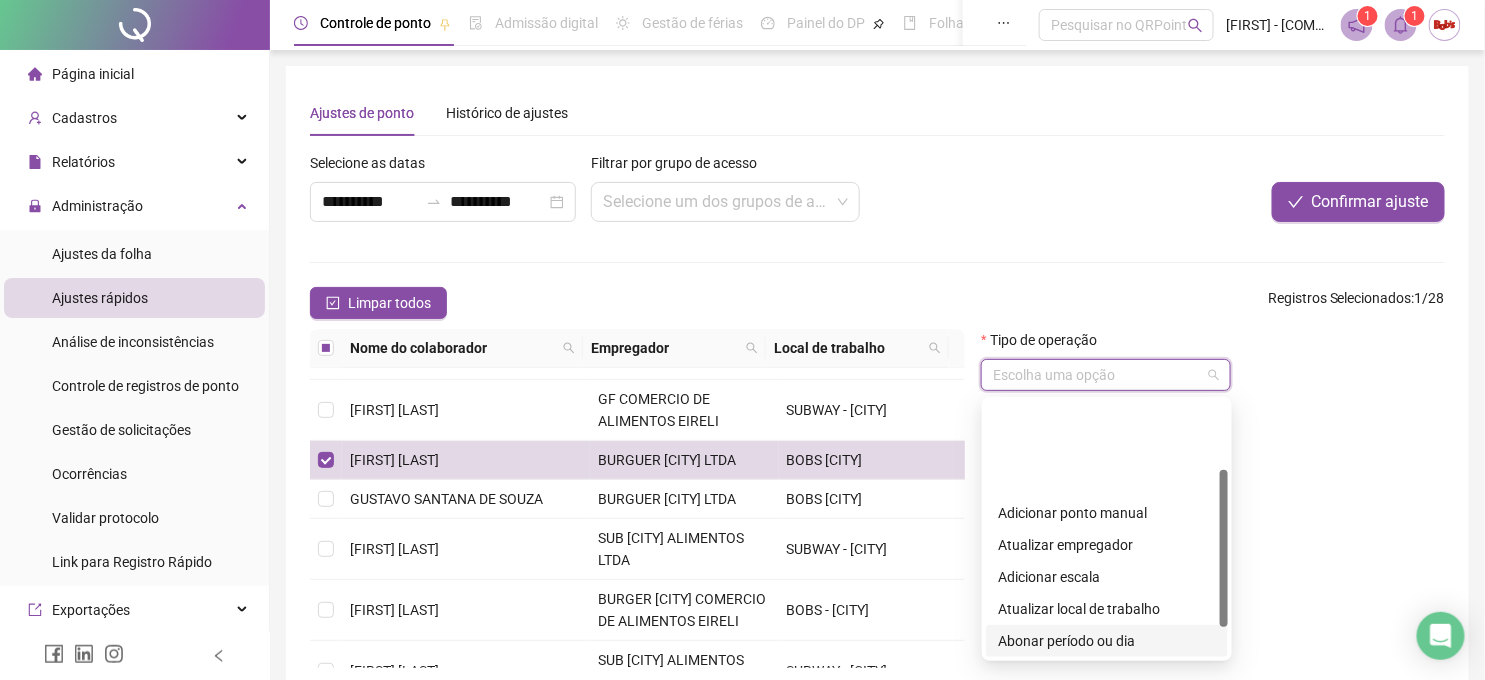 scroll, scrollTop: 160, scrollLeft: 0, axis: vertical 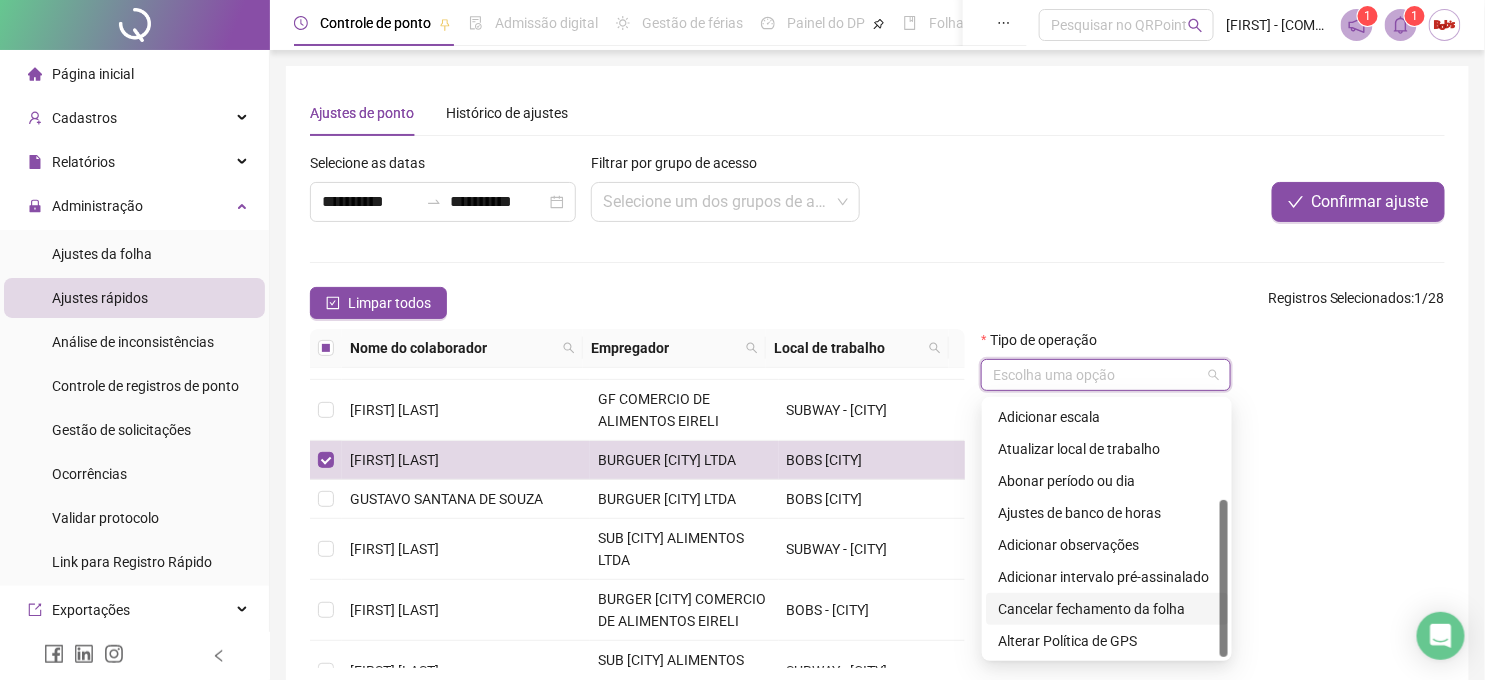 drag, startPoint x: 1063, startPoint y: 613, endPoint x: 1126, endPoint y: 553, distance: 87 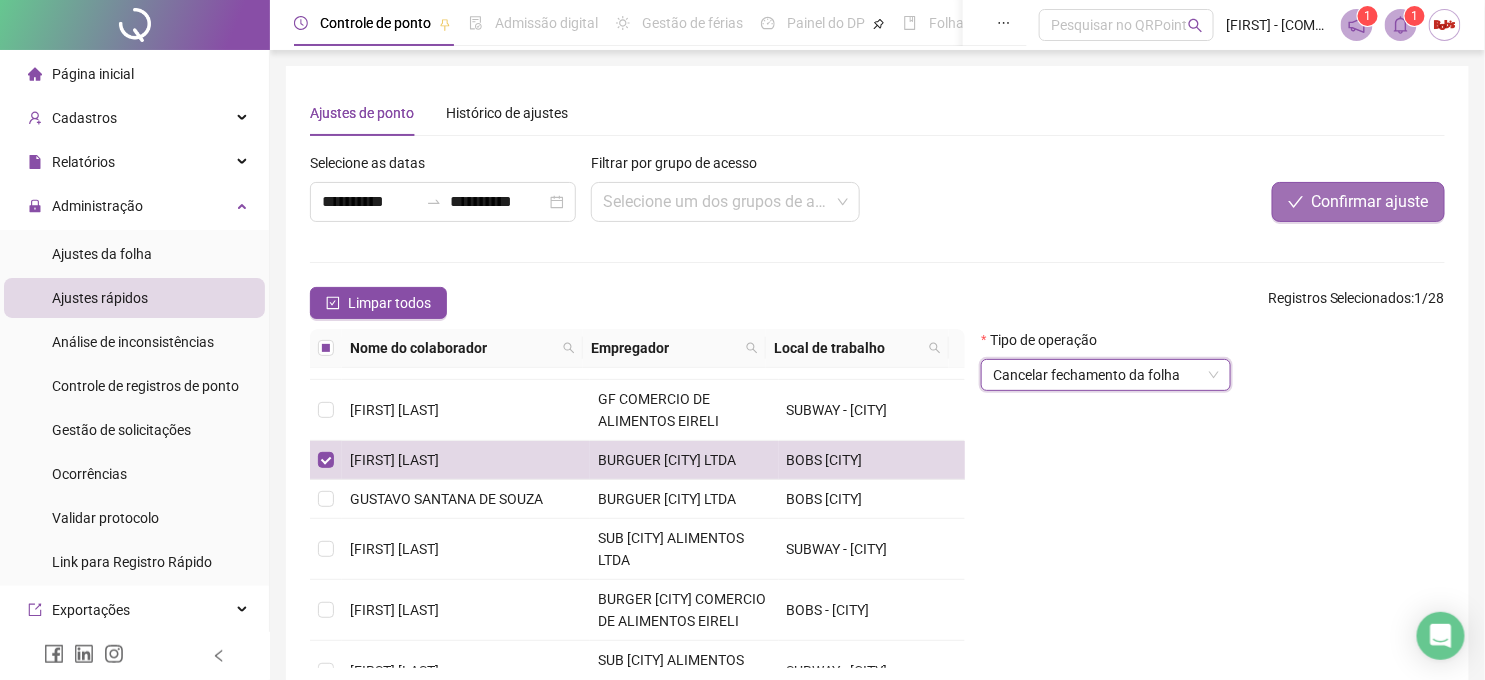 click on "Confirmar ajuste" at bounding box center (1370, 202) 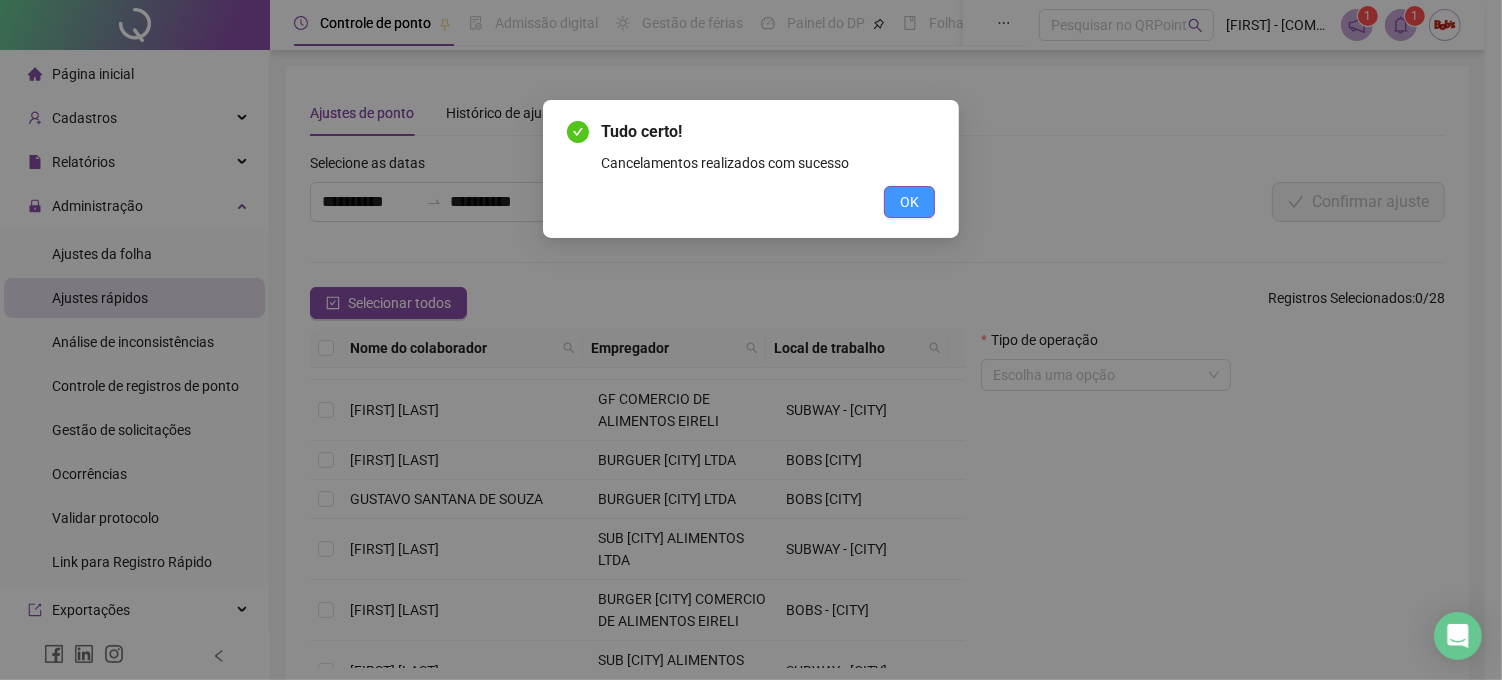 click on "OK" at bounding box center [909, 202] 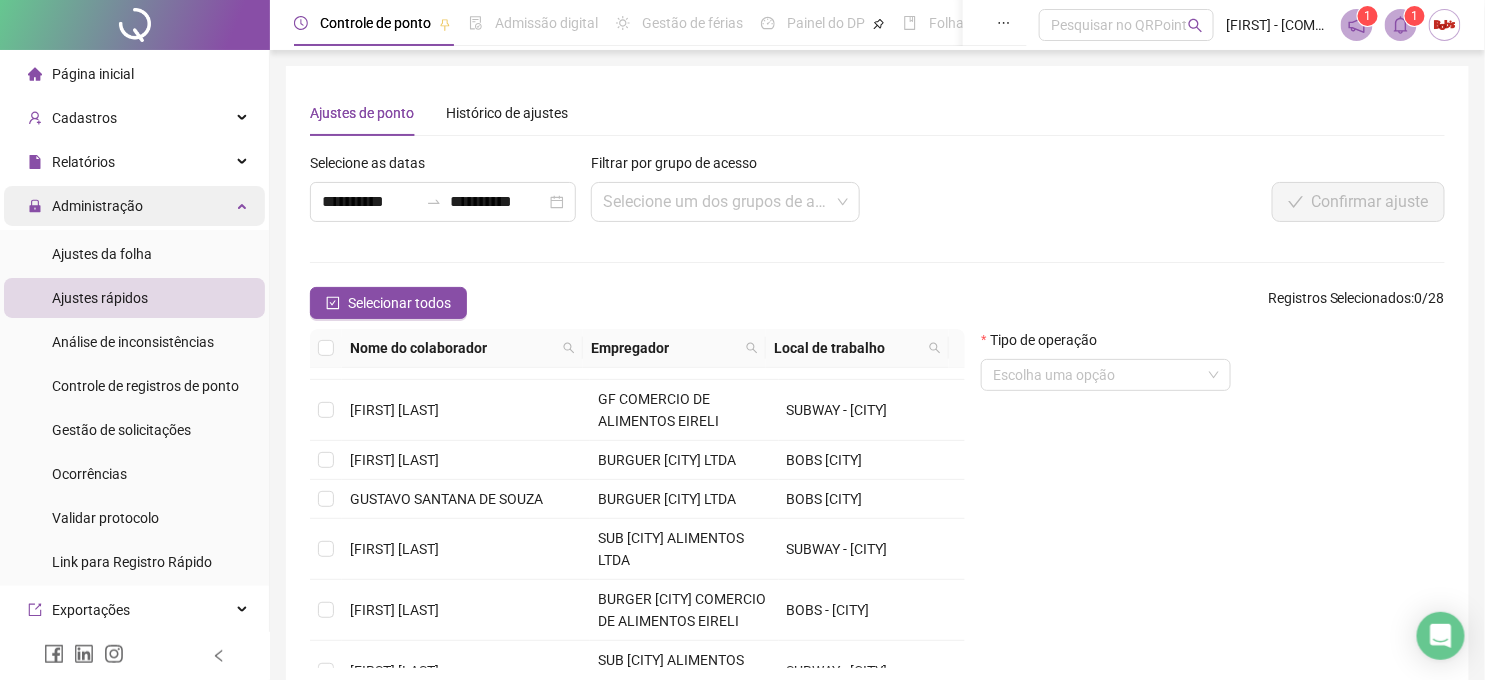 click on "Administração" at bounding box center (85, 206) 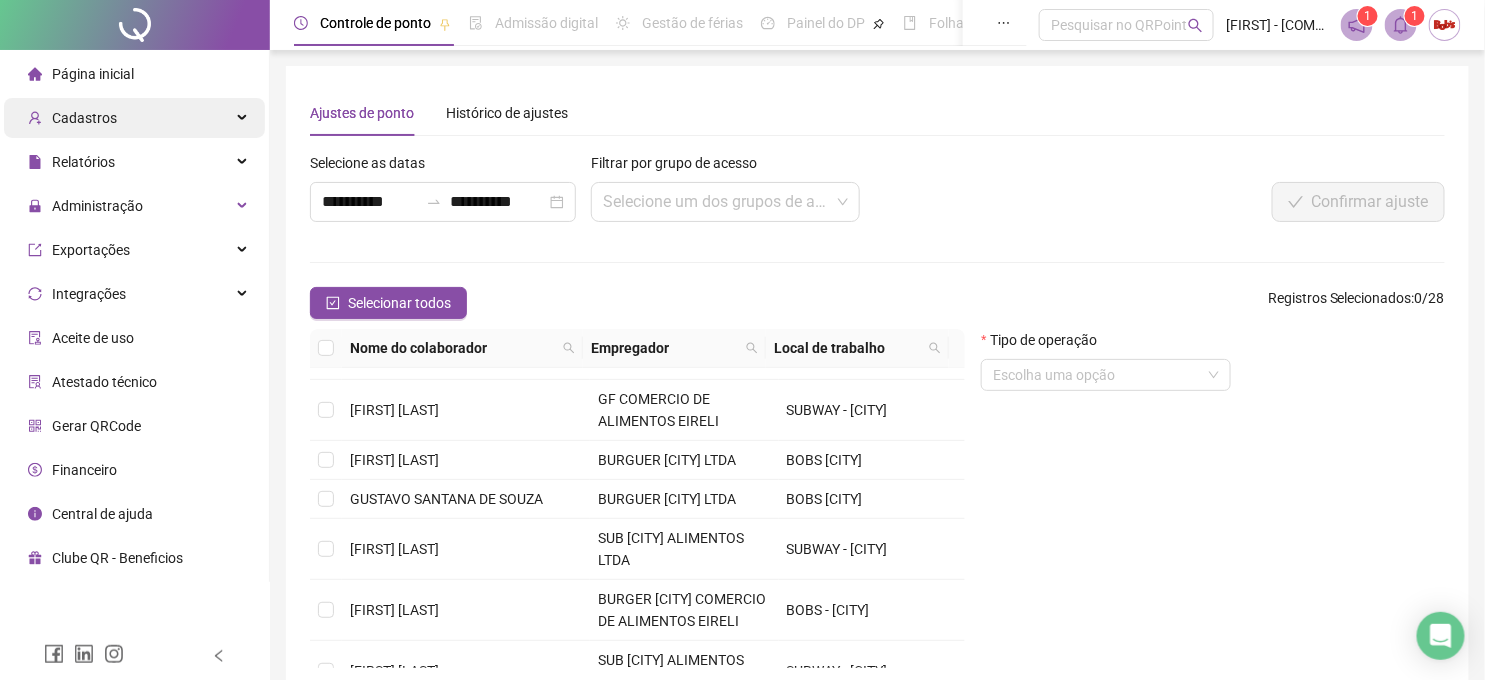 click on "Cadastros" at bounding box center [134, 118] 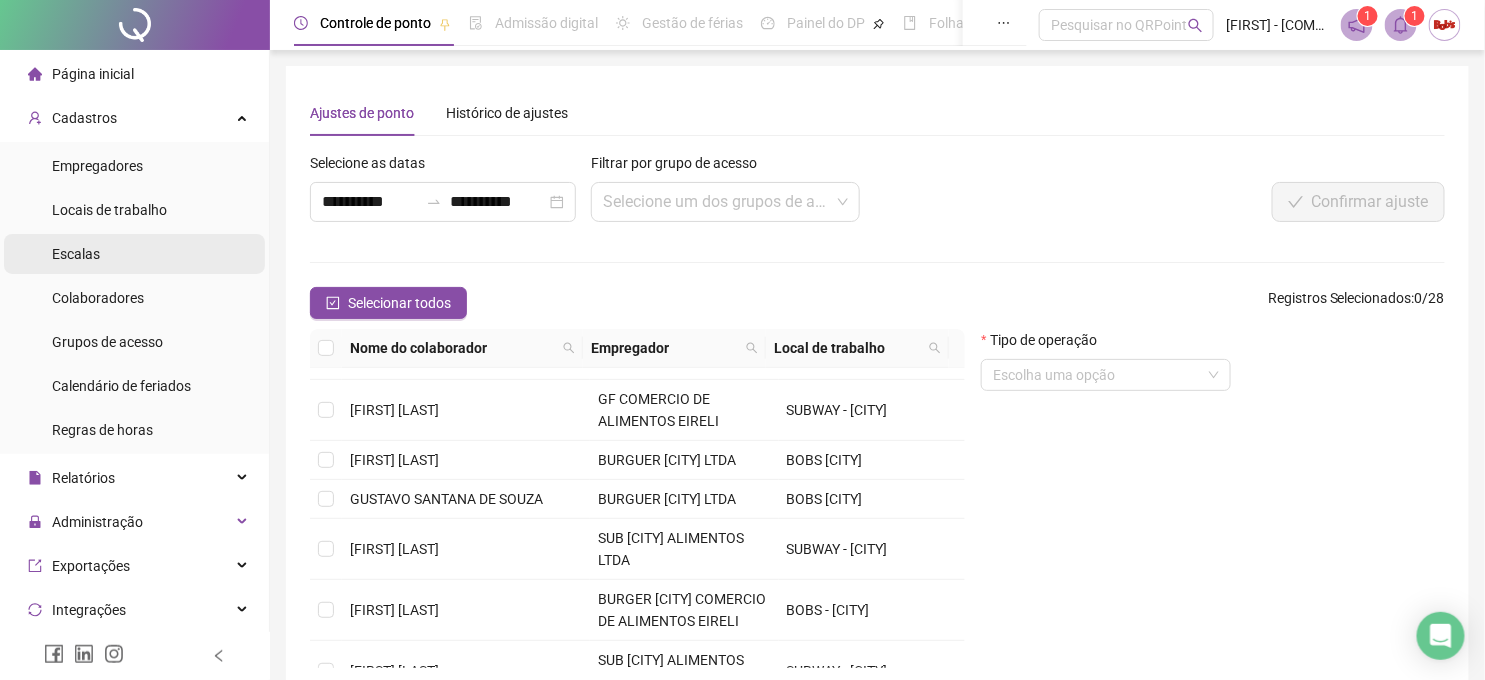 click on "Escalas" at bounding box center [134, 254] 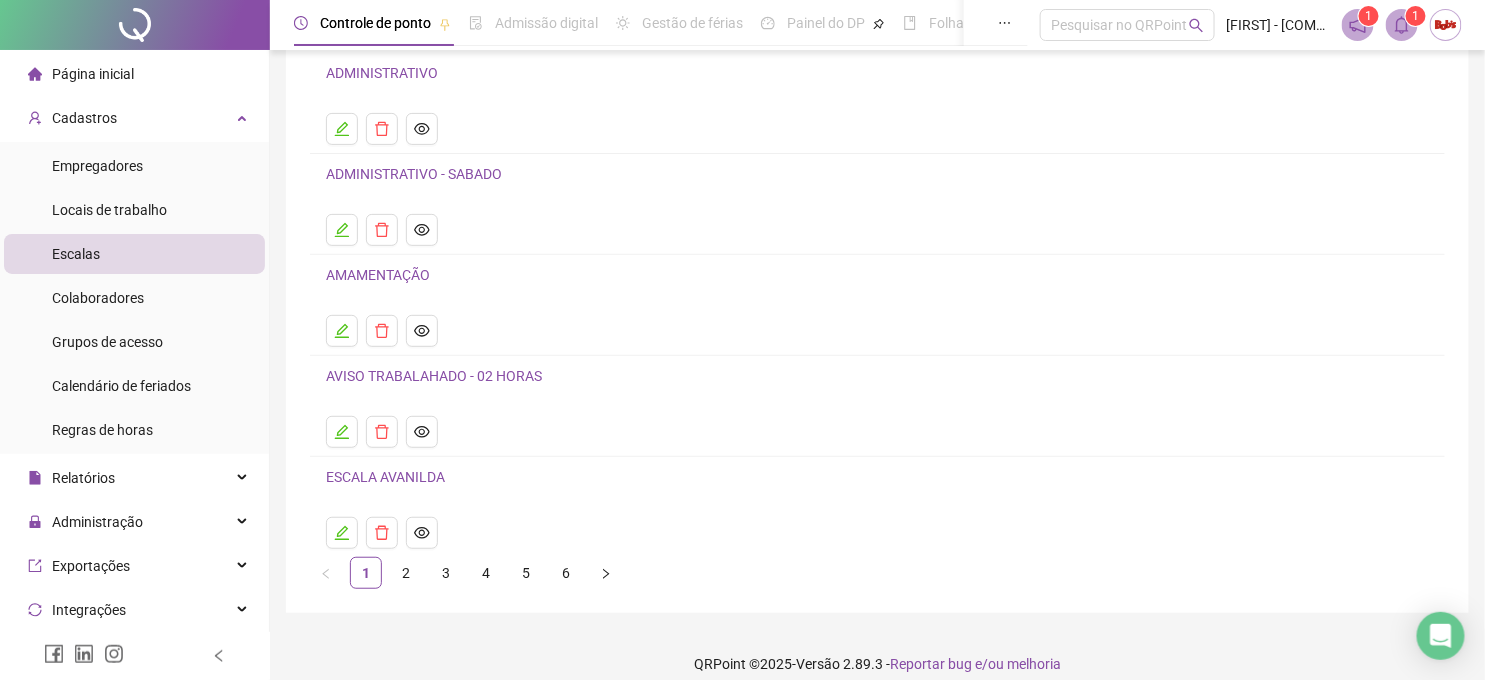 scroll, scrollTop: 177, scrollLeft: 0, axis: vertical 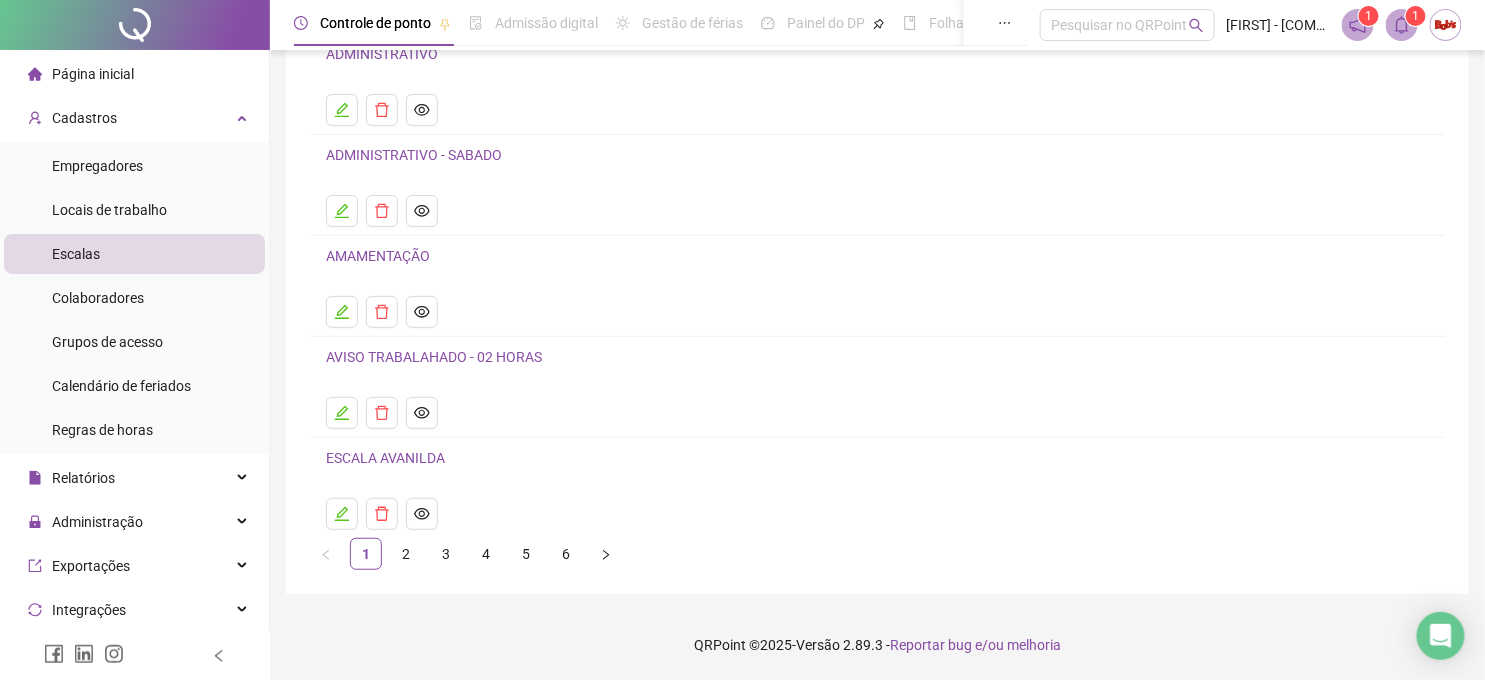click on "AVISO TRABALAHADO - 02 HORAS" at bounding box center [434, 357] 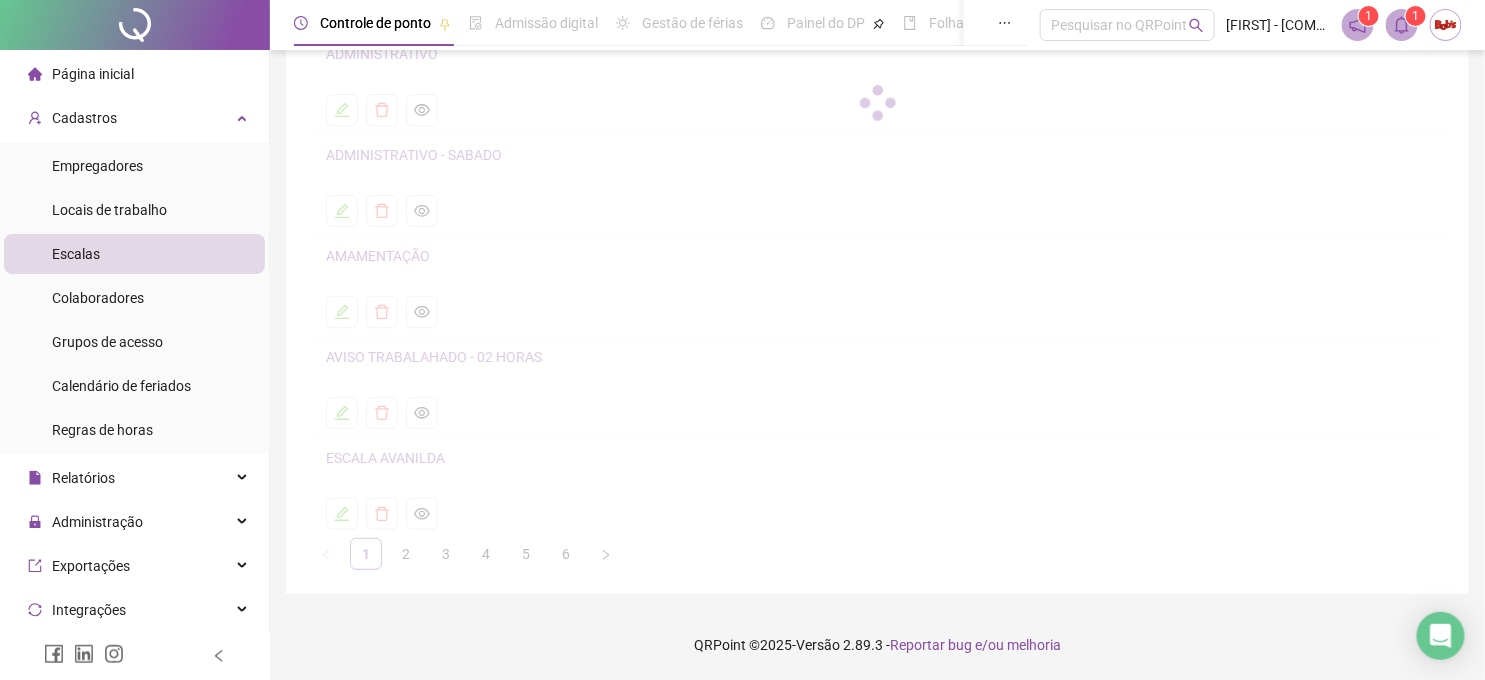 scroll, scrollTop: 0, scrollLeft: 0, axis: both 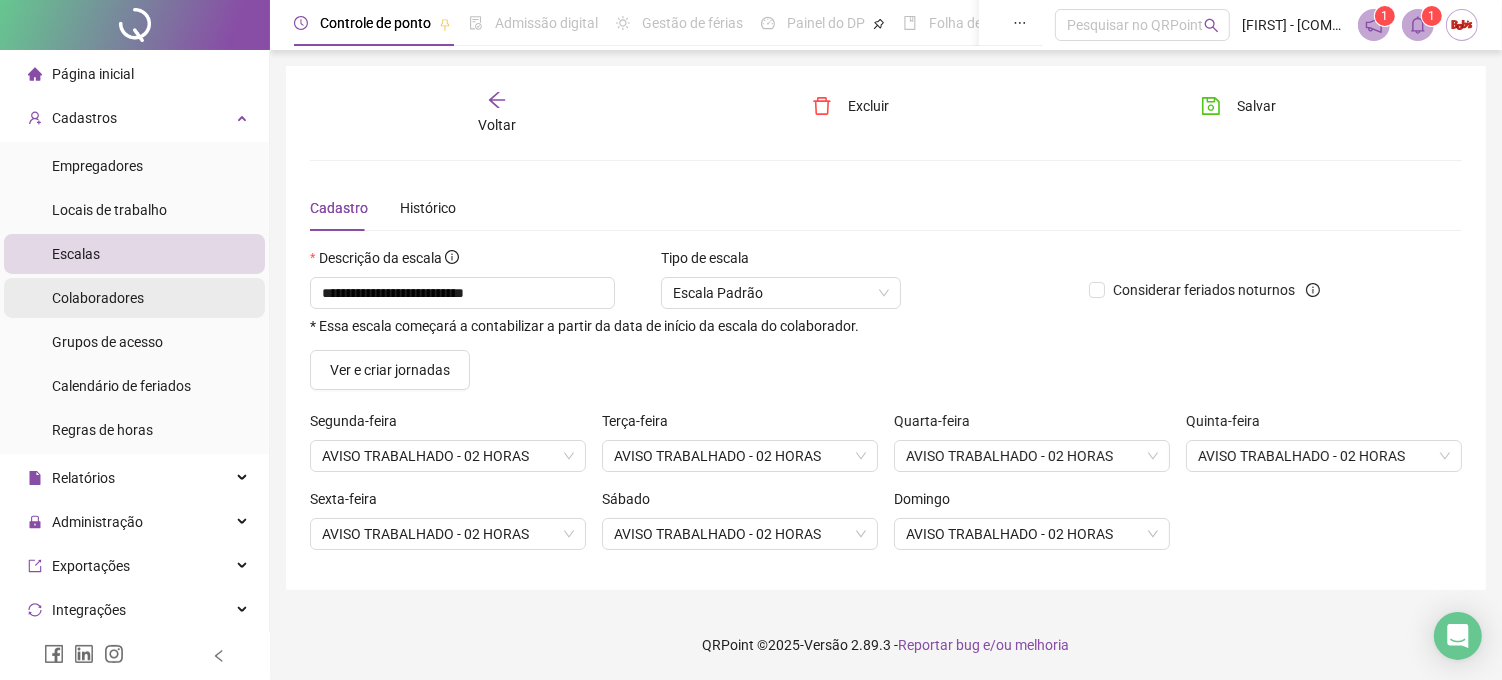 click on "Colaboradores" at bounding box center [98, 298] 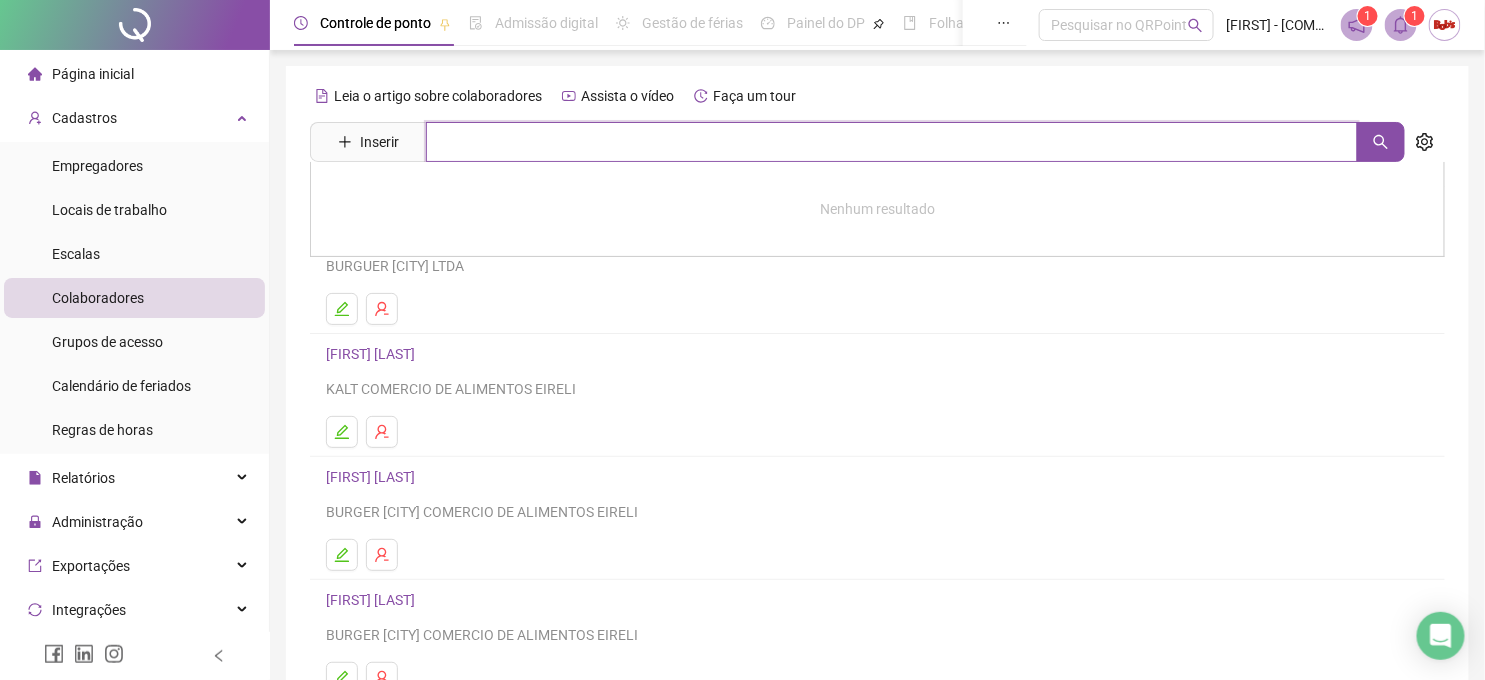 click at bounding box center [892, 142] 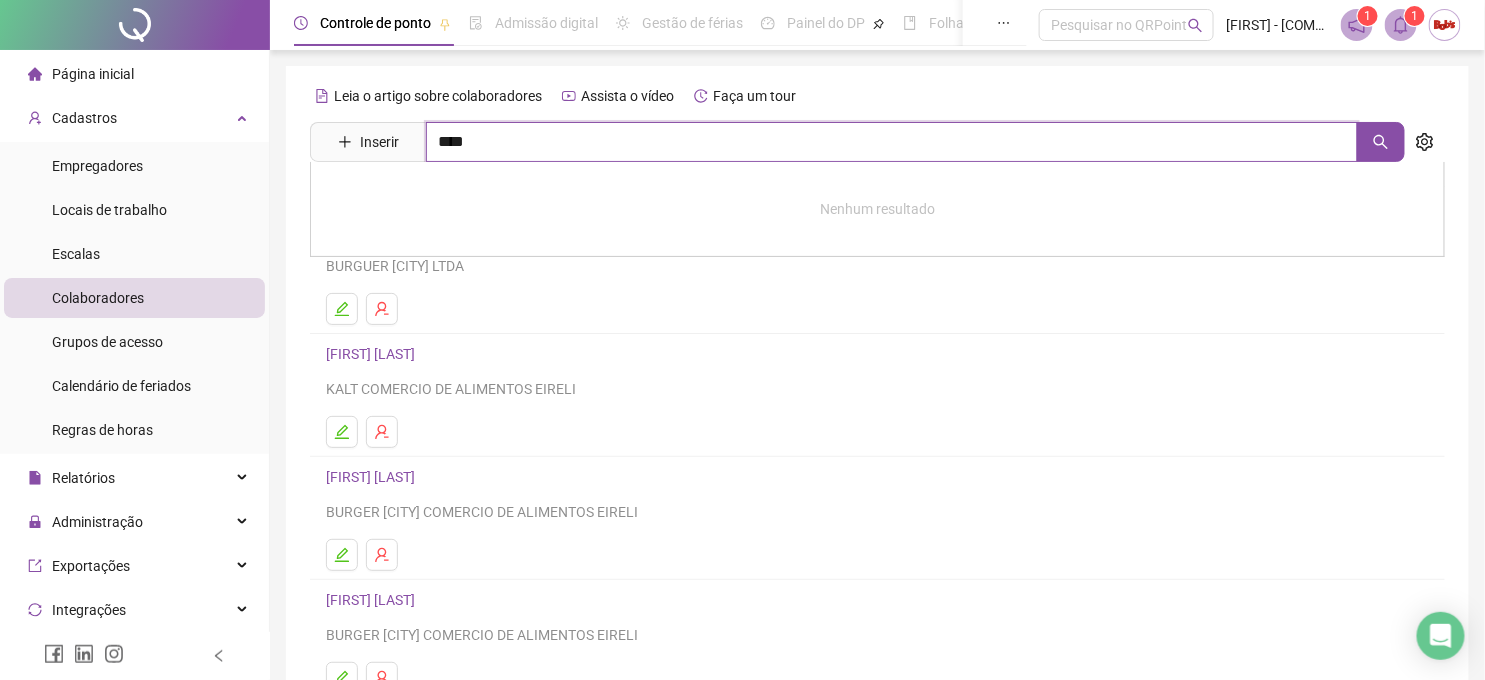 type on "****" 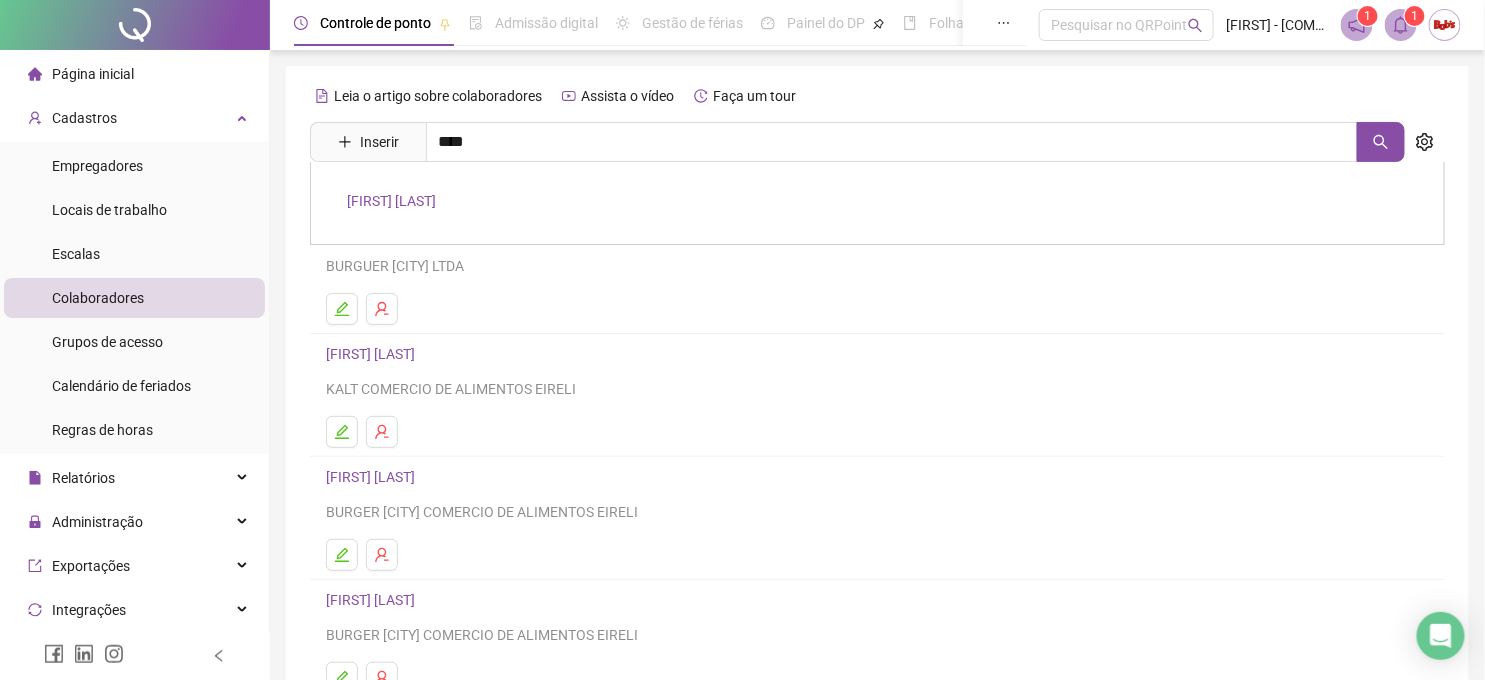 click on "[FIRST] [LAST]" at bounding box center [391, 201] 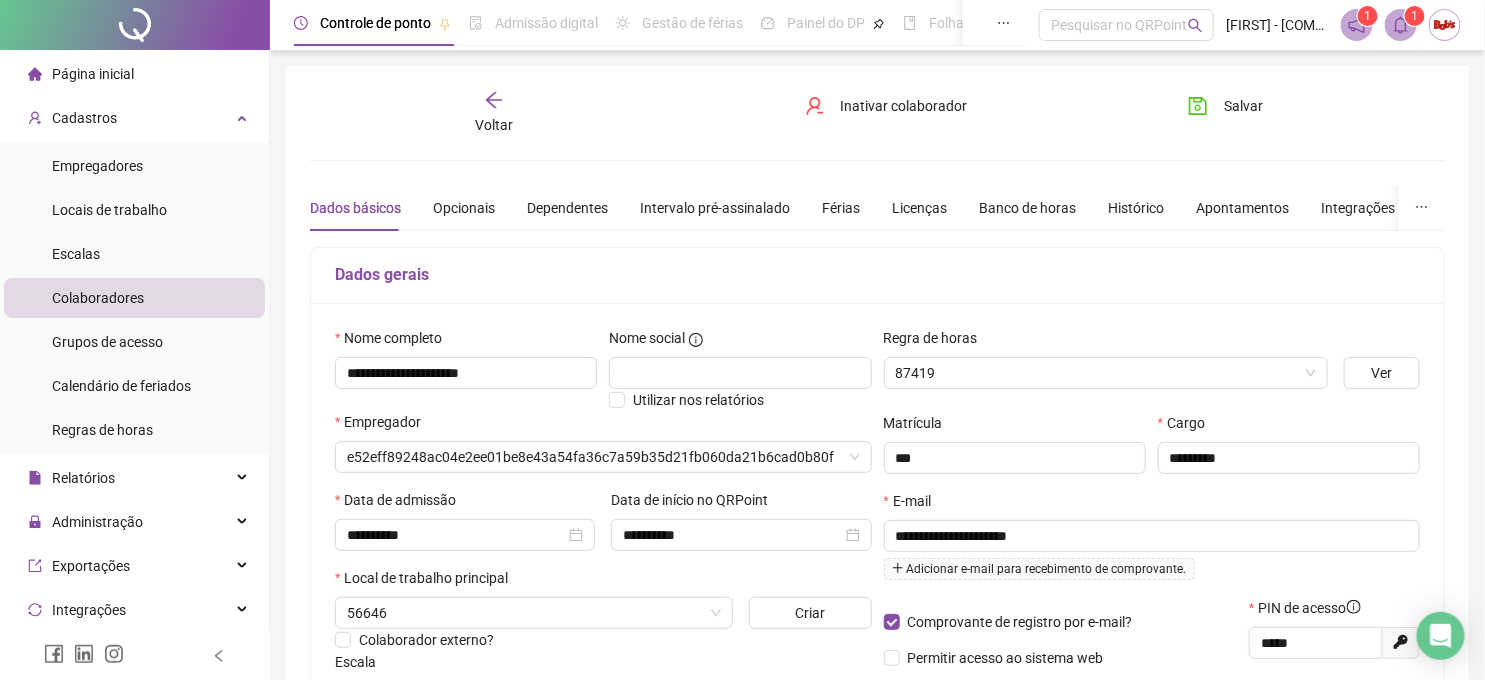 type on "**********" 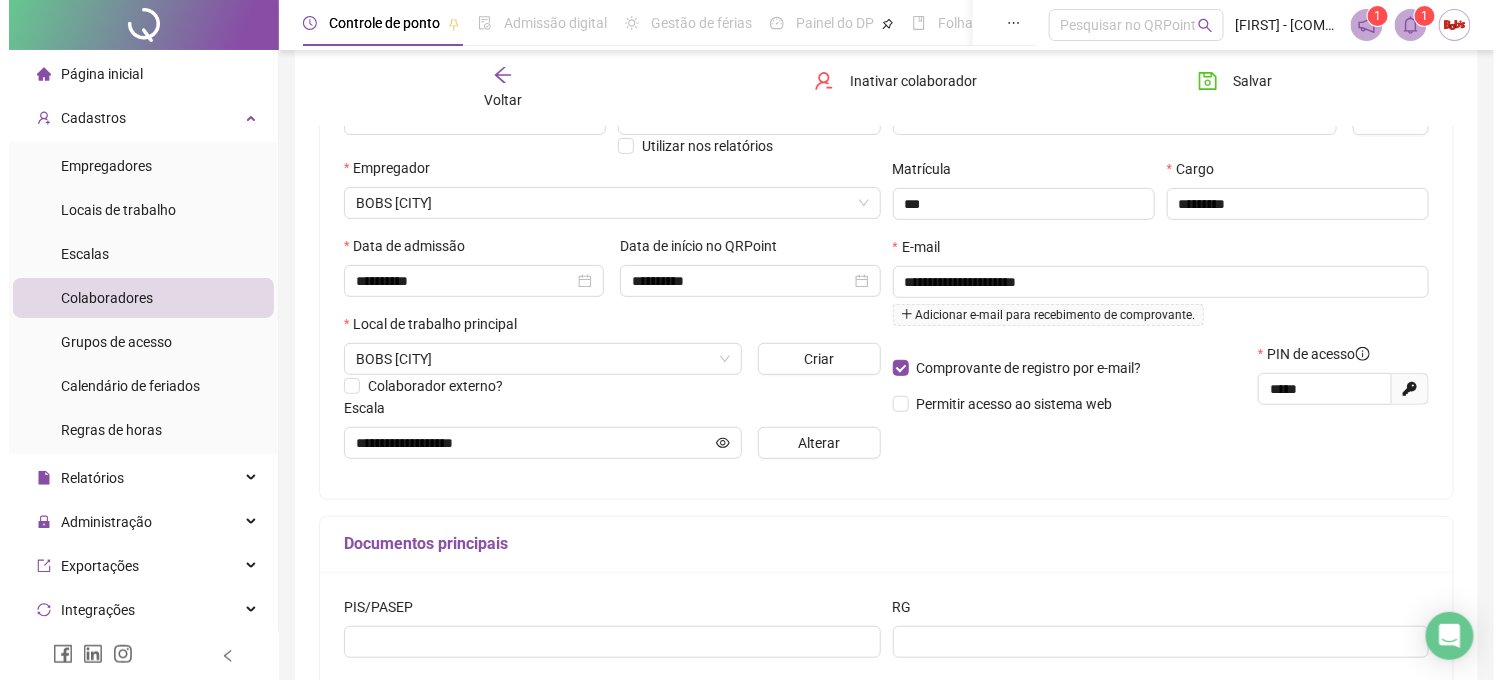 scroll, scrollTop: 243, scrollLeft: 0, axis: vertical 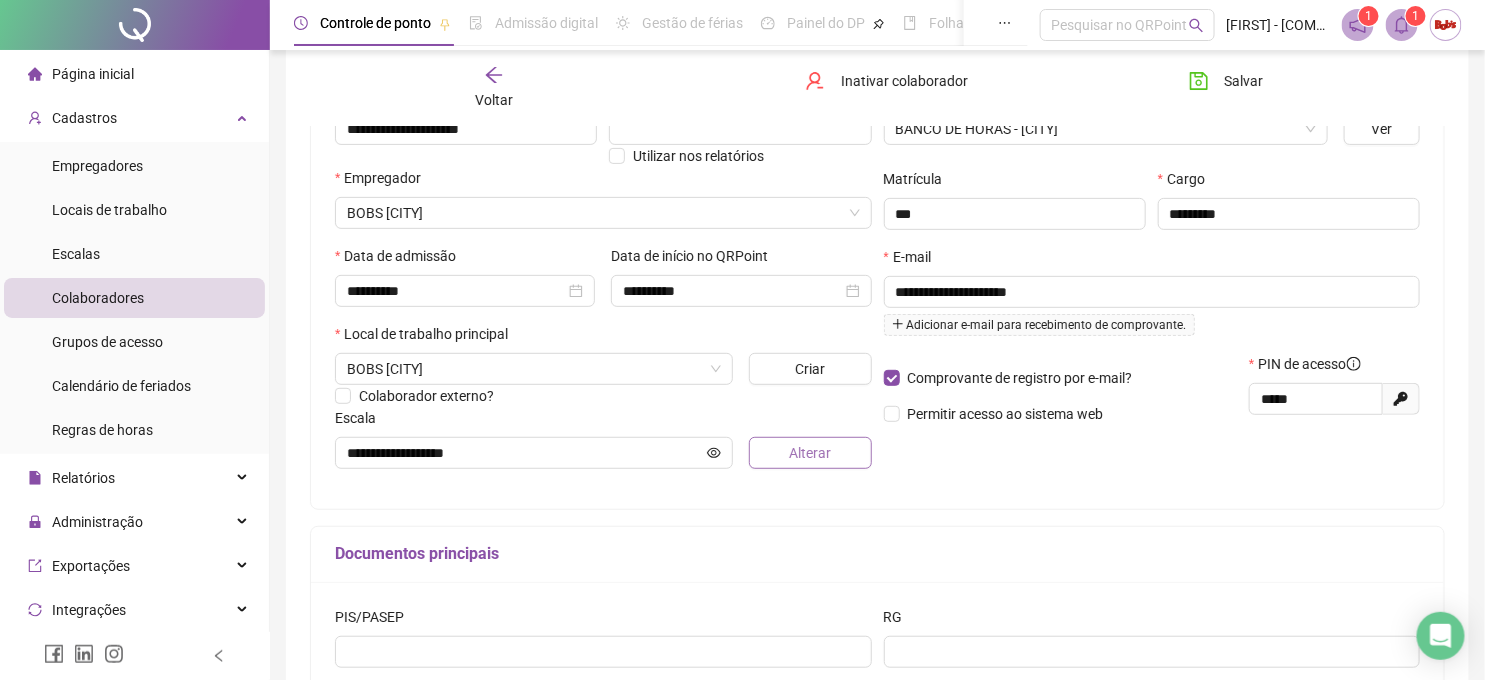 click on "Alterar" at bounding box center [810, 453] 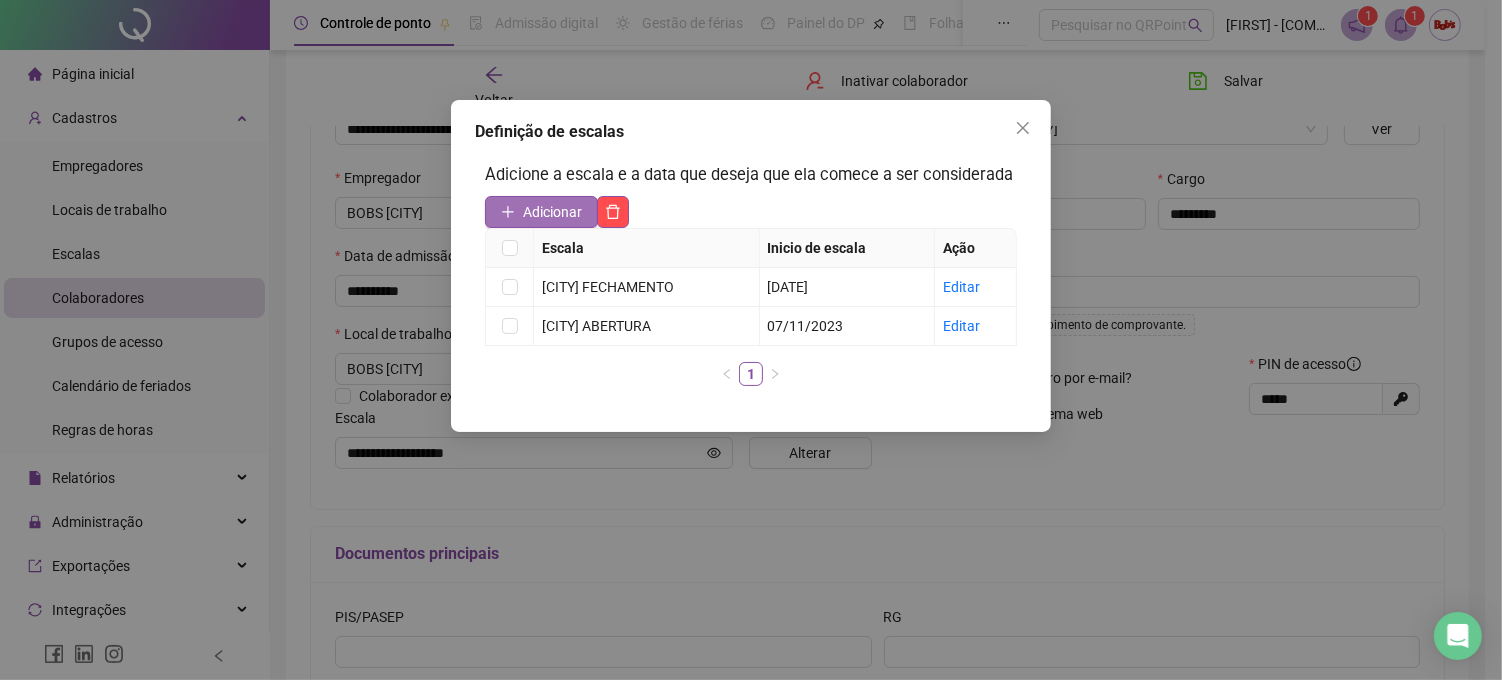 click on "Adicionar" at bounding box center (552, 212) 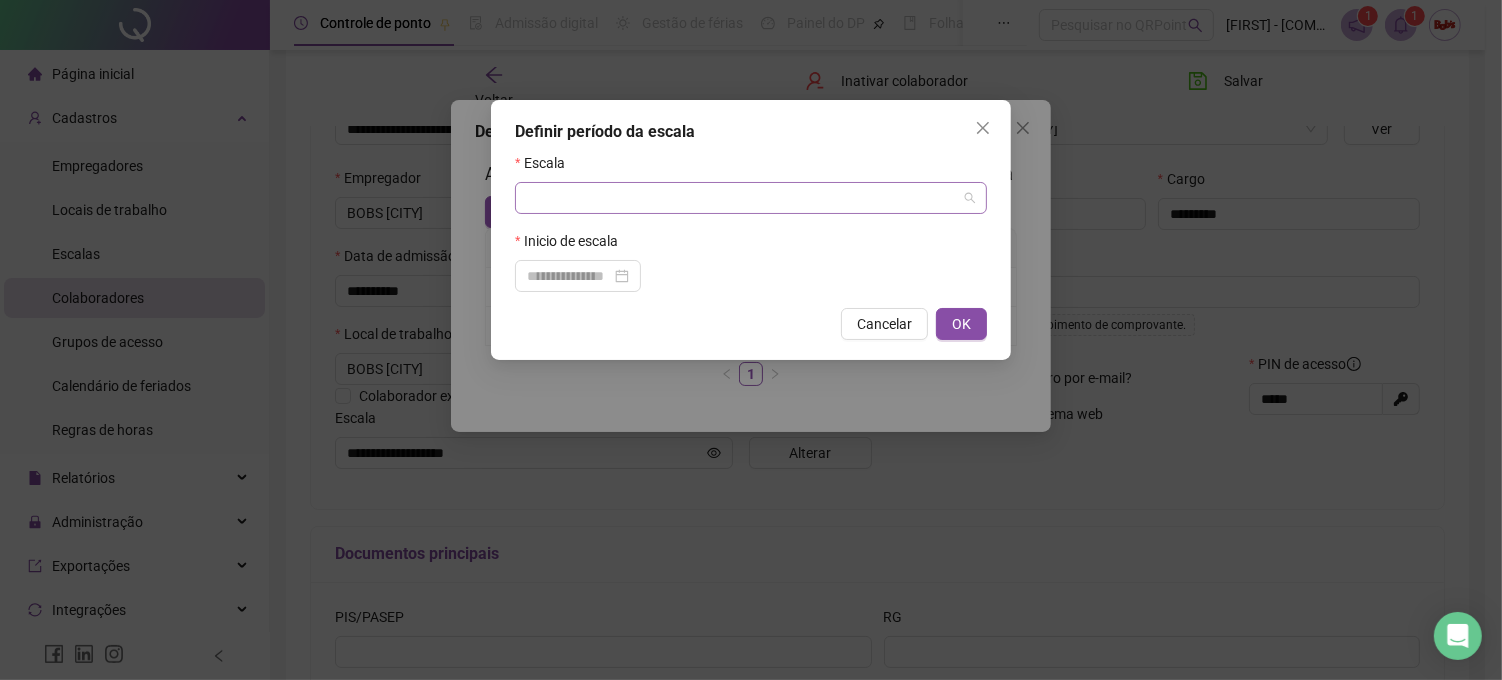 click at bounding box center (742, 198) 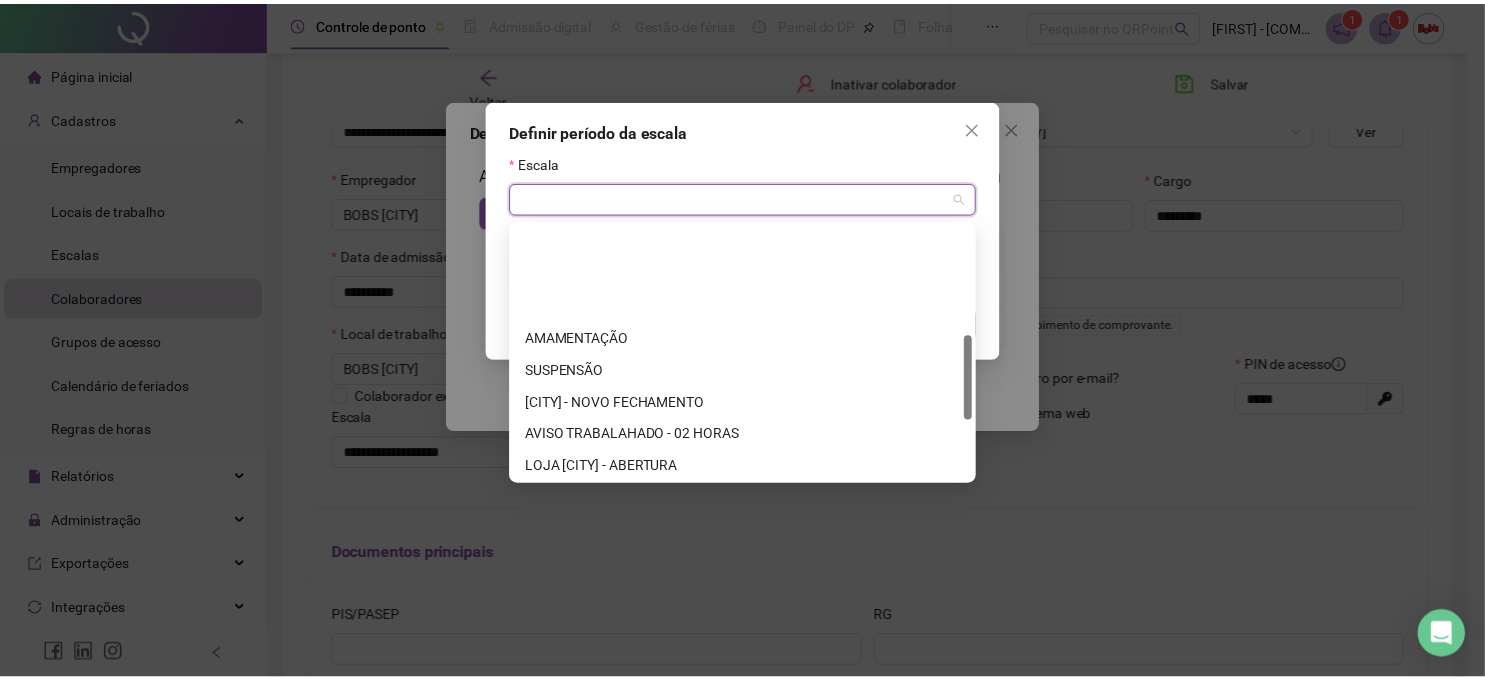 scroll, scrollTop: 333, scrollLeft: 0, axis: vertical 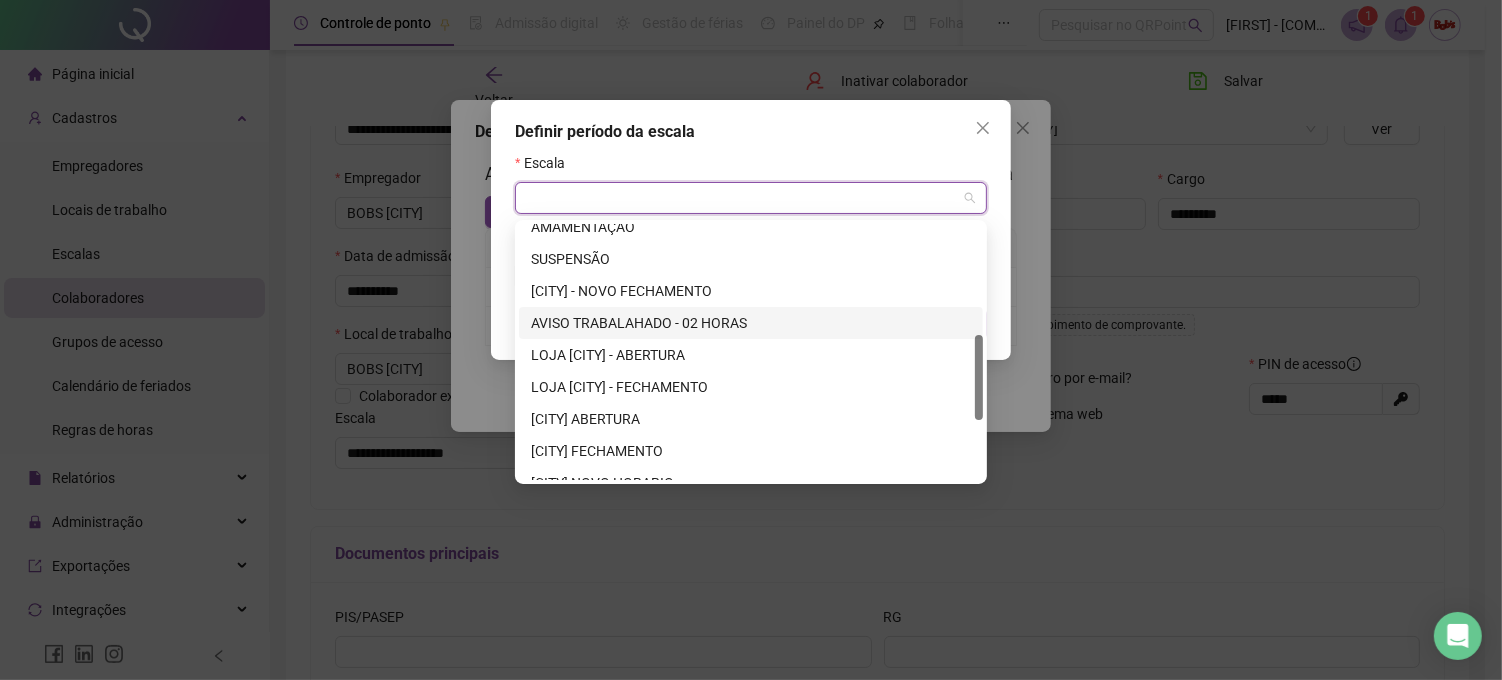 click on "AVISO TRABALAHADO - 02 HORAS" at bounding box center [751, 323] 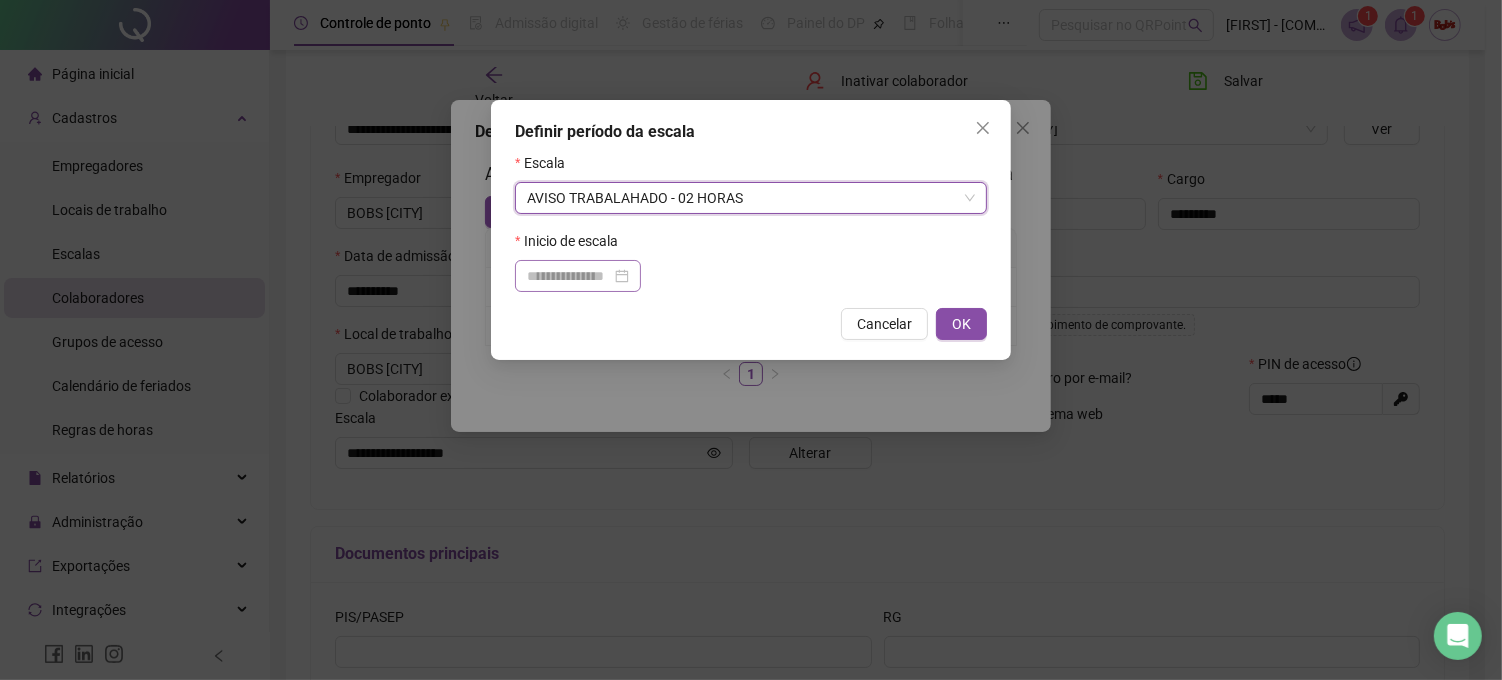 click at bounding box center [578, 276] 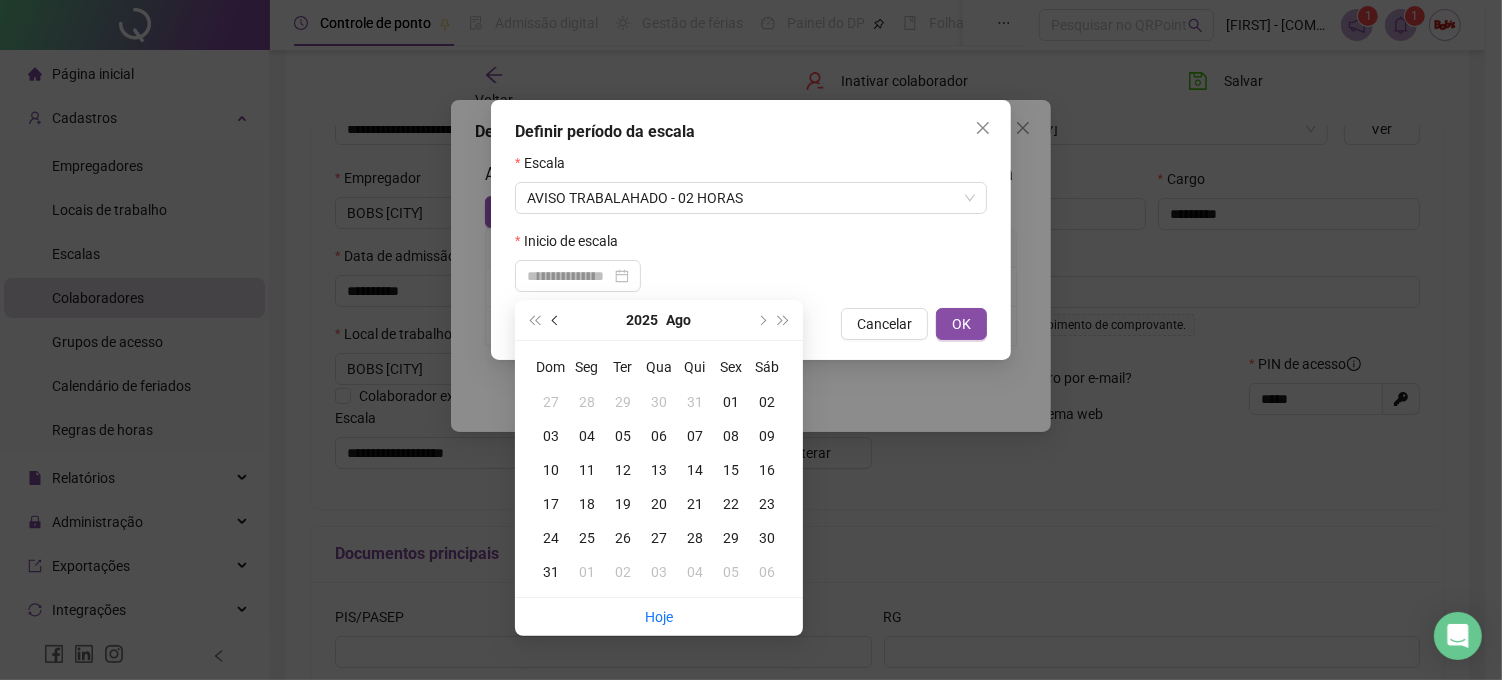 click at bounding box center (557, 320) 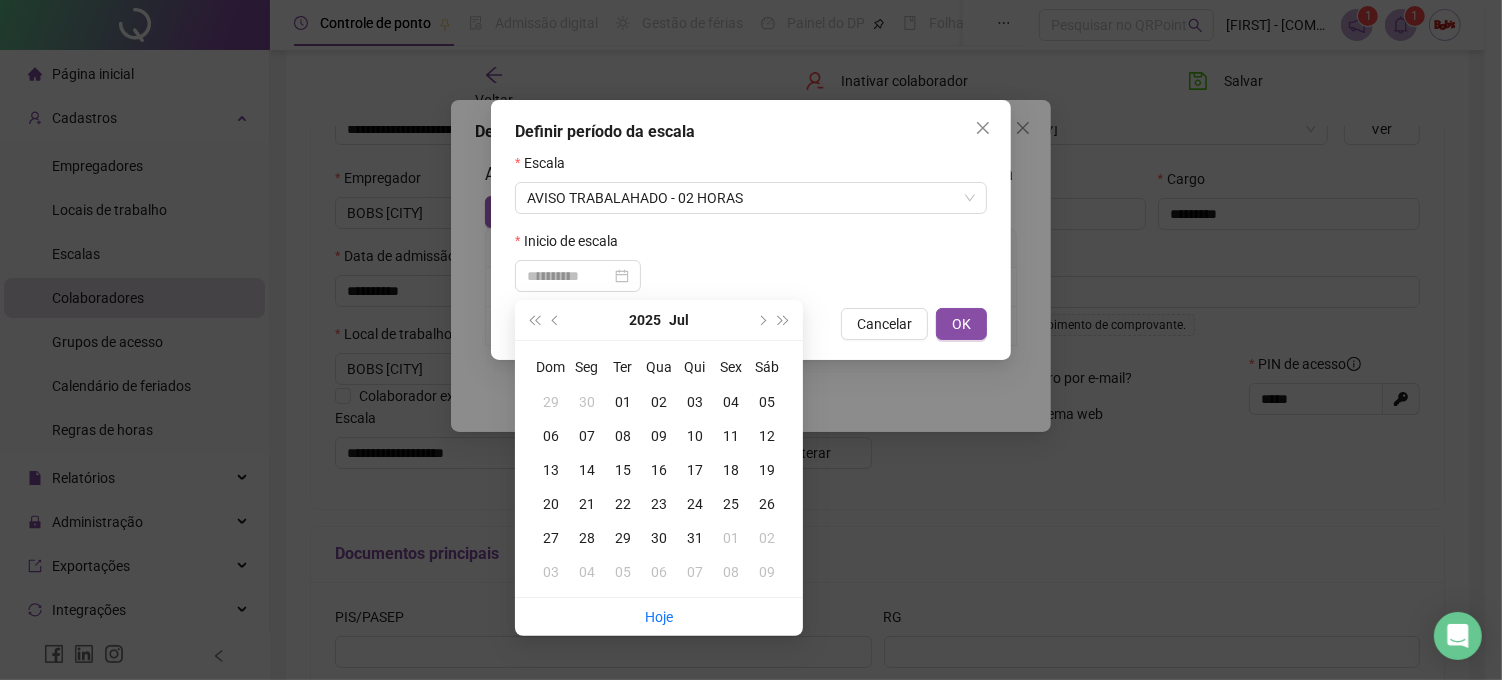 type on "**********" 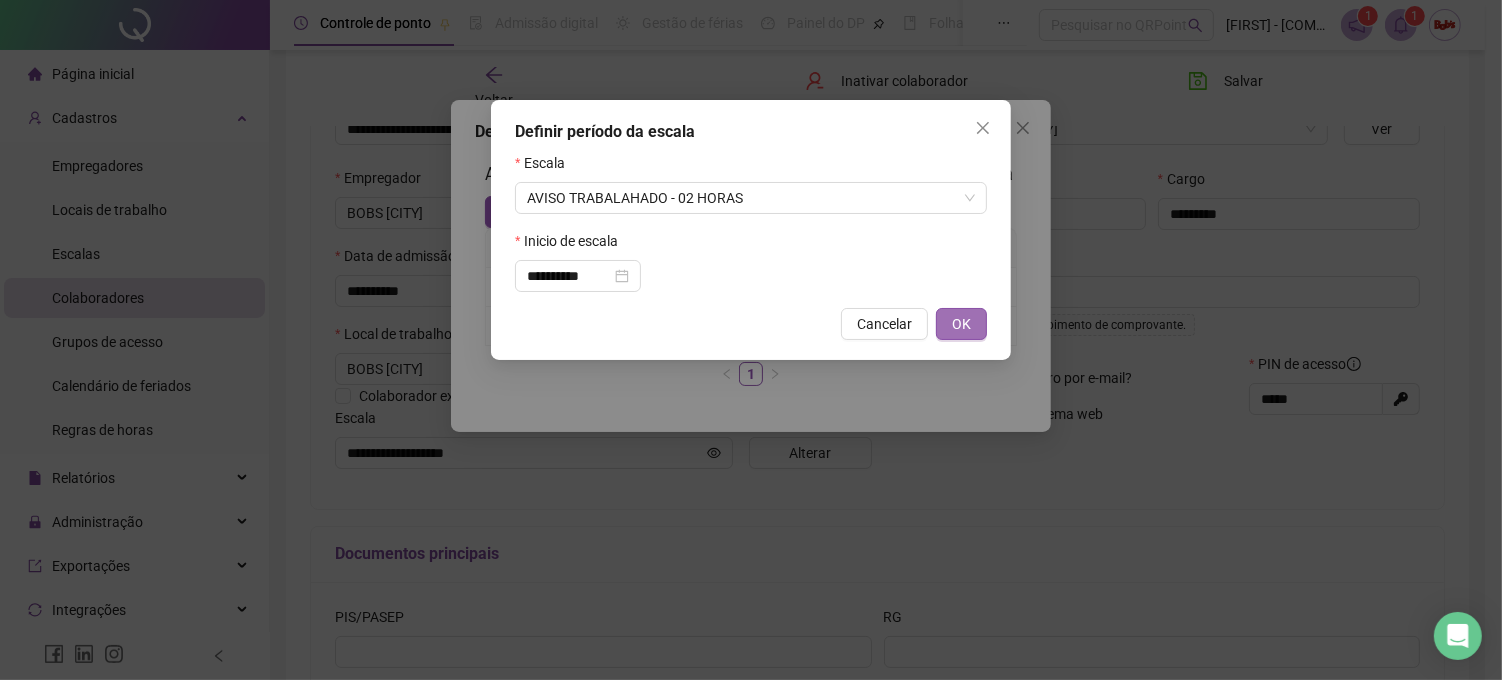 click on "OK" at bounding box center (961, 324) 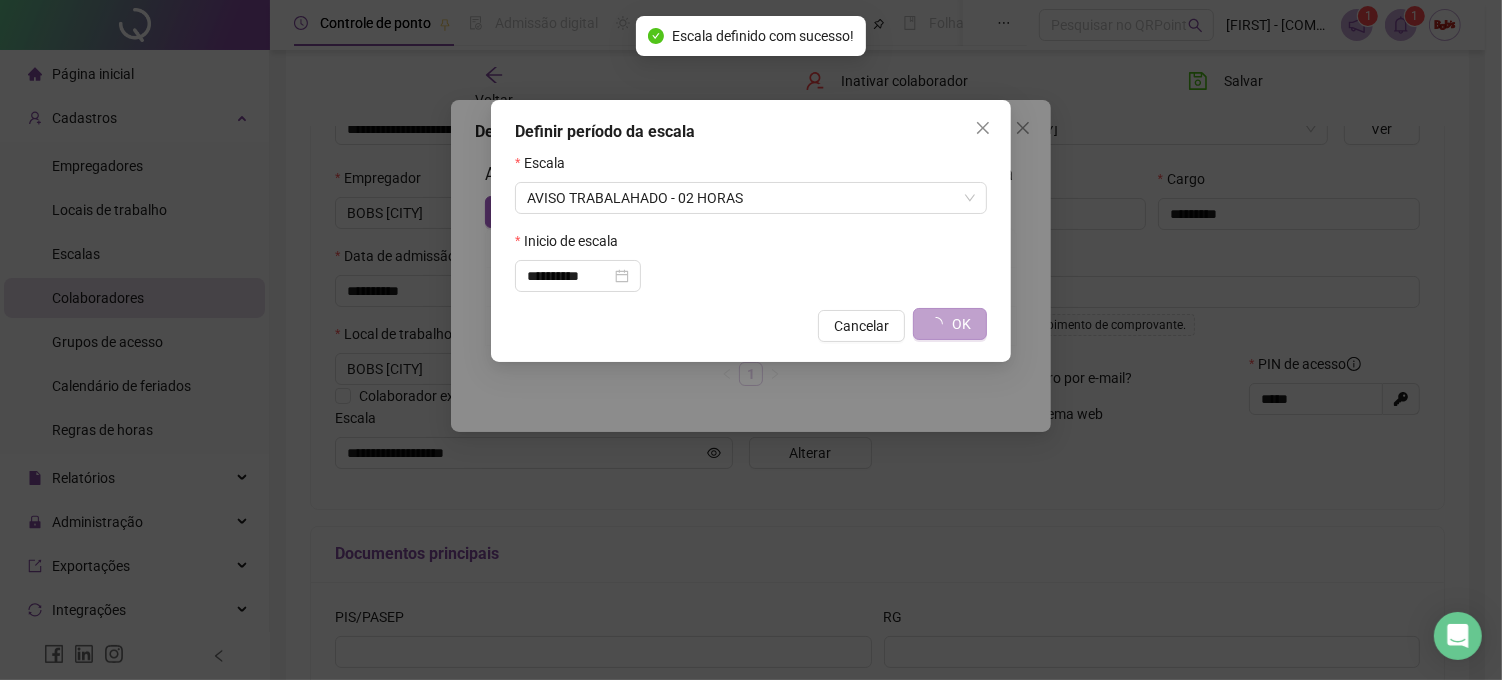 type on "**********" 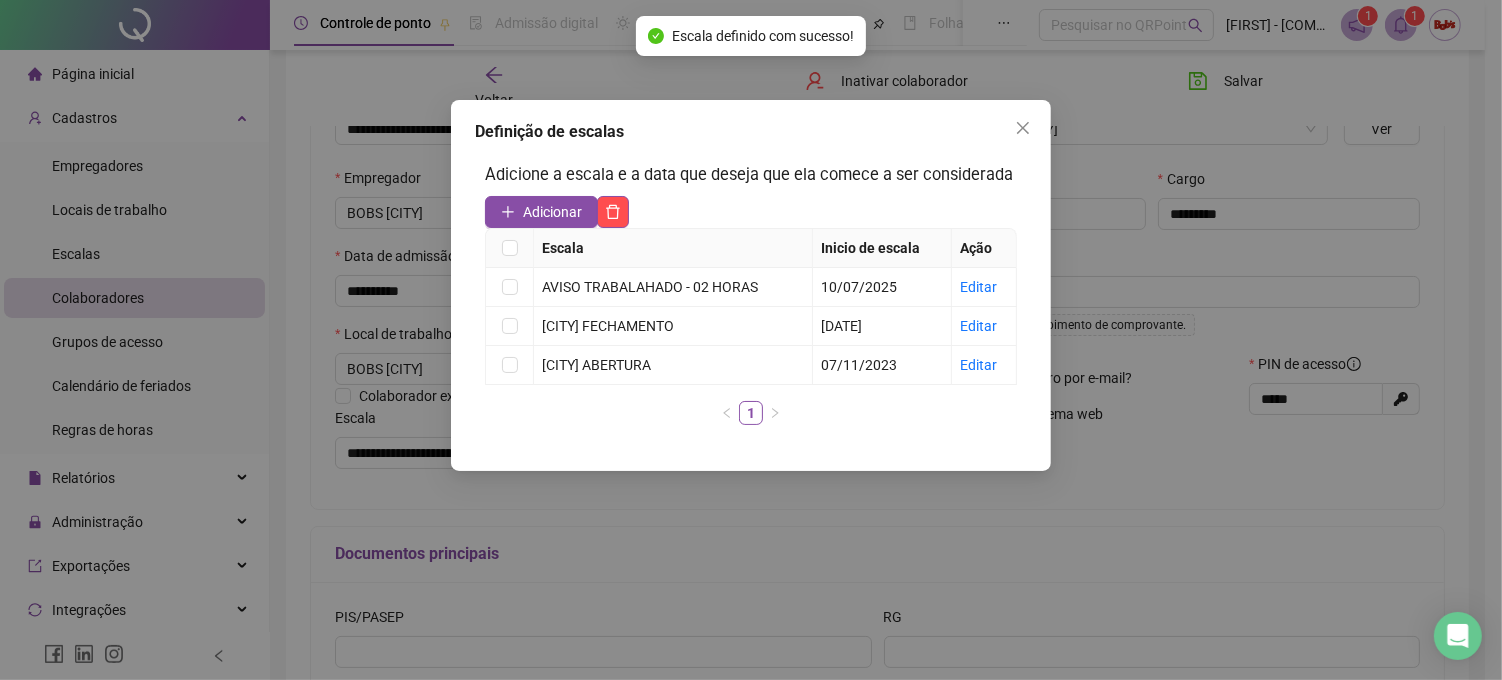 drag, startPoint x: 1026, startPoint y: 124, endPoint x: 1058, endPoint y: 121, distance: 32.140316 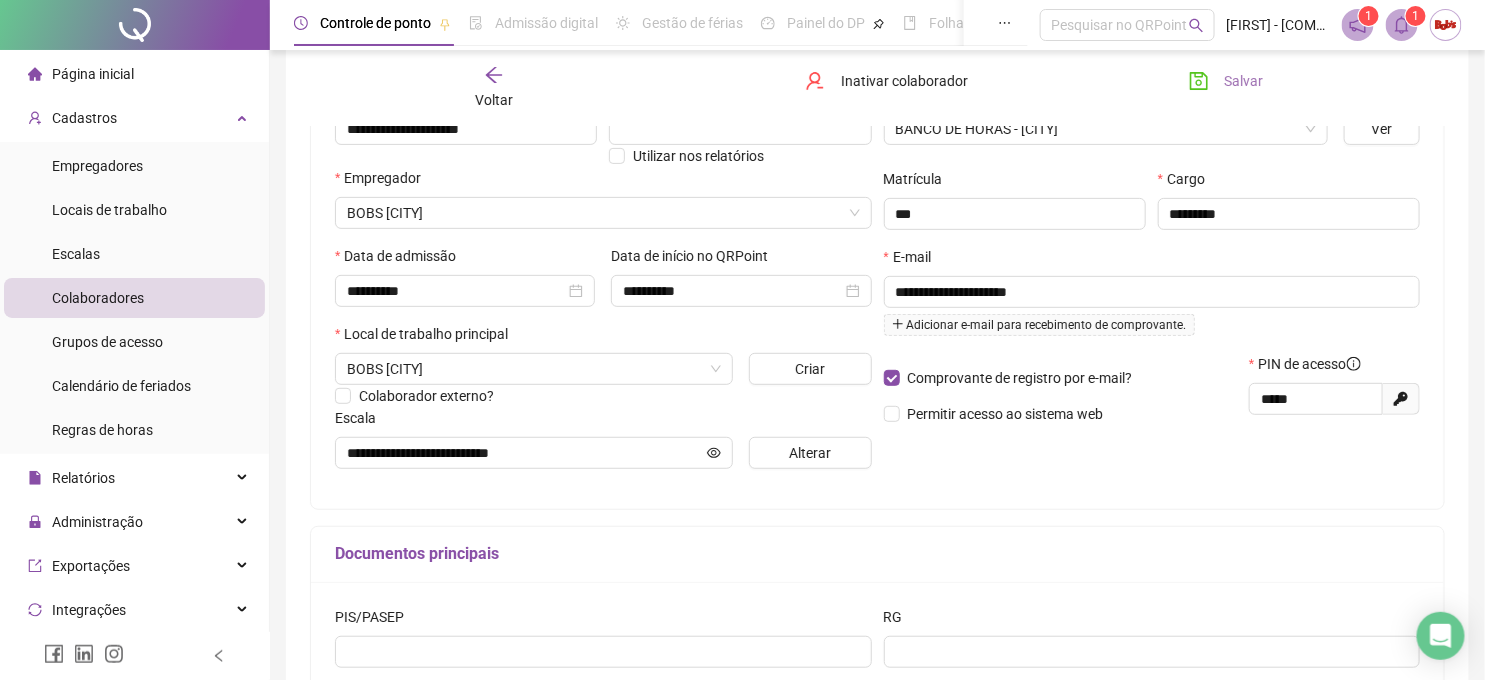 click on "Salvar" at bounding box center (1226, 81) 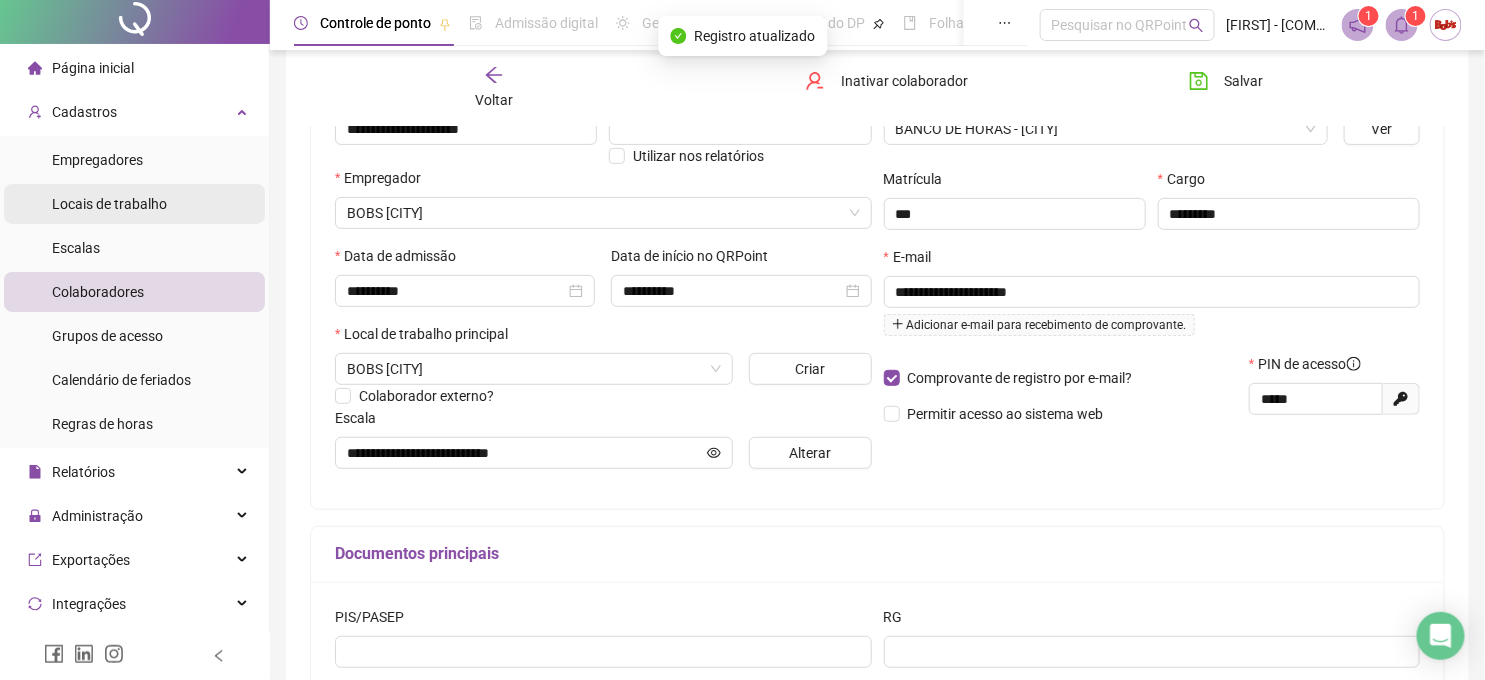 scroll, scrollTop: 0, scrollLeft: 0, axis: both 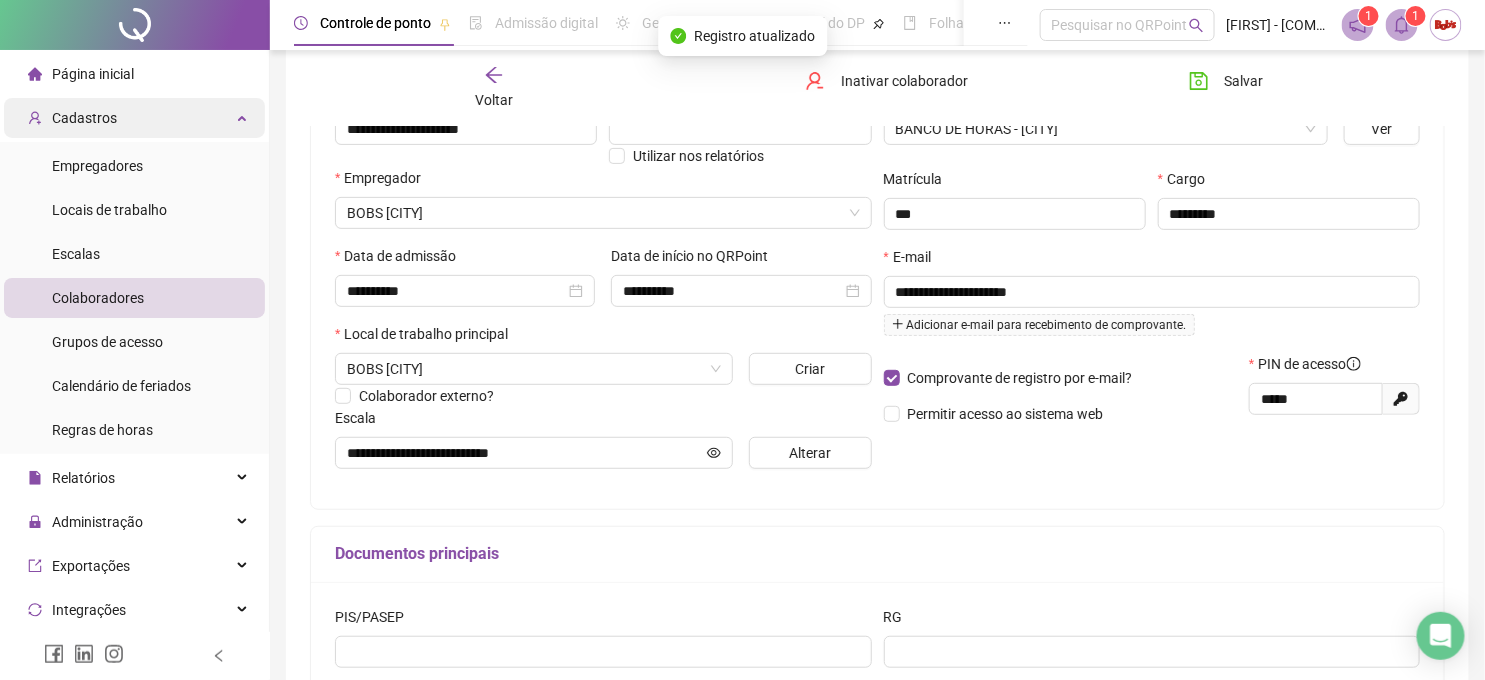 click on "Cadastros" at bounding box center [134, 118] 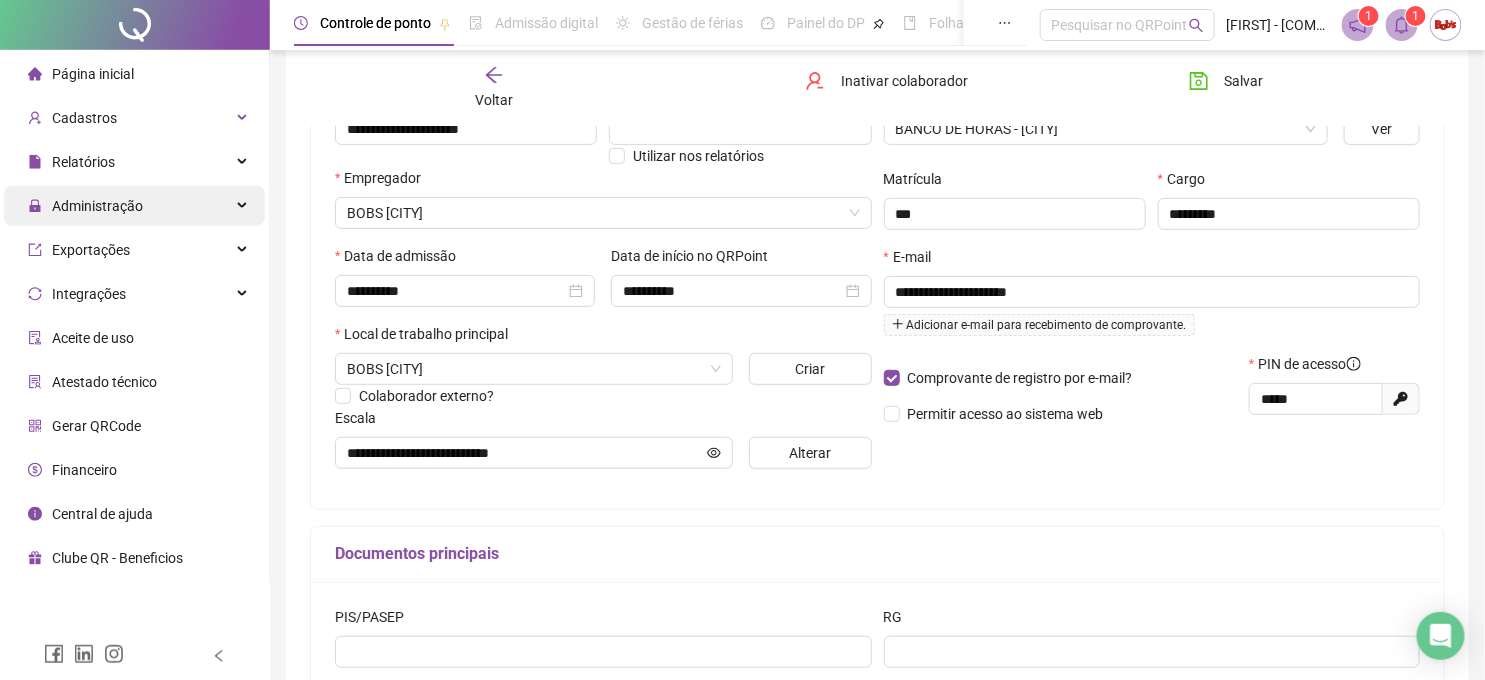 click on "Administração" at bounding box center [97, 206] 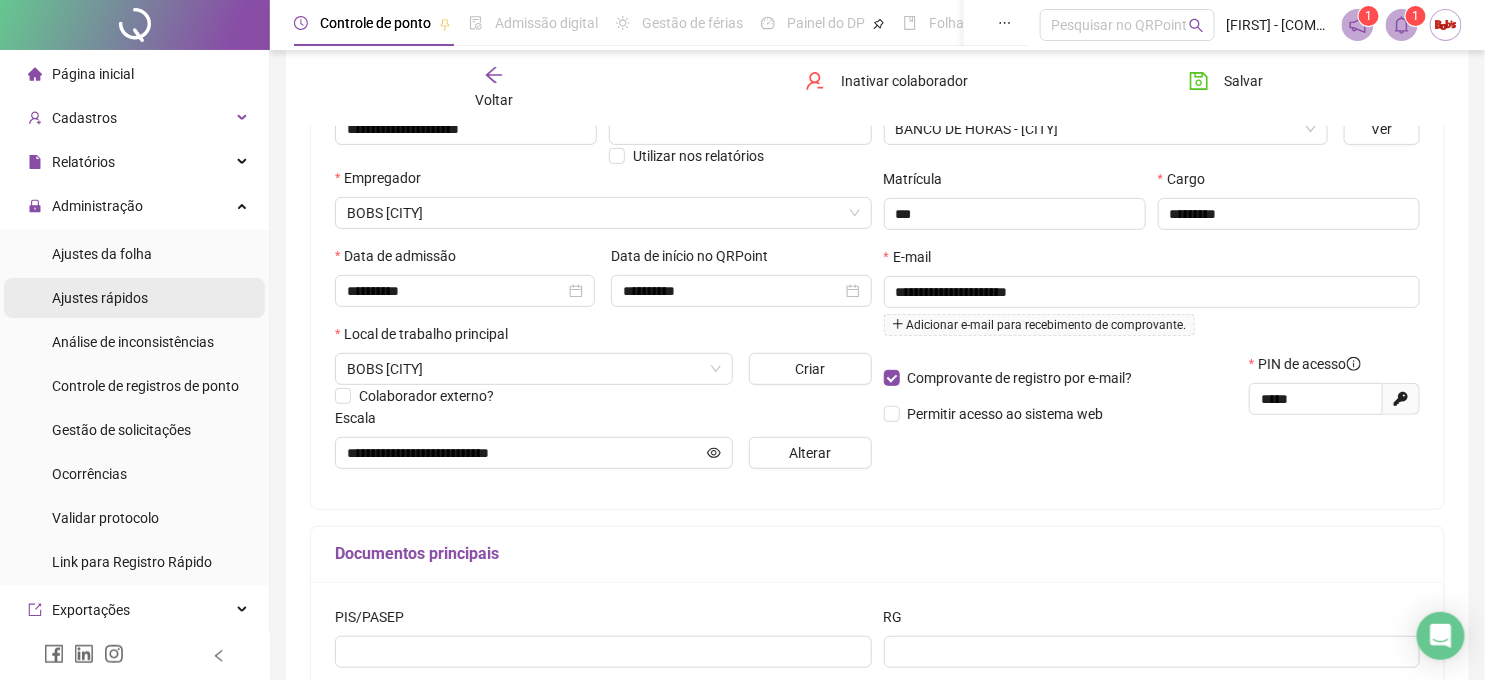 click on "Ajustes rápidos" at bounding box center [100, 298] 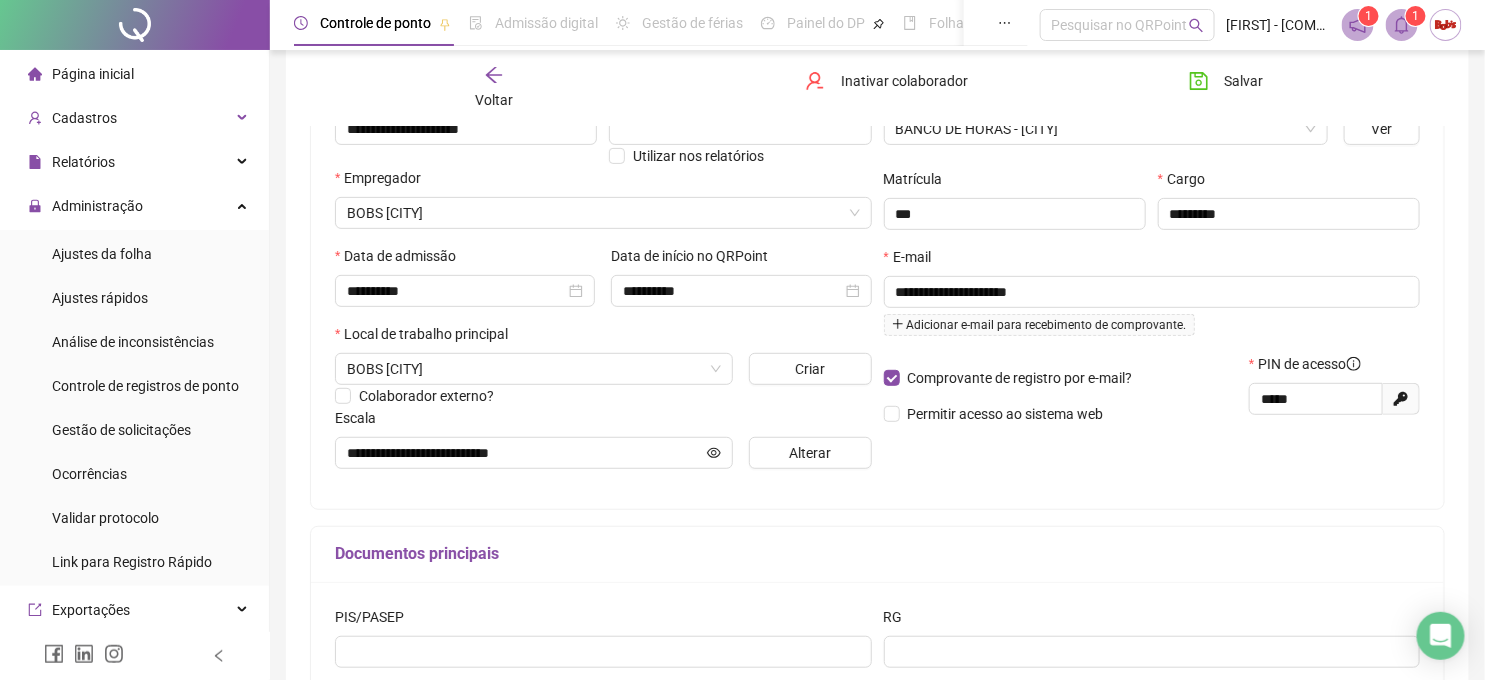 scroll, scrollTop: 0, scrollLeft: 0, axis: both 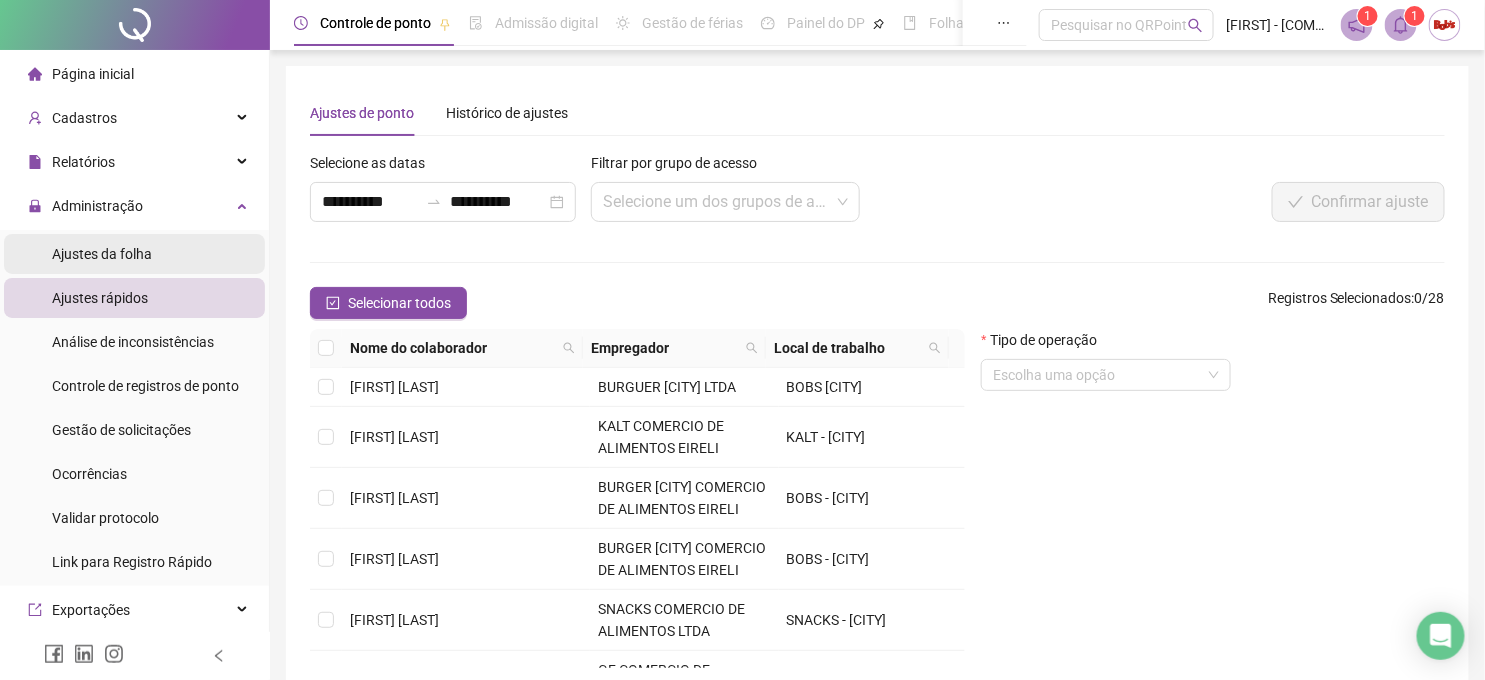 click on "Ajustes da folha" at bounding box center (102, 254) 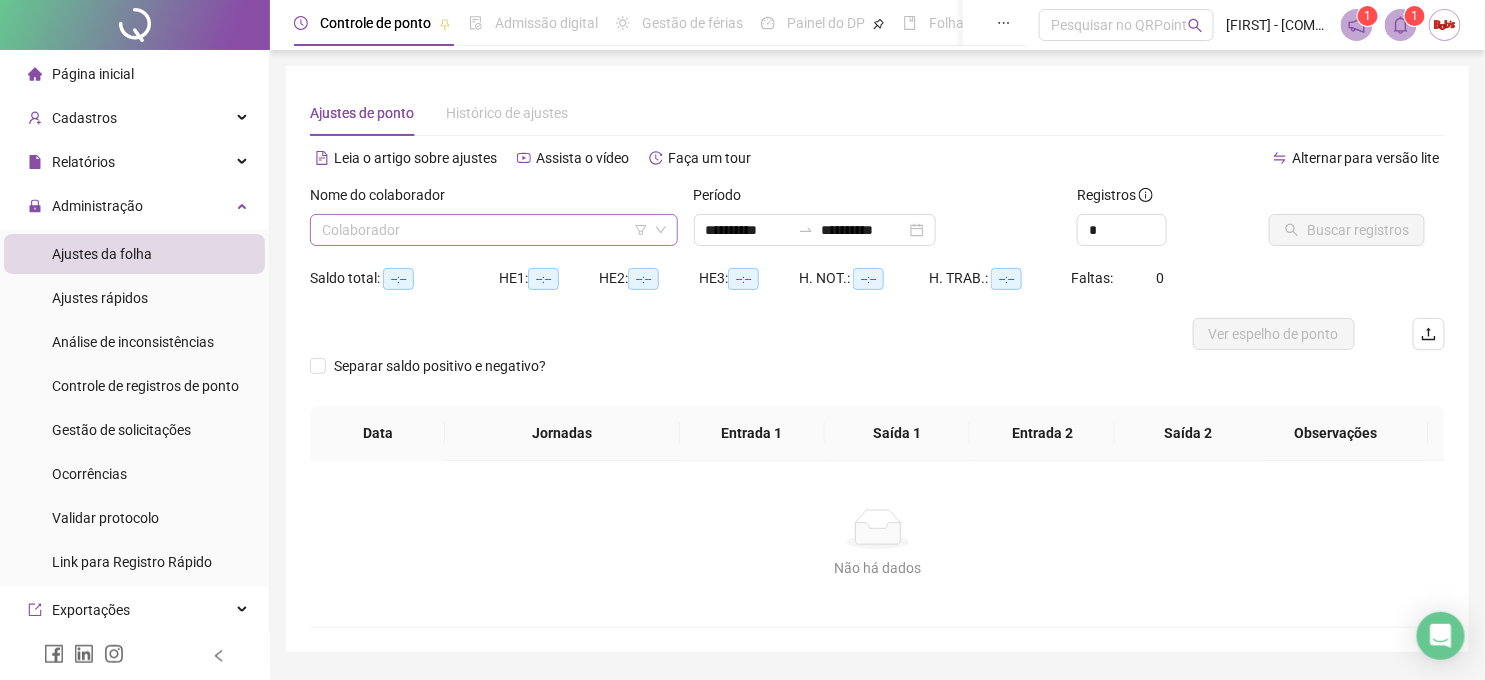 click at bounding box center [485, 230] 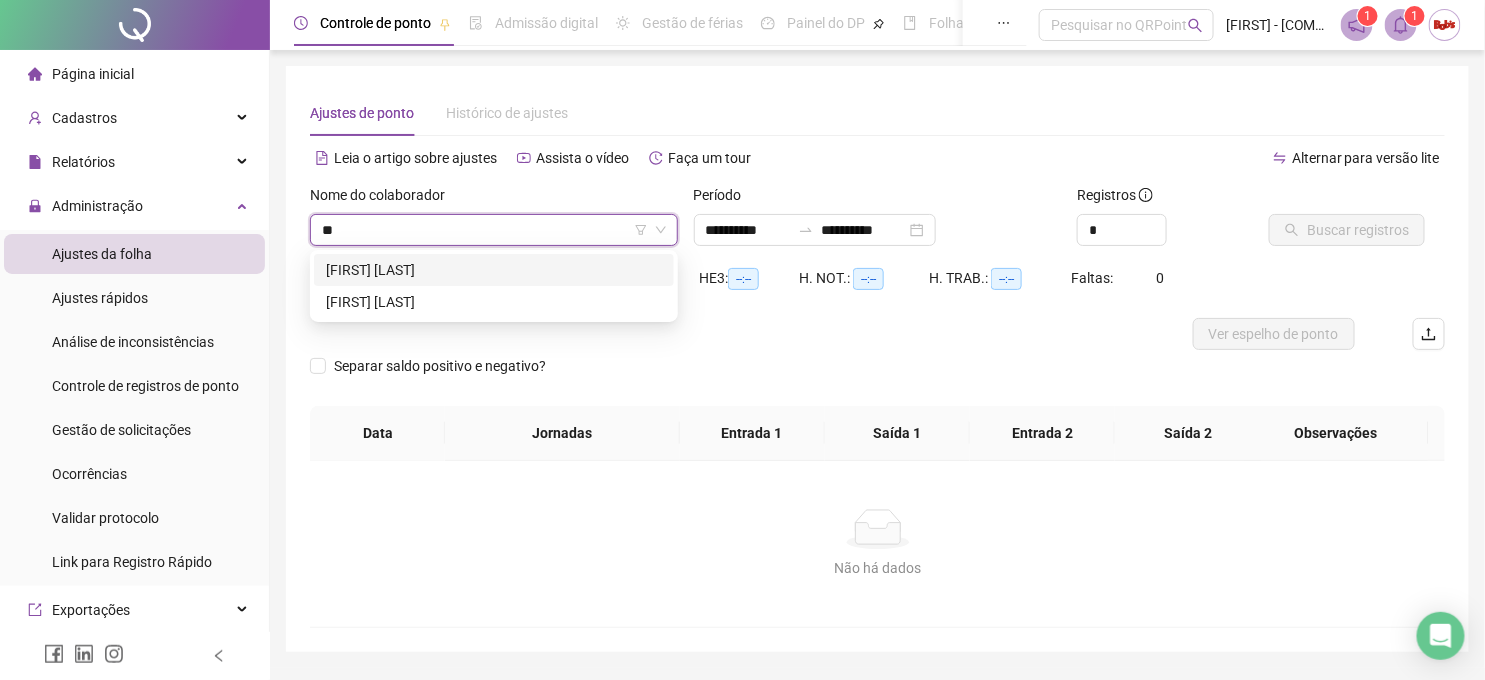 type on "***" 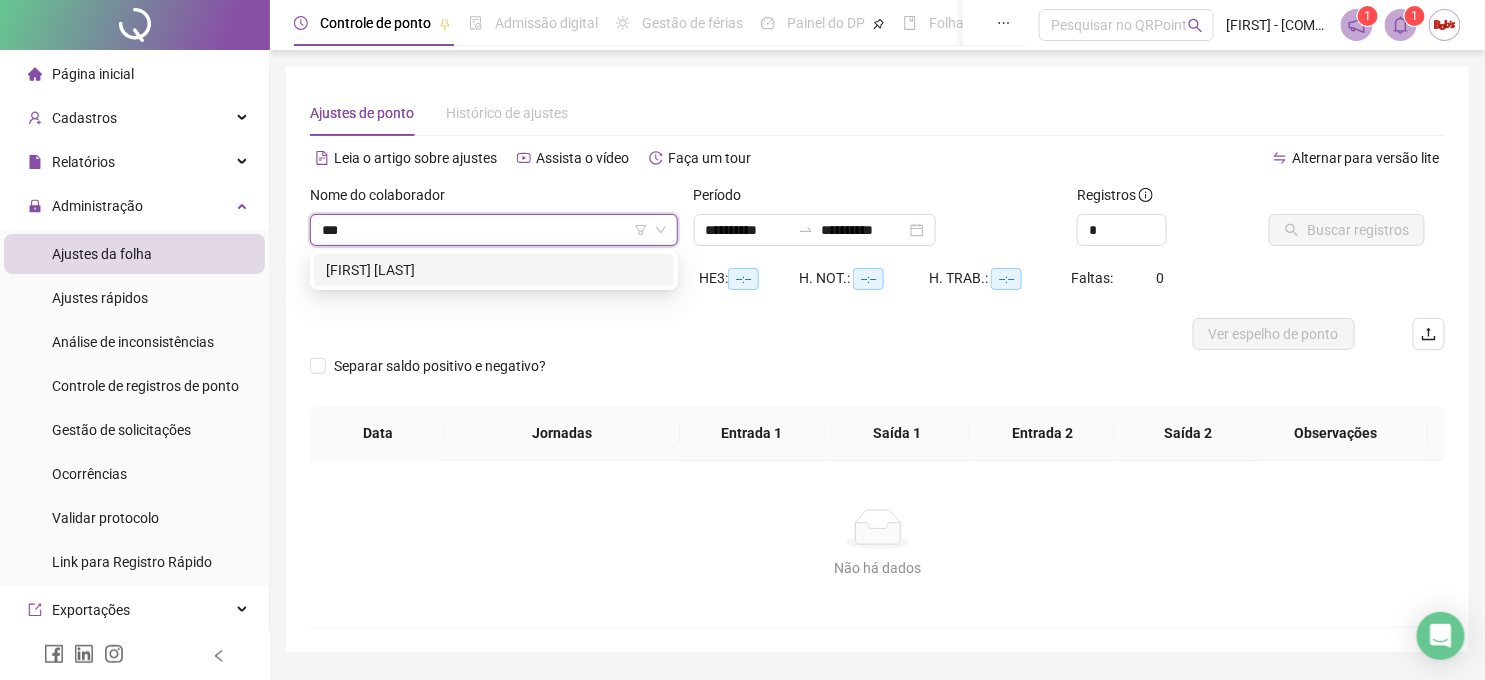 click on "[FIRST] [LAST]" at bounding box center [494, 270] 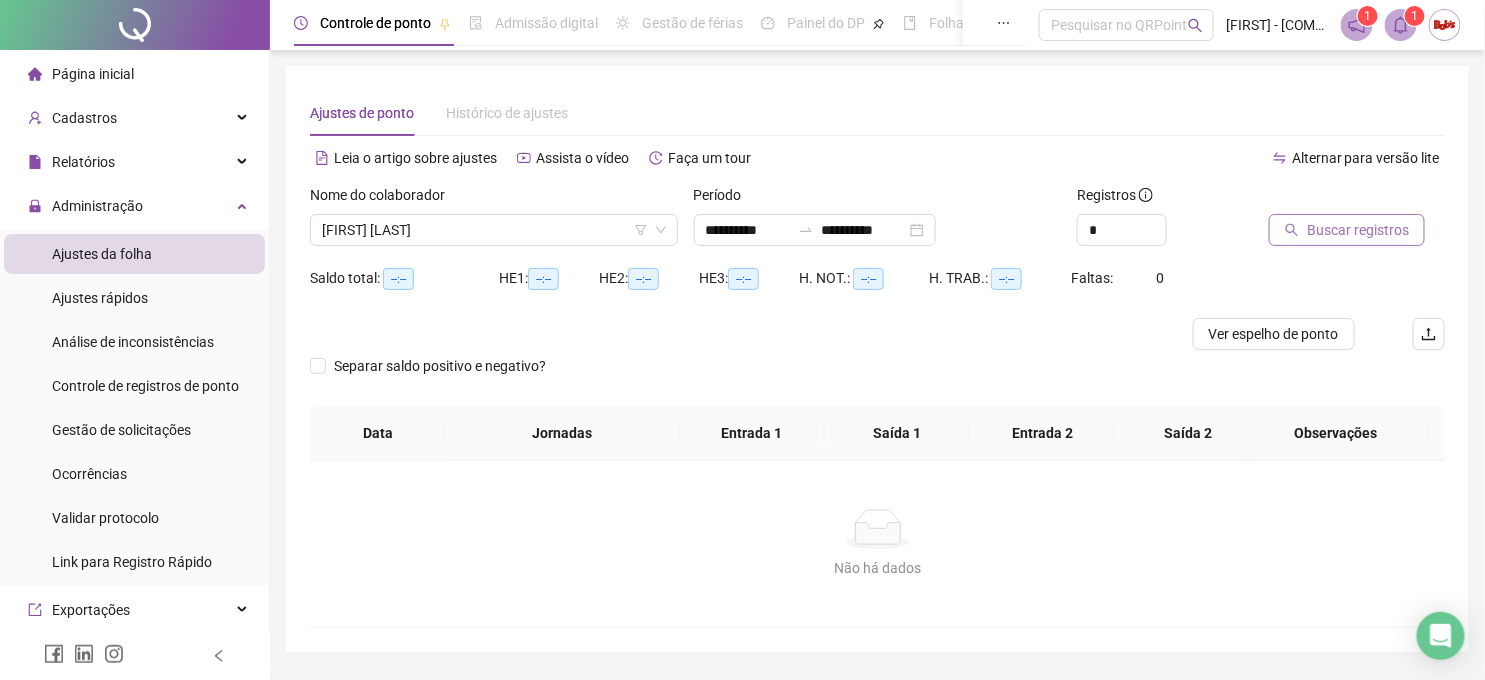 click on "Buscar registros" at bounding box center [1358, 230] 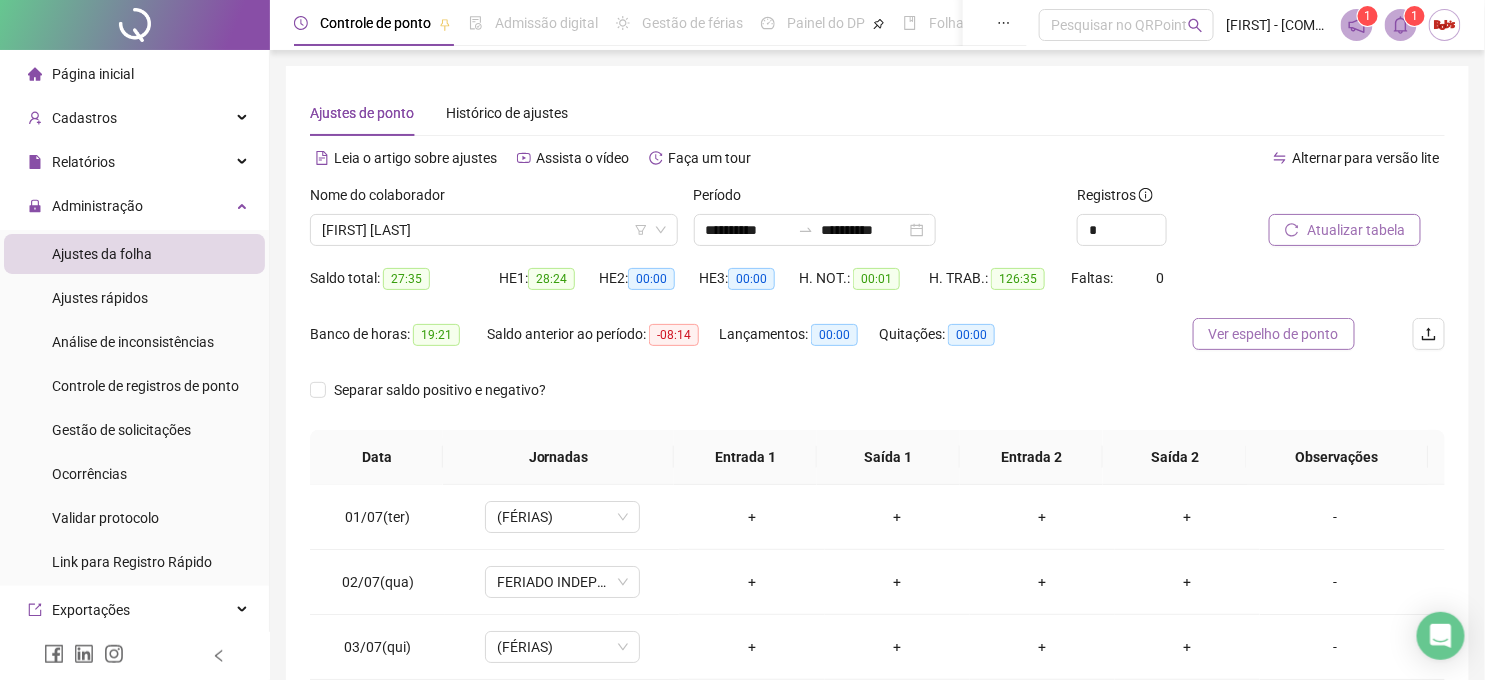 click on "Ver espelho de ponto" at bounding box center [1274, 334] 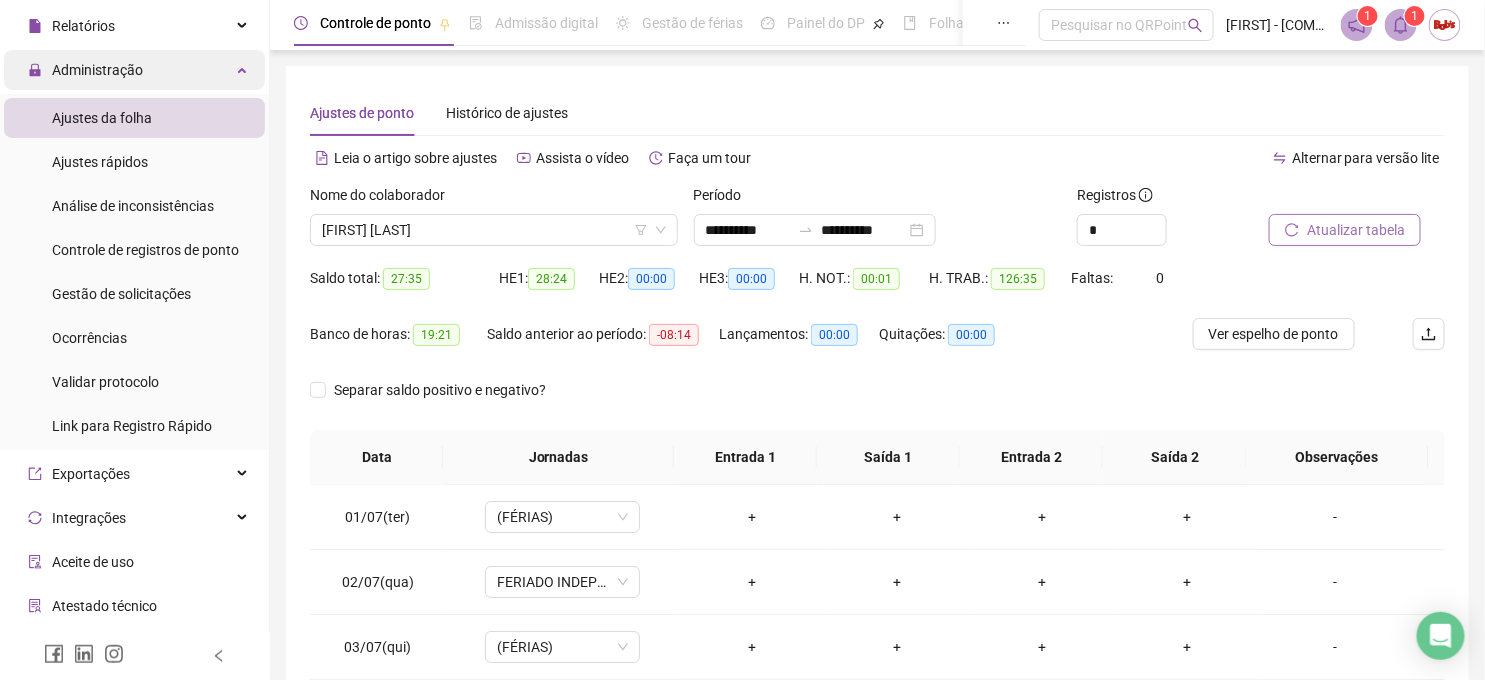 scroll, scrollTop: 0, scrollLeft: 0, axis: both 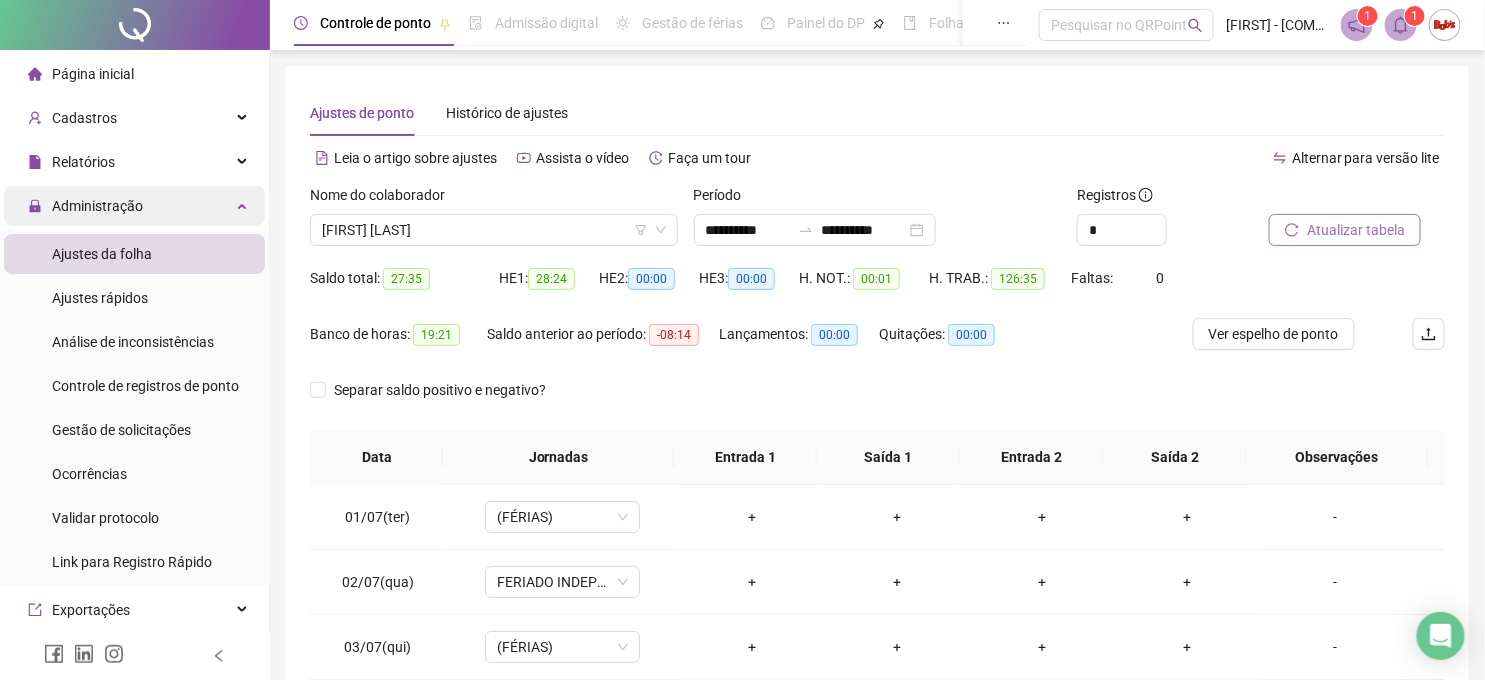 click on "Administração" at bounding box center [97, 206] 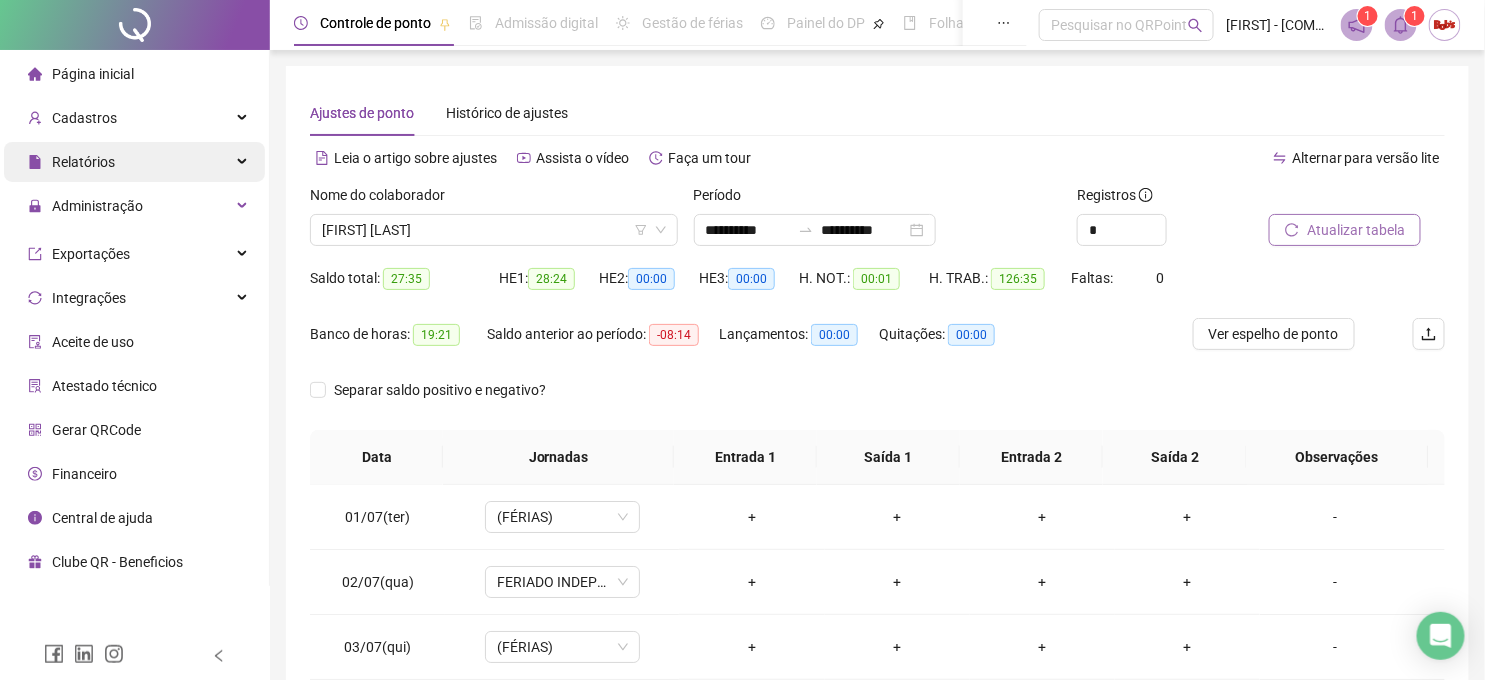 click on "Relatórios" at bounding box center (134, 162) 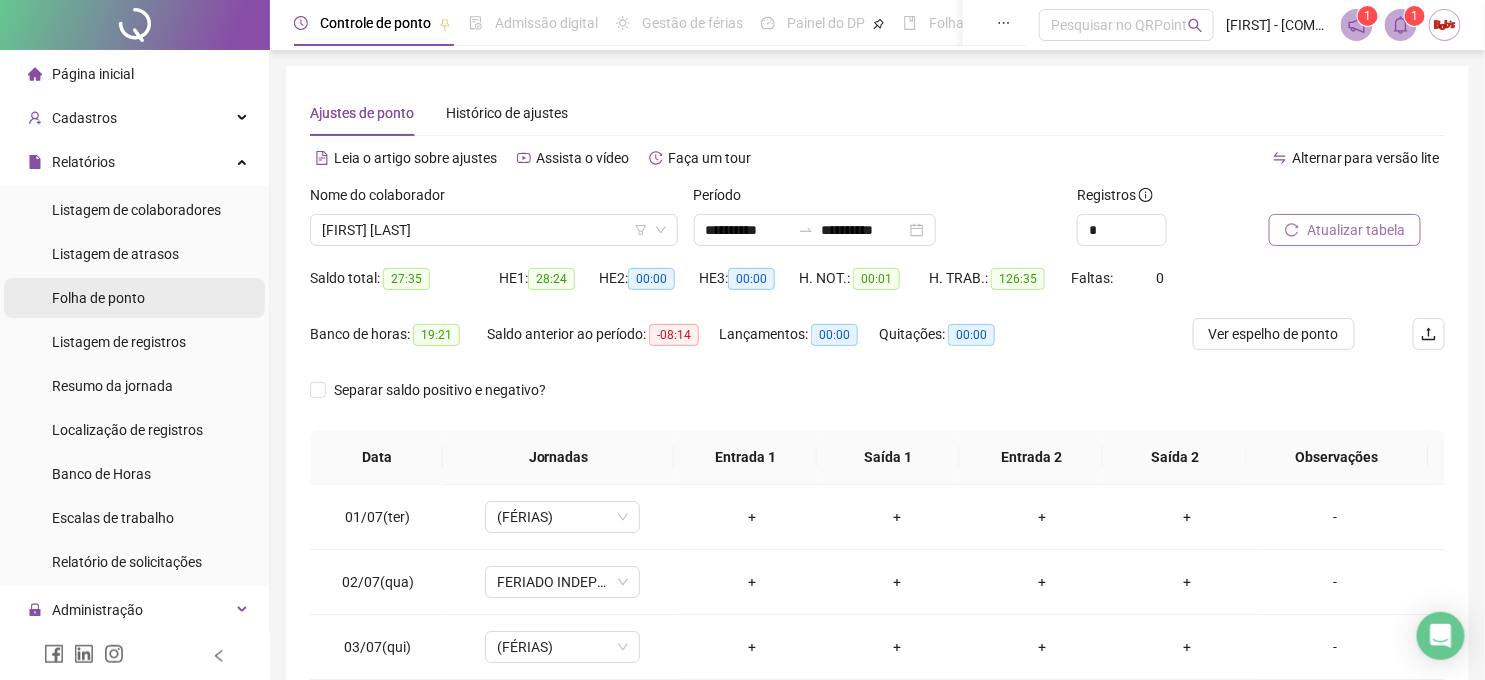 click on "Folha de ponto" at bounding box center [98, 298] 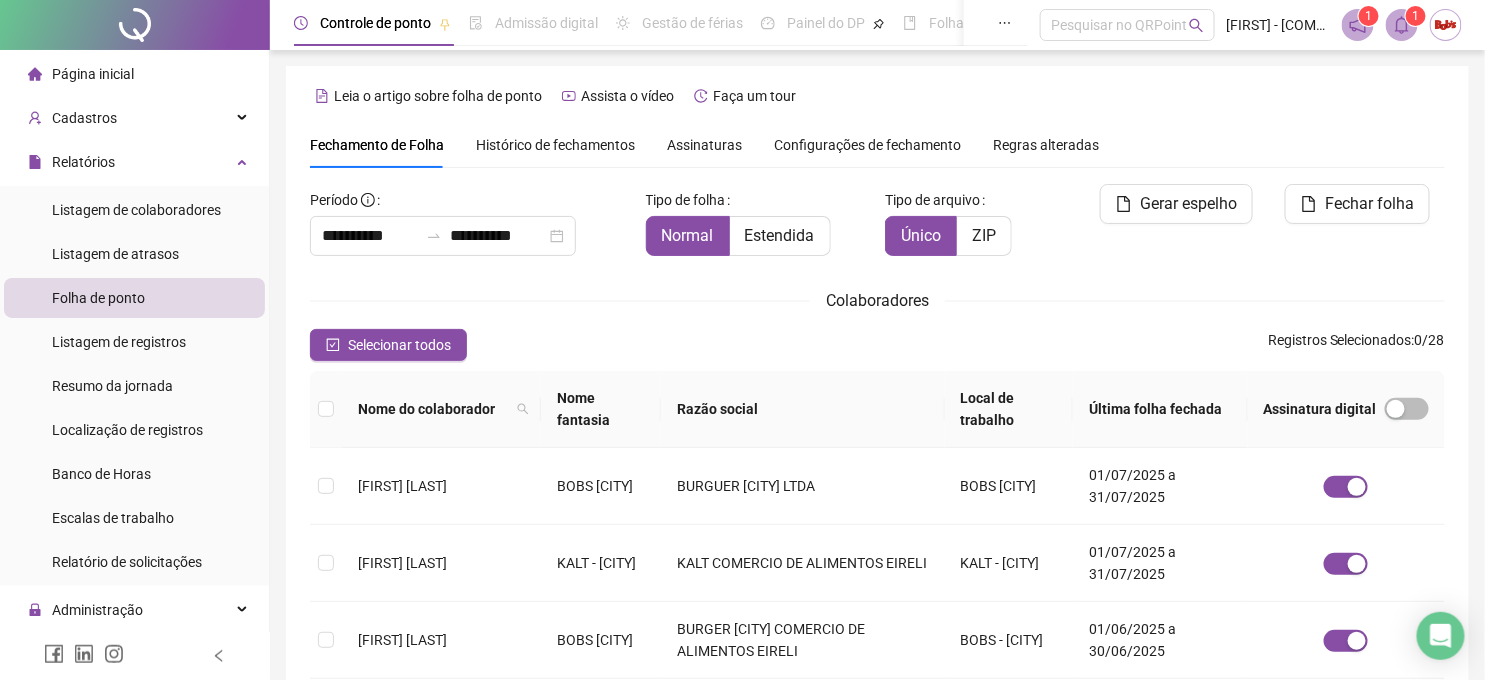 scroll, scrollTop: 70, scrollLeft: 0, axis: vertical 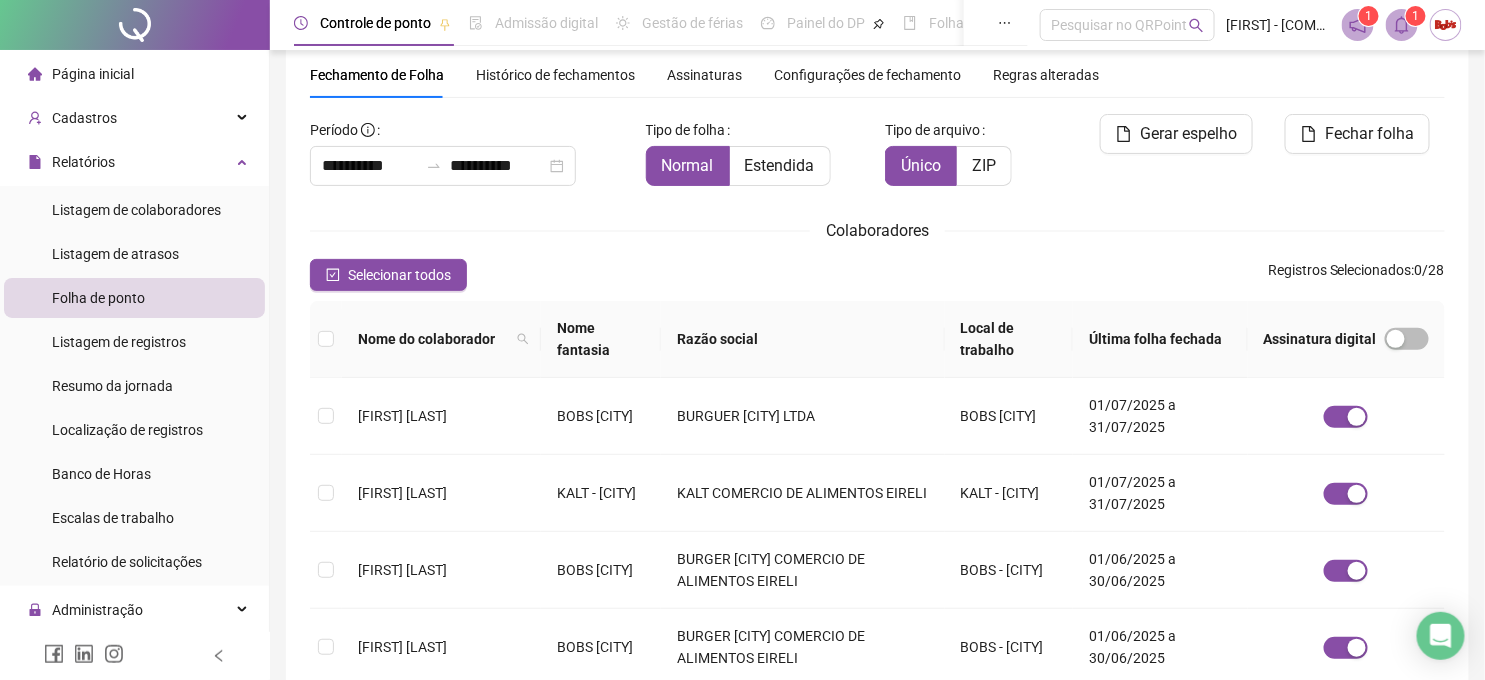 click on "Nome fantasia" at bounding box center (601, 339) 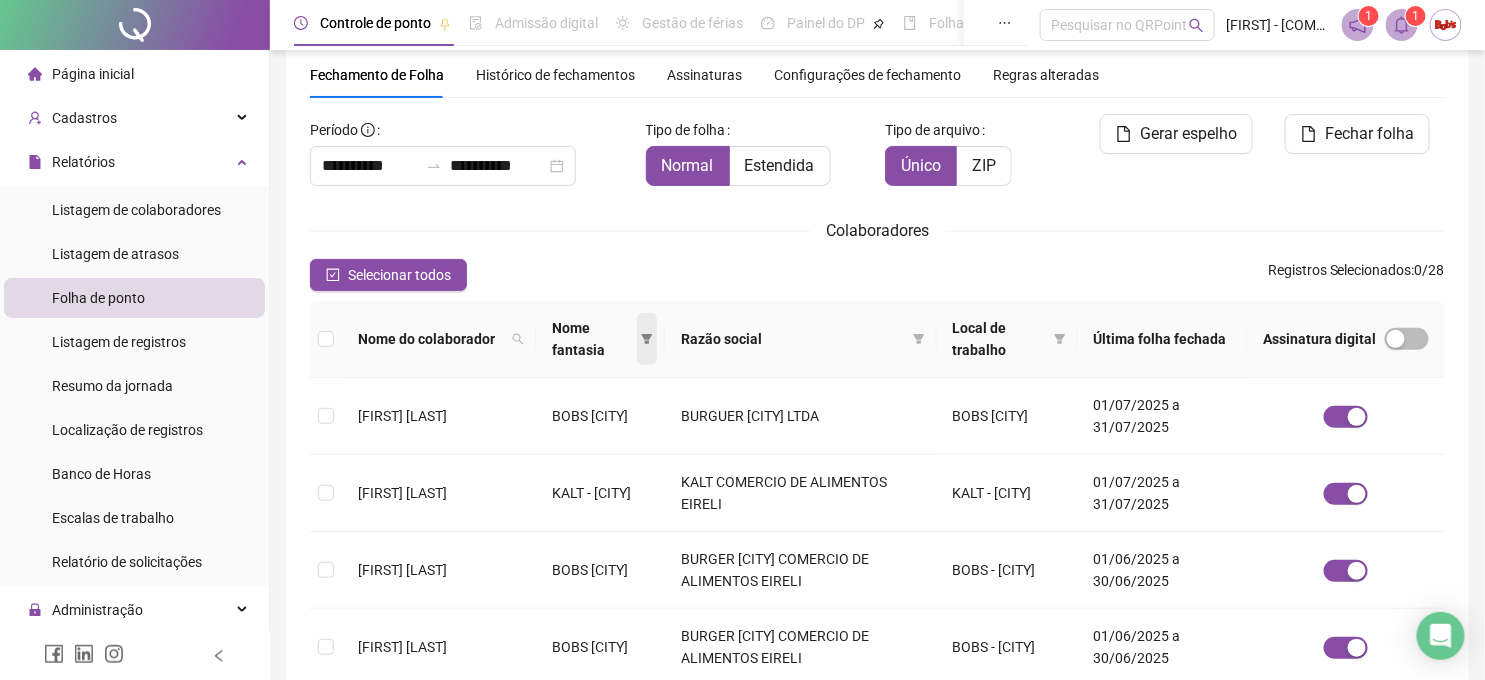 click at bounding box center [647, 339] 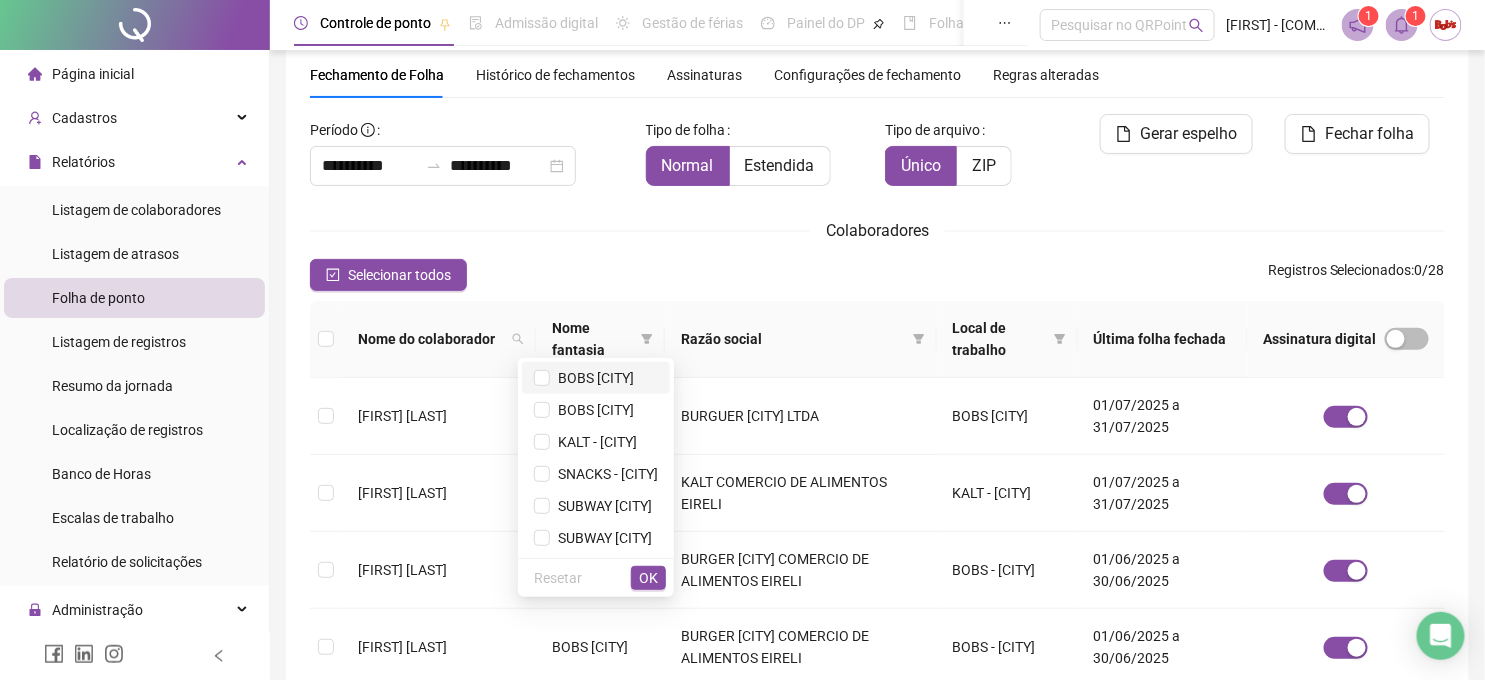 click on "BOBS [CITY]" at bounding box center [592, 378] 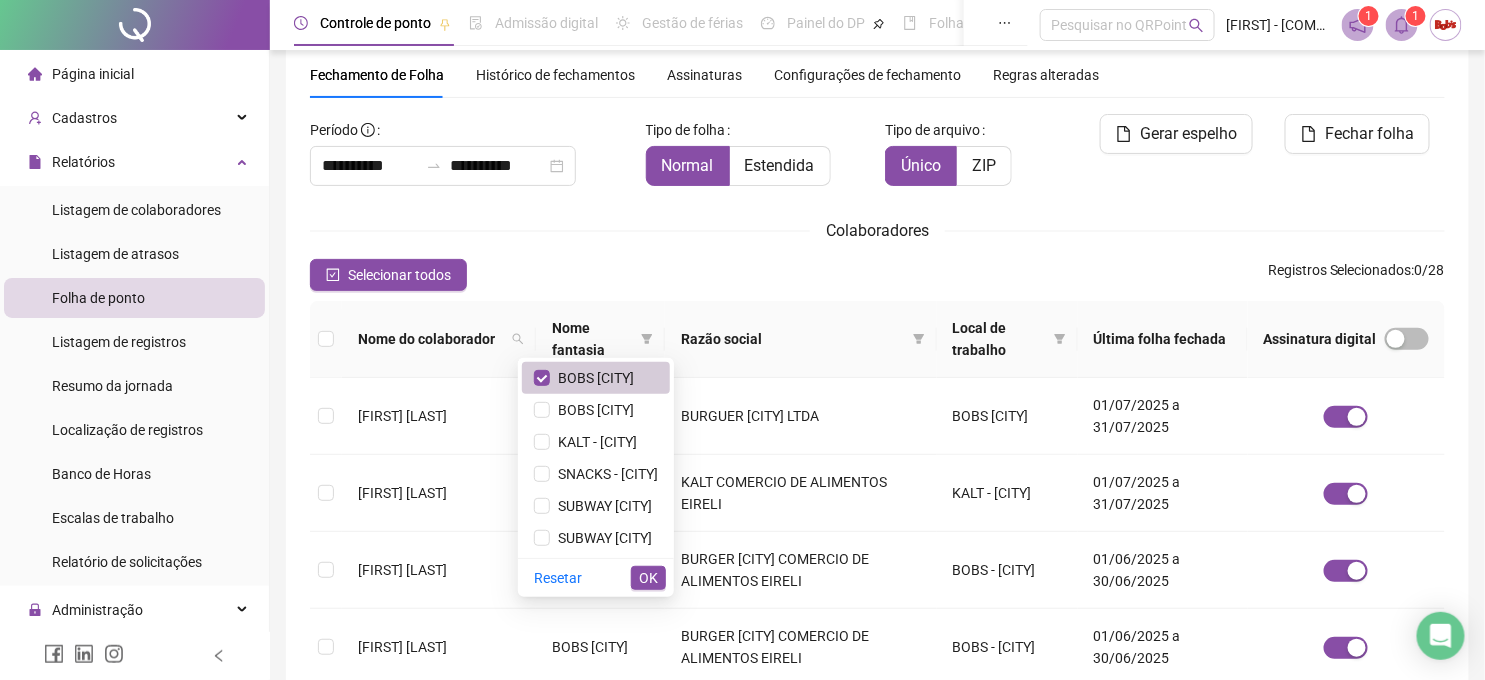 click on "BOBS [CITY]" at bounding box center (592, 378) 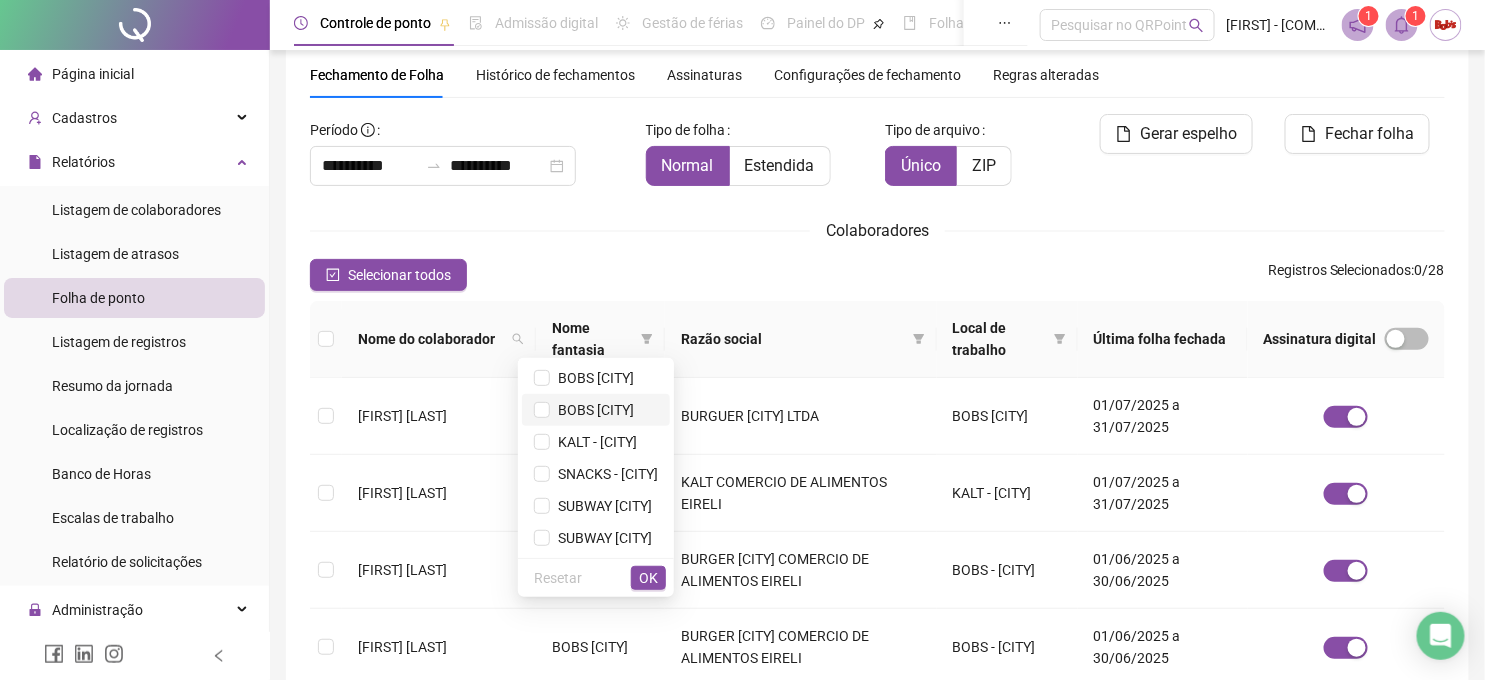 click on "BOBS [CITY]" at bounding box center [592, 410] 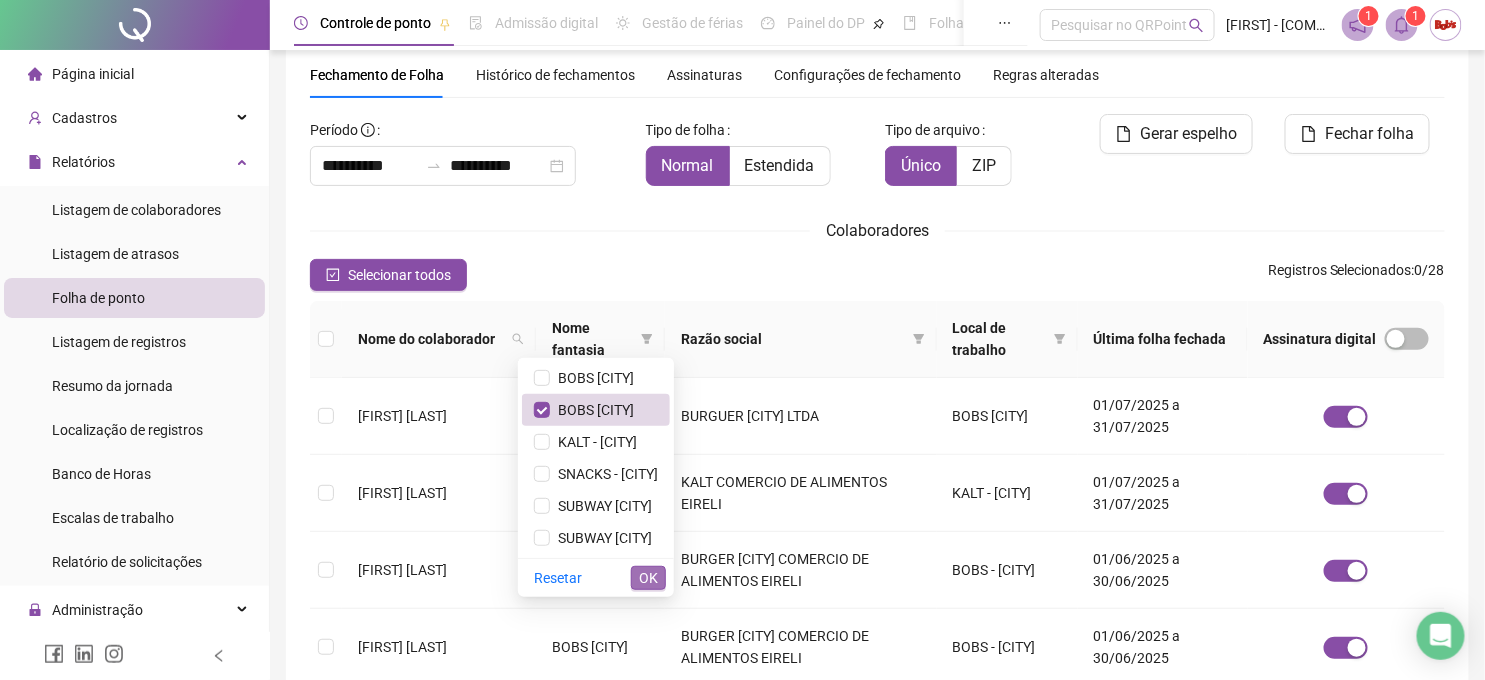 click on "OK" at bounding box center (648, 578) 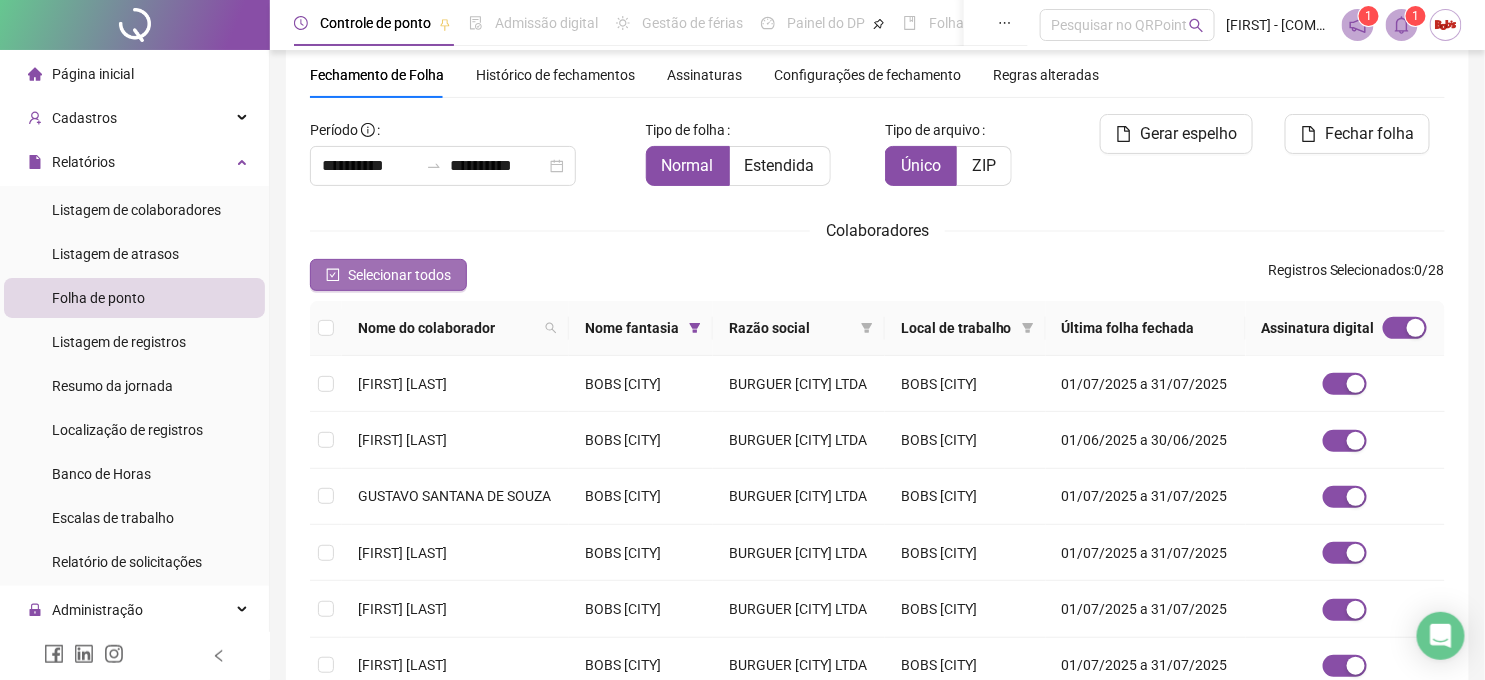 click on "Selecionar todos" at bounding box center [388, 275] 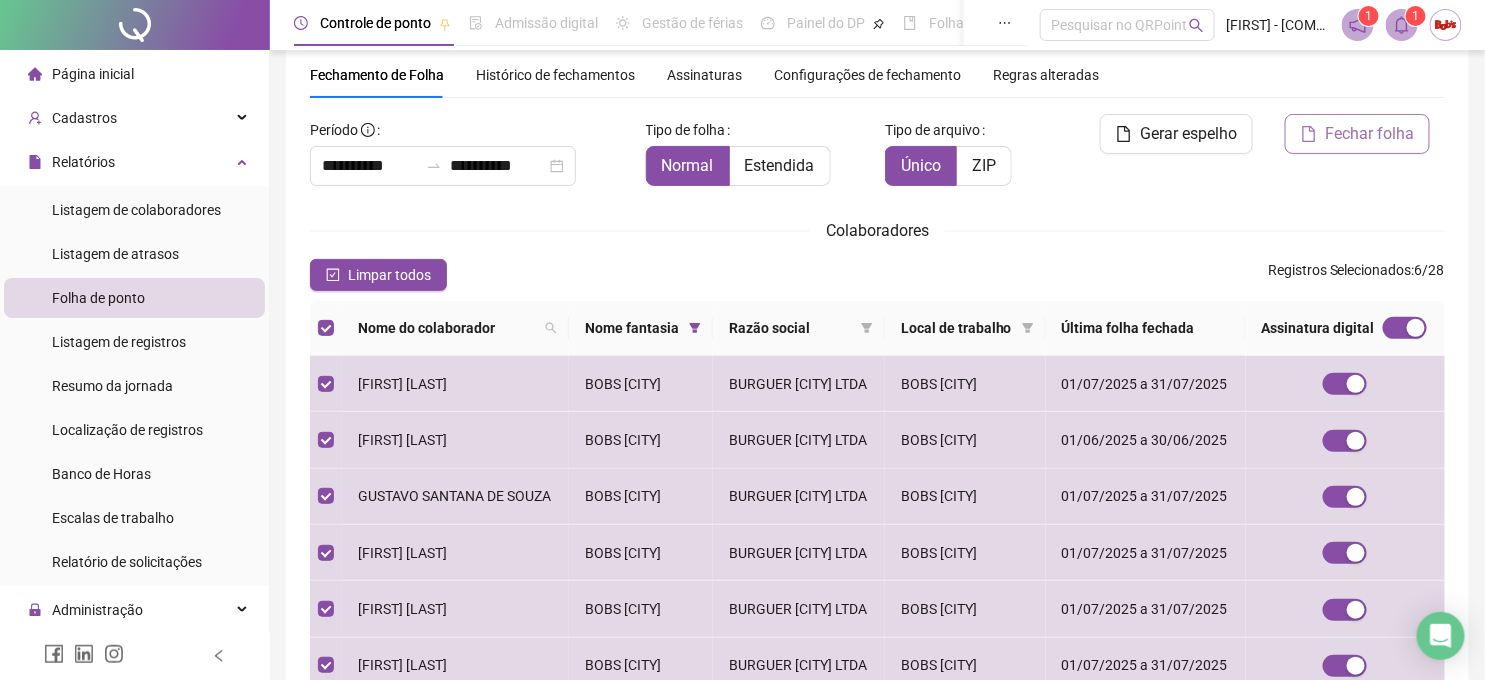 click on "Fechar folha" at bounding box center [1369, 134] 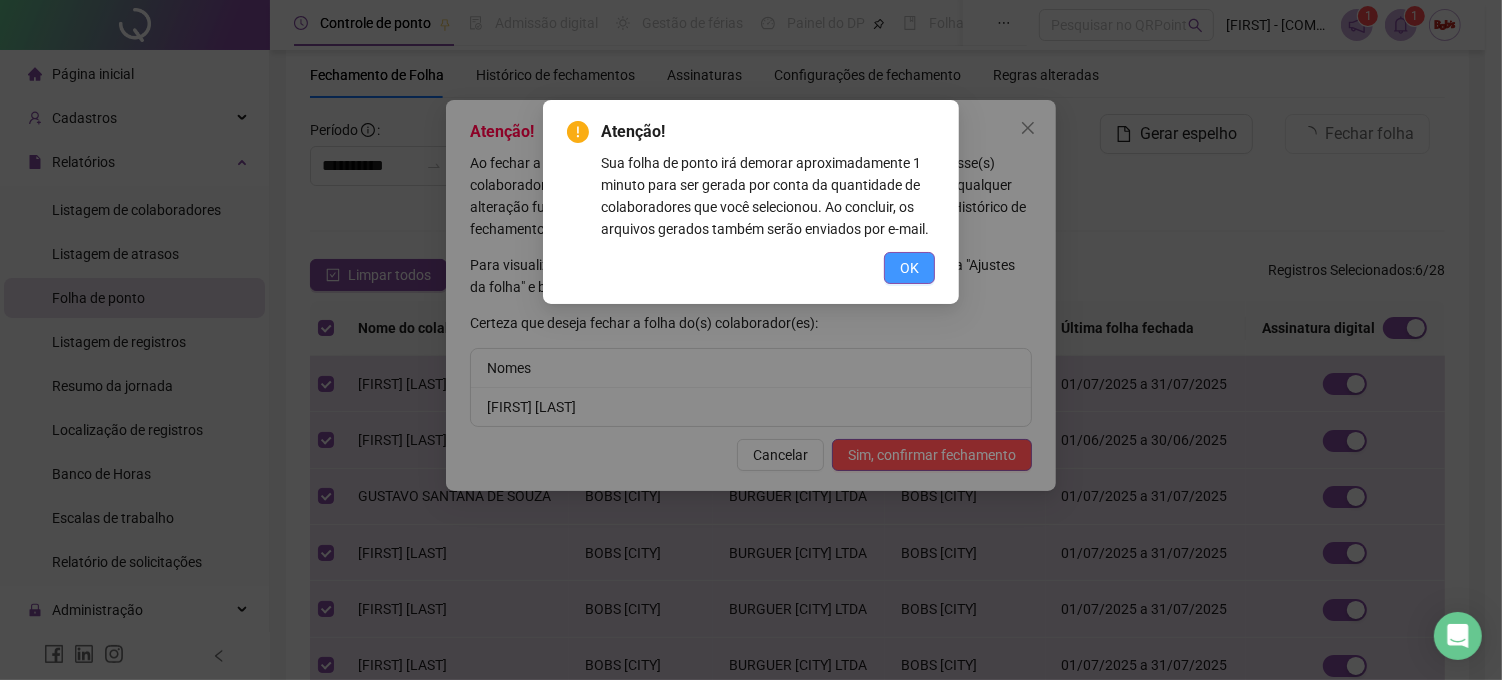 click on "OK" at bounding box center (909, 268) 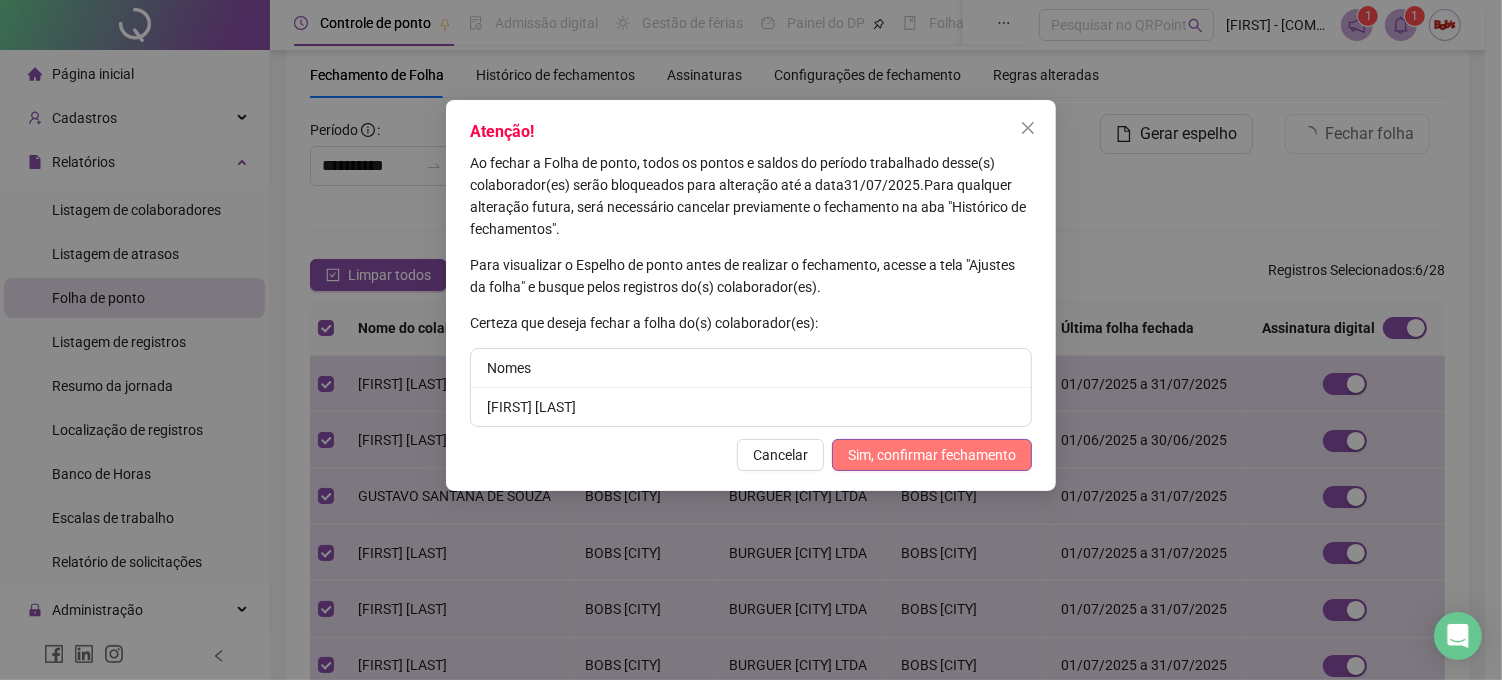 click on "Sim, confirmar fechamento" at bounding box center (932, 455) 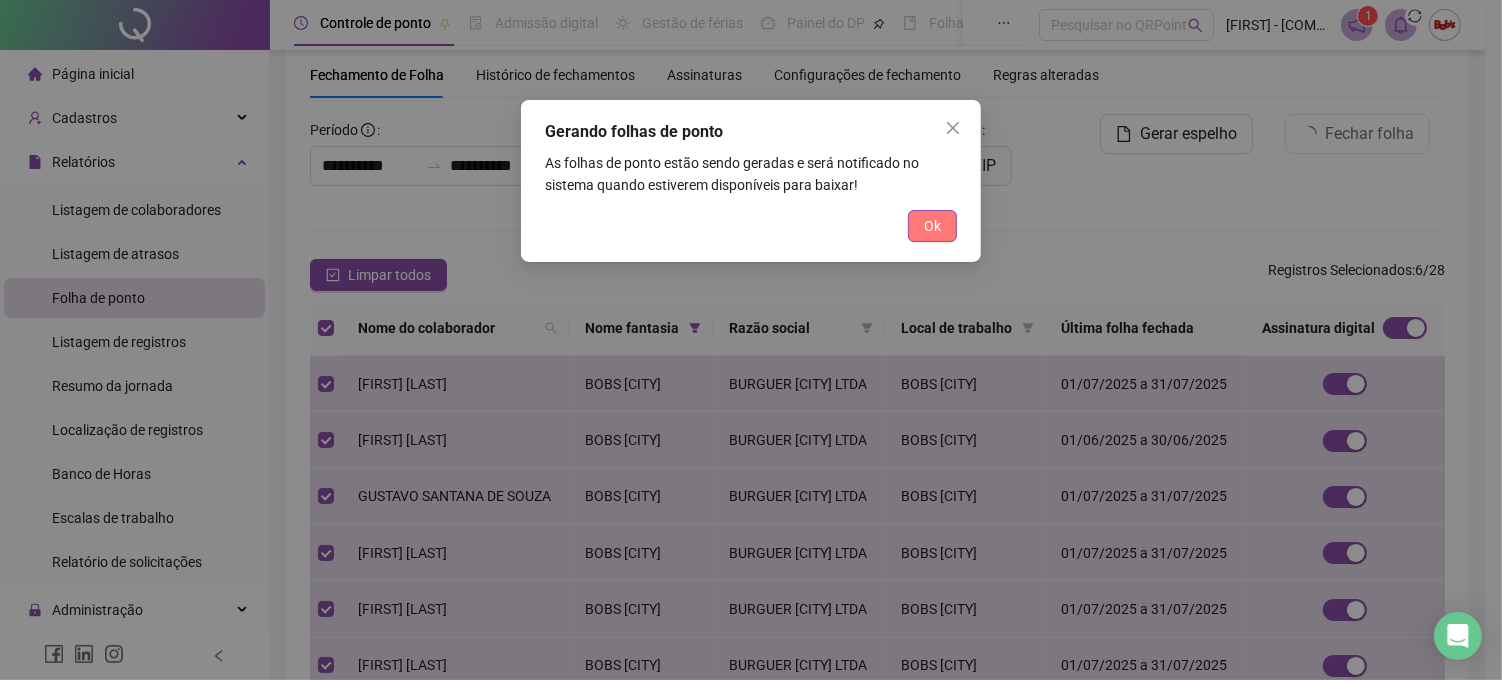 click on "Ok" at bounding box center [932, 226] 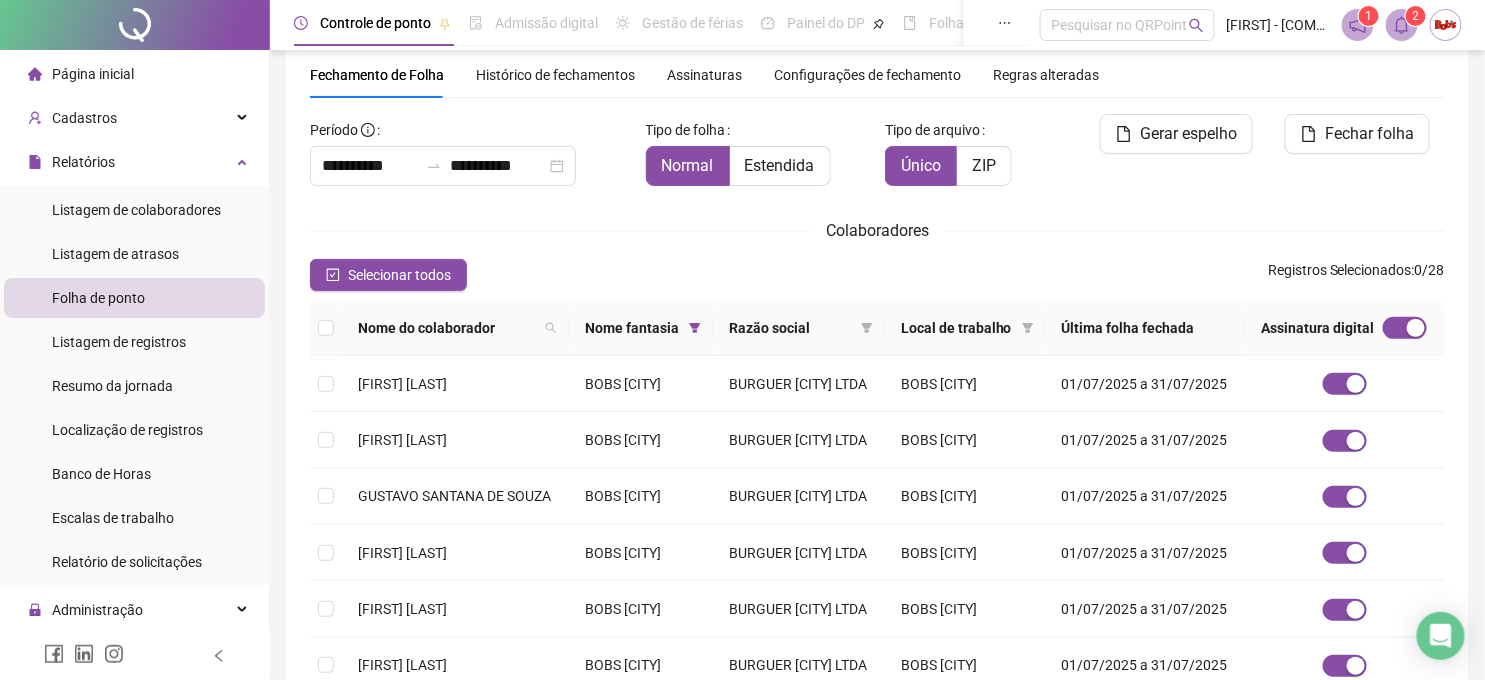 click at bounding box center (1402, 25) 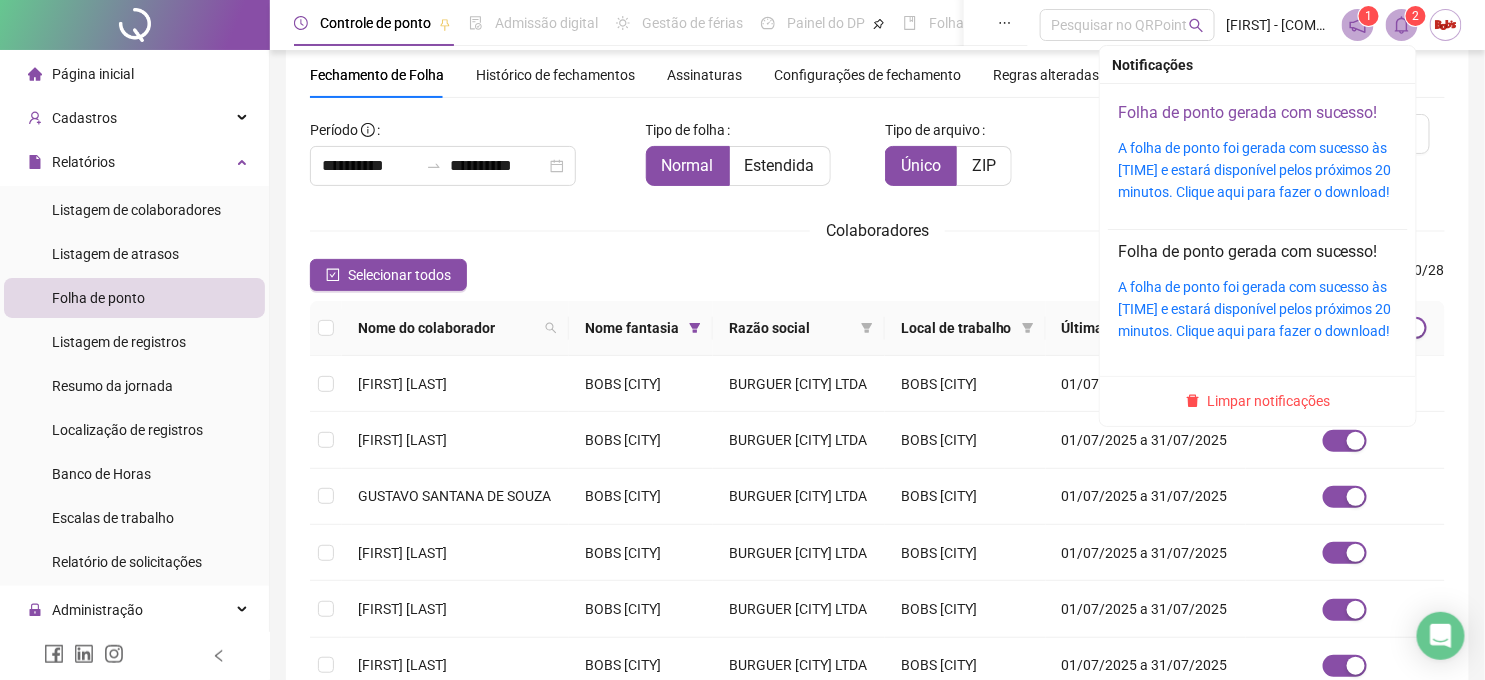 click on "Folha de ponto gerada com sucesso!" at bounding box center [1248, 112] 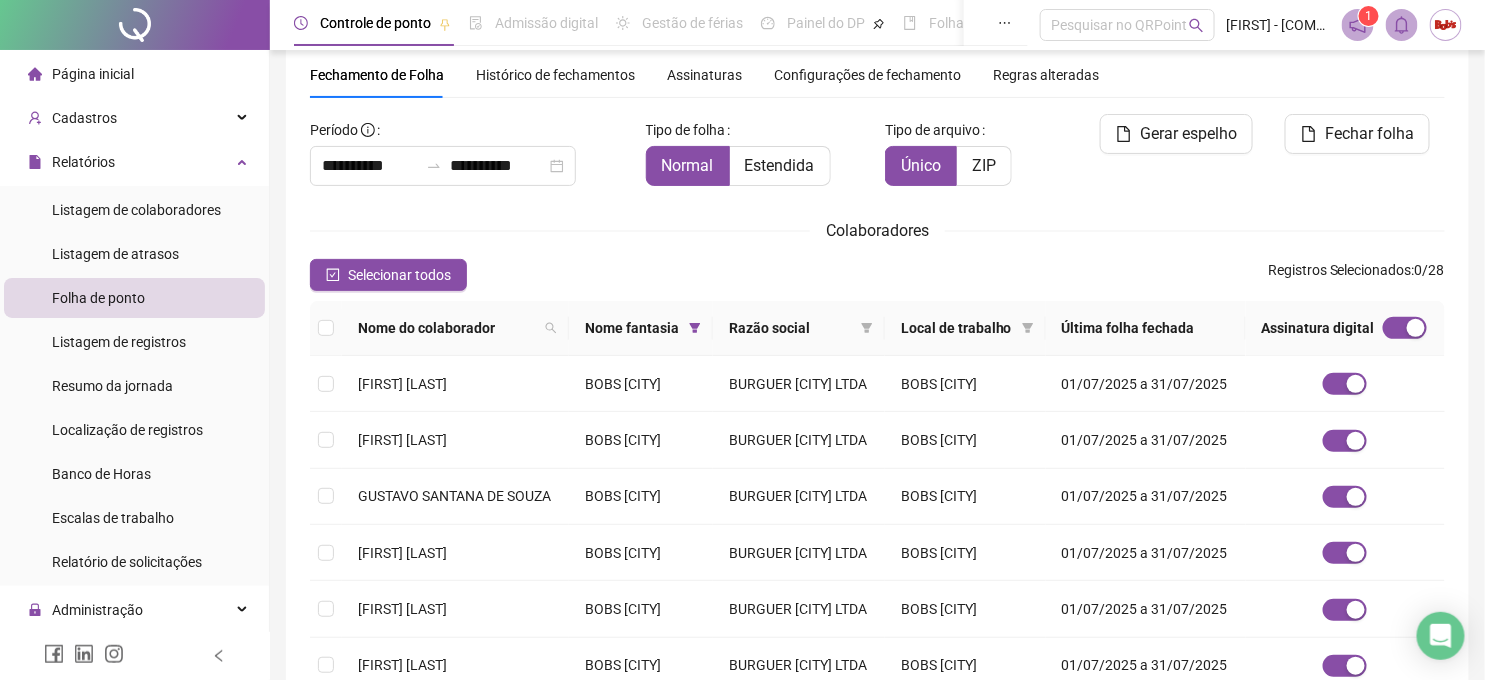 scroll, scrollTop: 111, scrollLeft: 0, axis: vertical 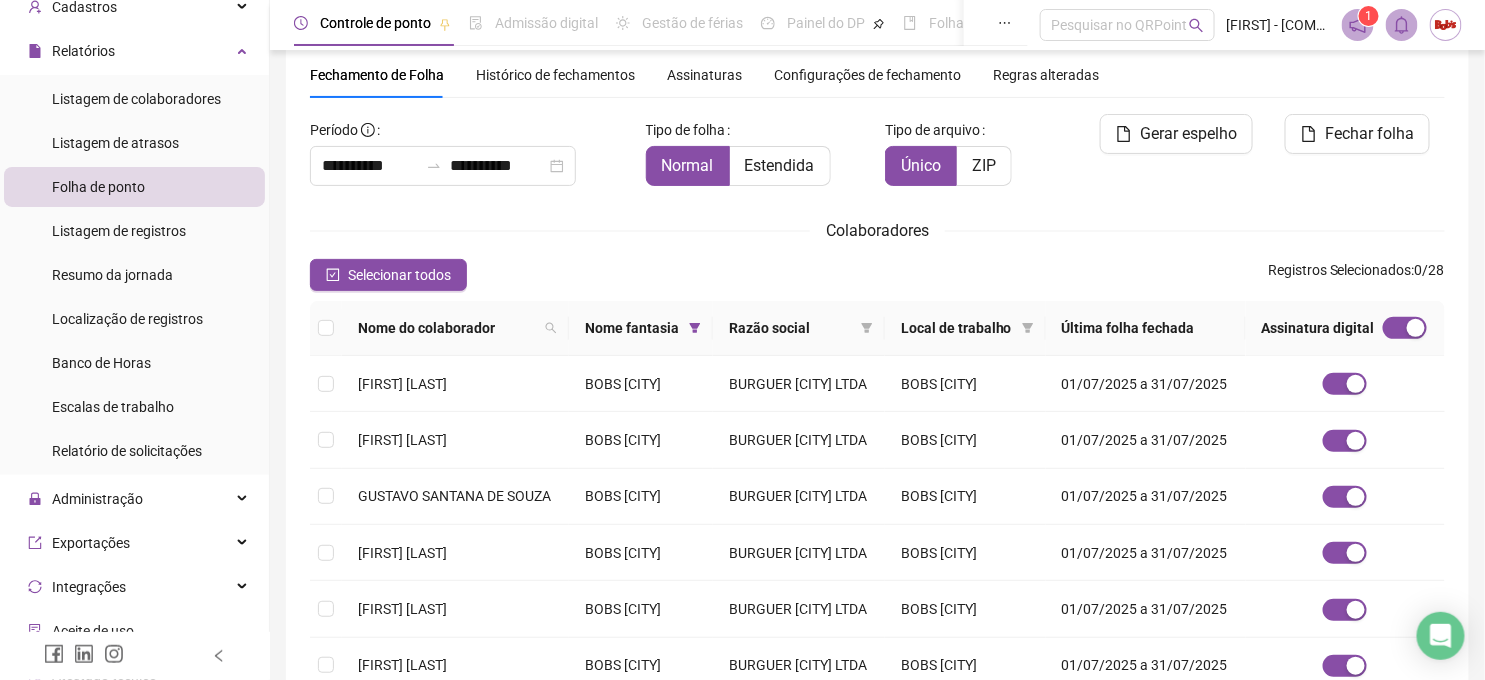 click 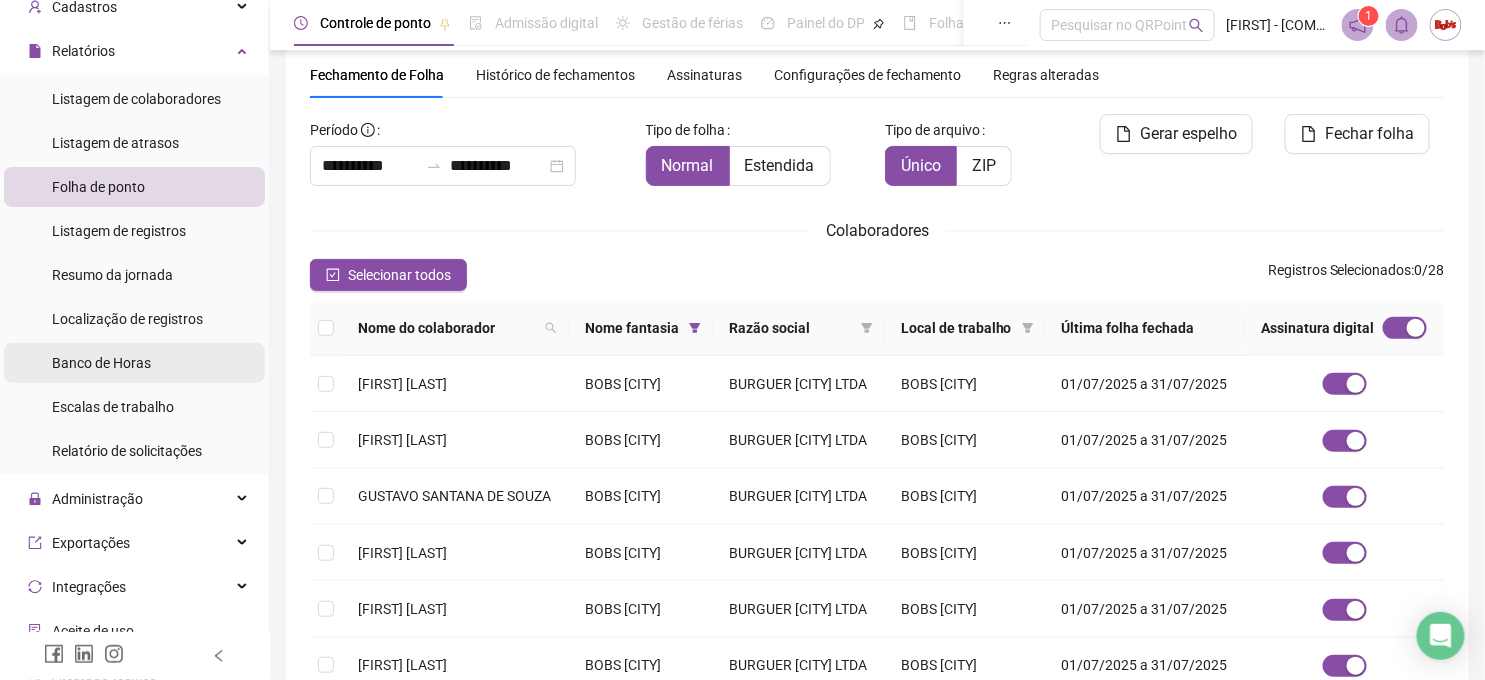 click on "Banco de Horas" at bounding box center (101, 363) 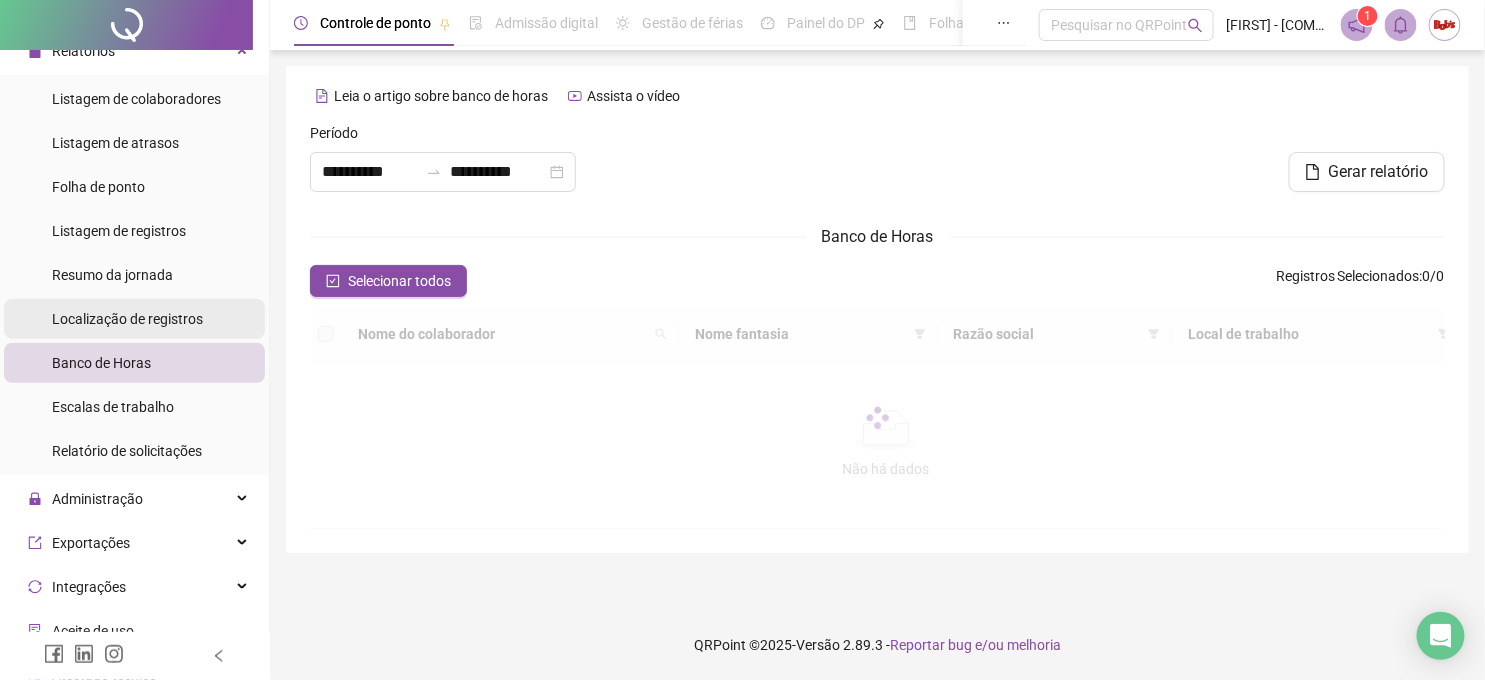 scroll, scrollTop: 0, scrollLeft: 0, axis: both 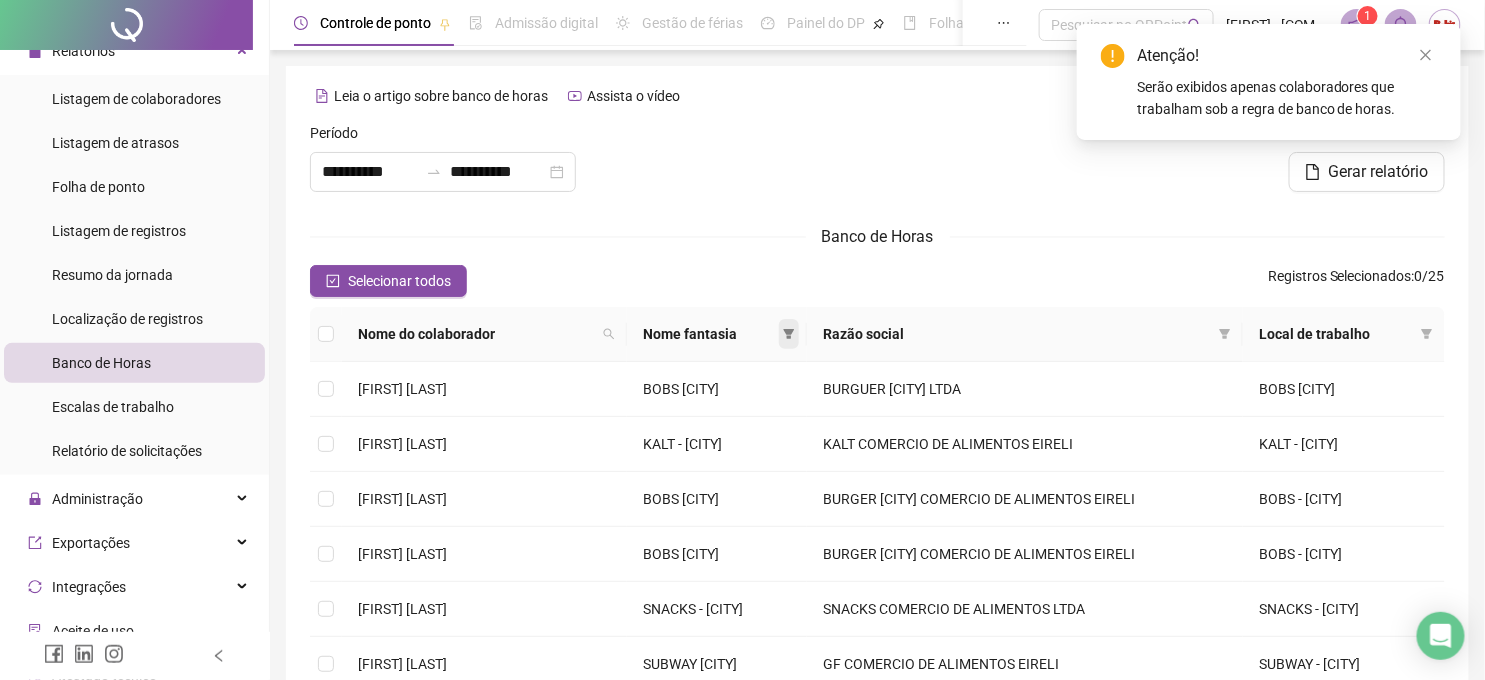 click at bounding box center (789, 334) 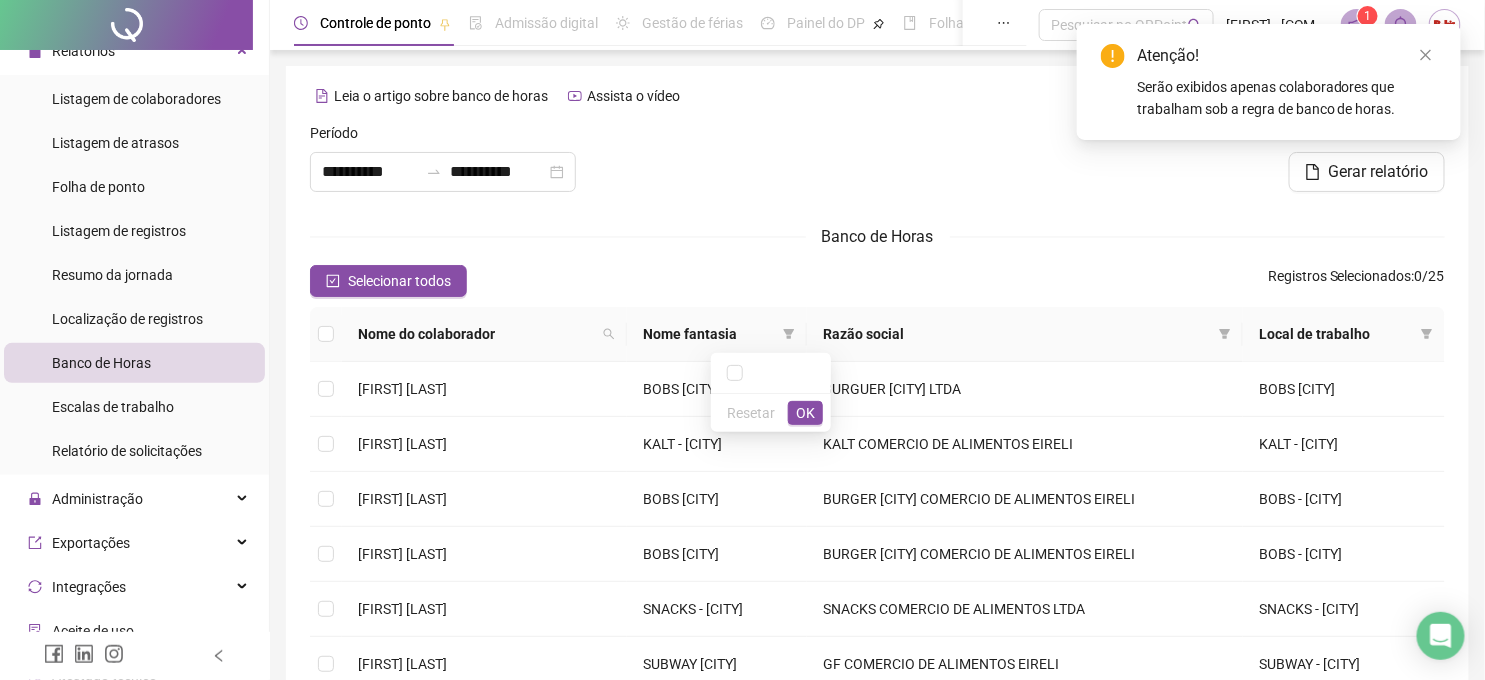 click on "Nome fantasia" at bounding box center [717, 334] 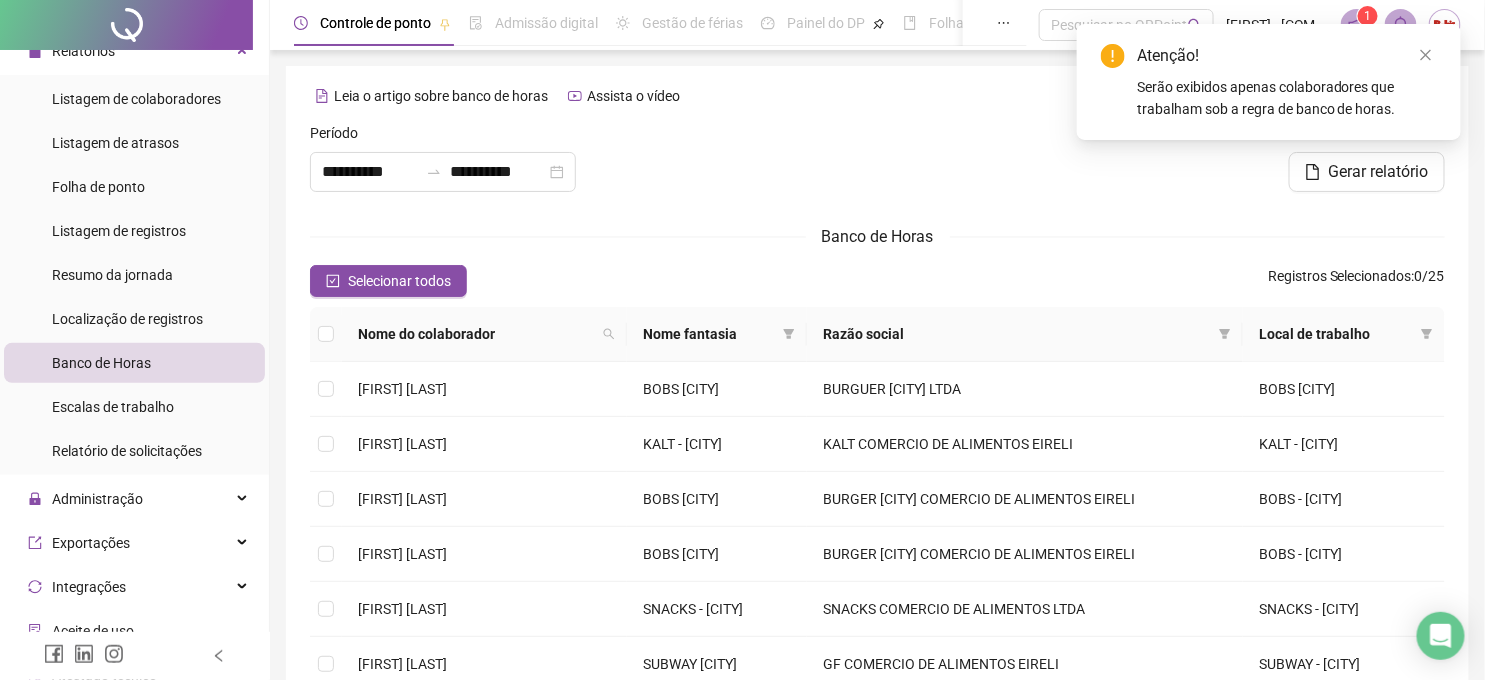 click on "Nome fantasia" at bounding box center [709, 334] 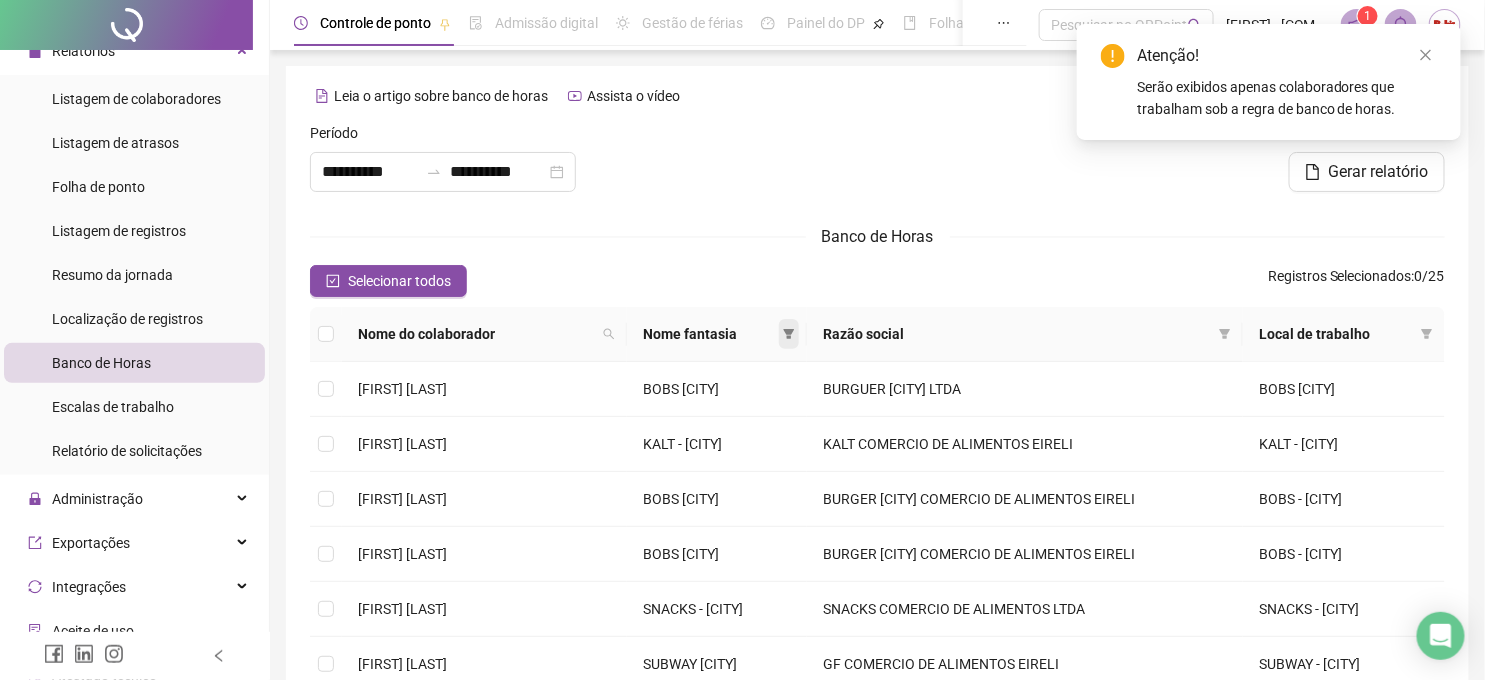 click 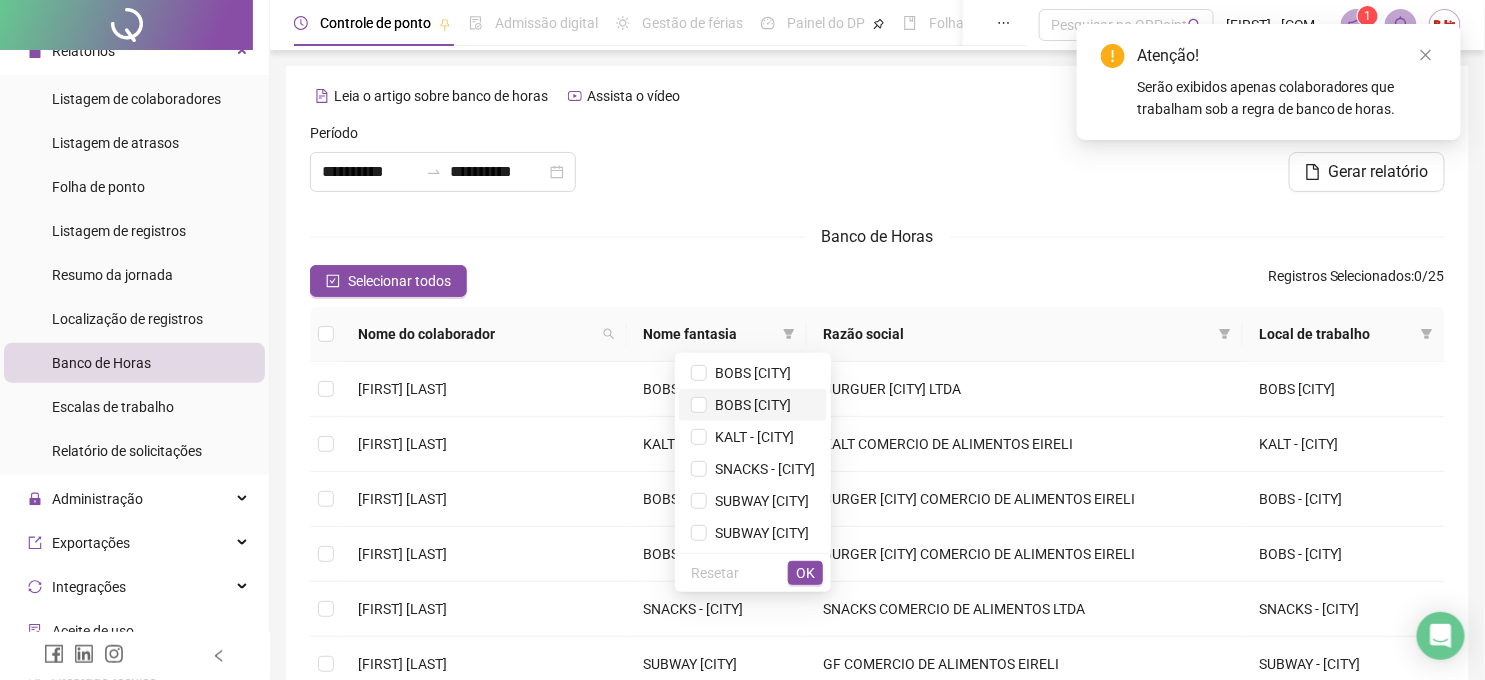 click on "BOBS [CITY]" at bounding box center (753, 405) 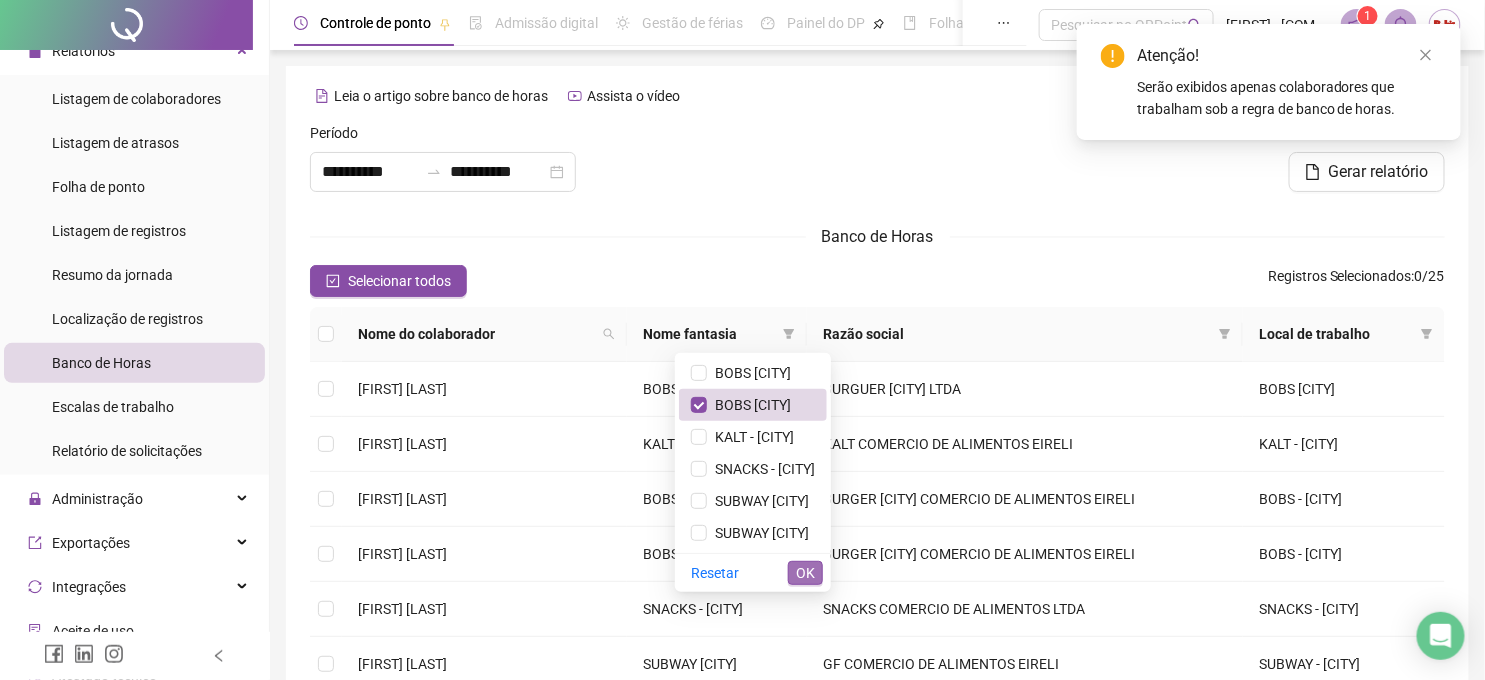 click on "OK" at bounding box center [805, 573] 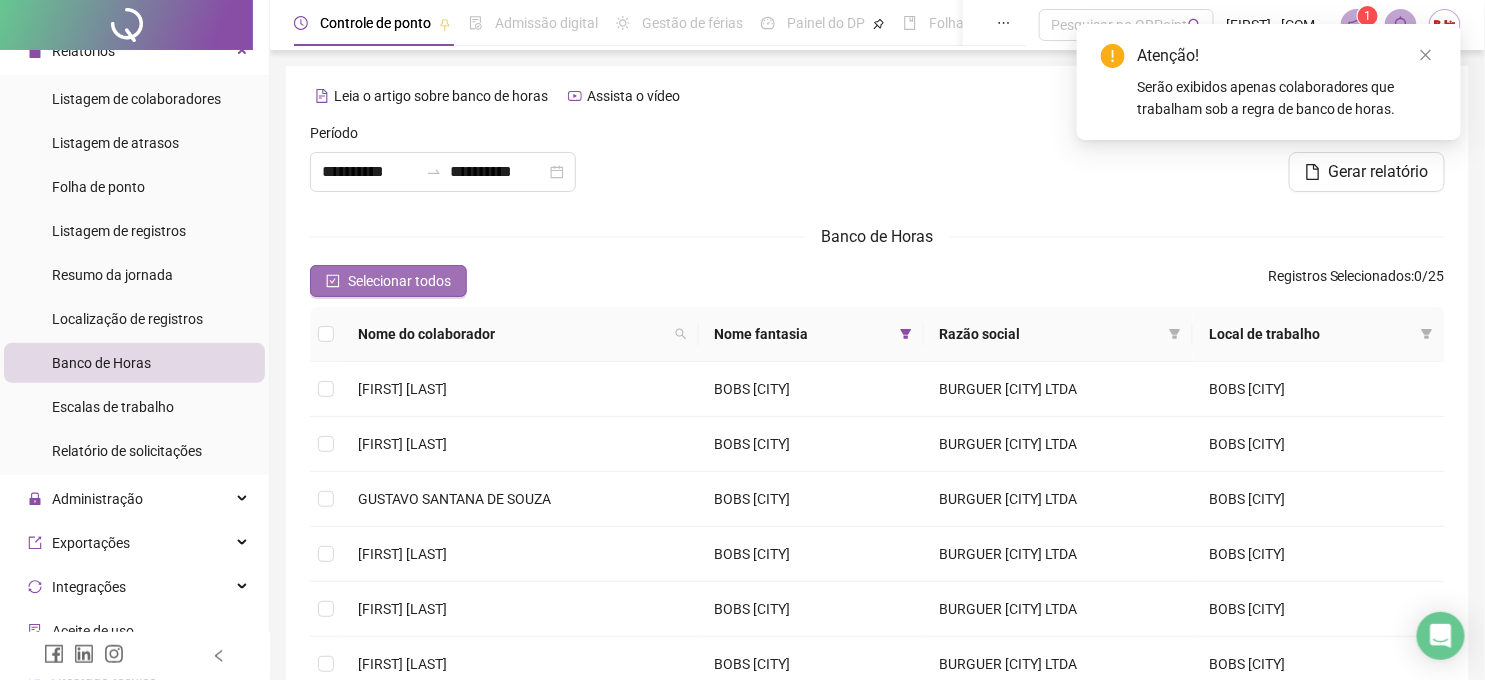 click on "Selecionar todos" at bounding box center (399, 281) 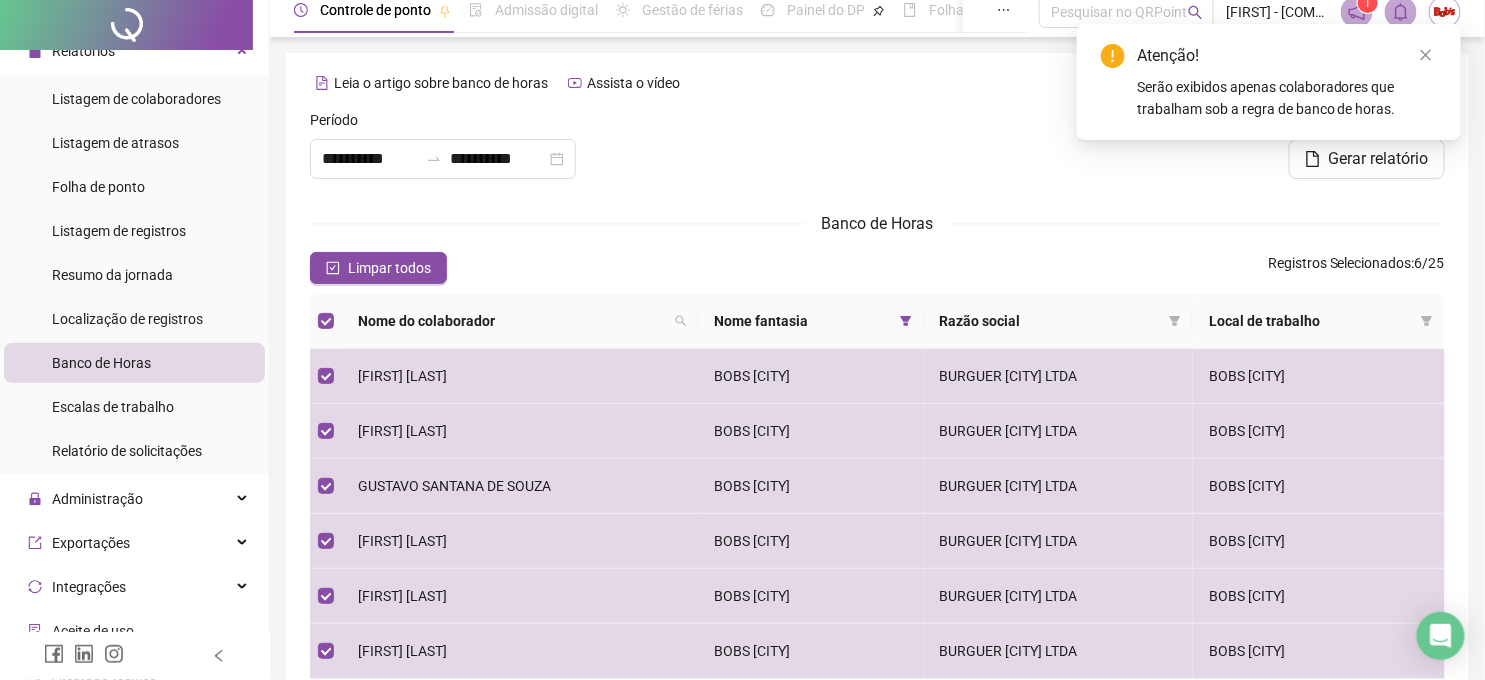 scroll, scrollTop: 0, scrollLeft: 0, axis: both 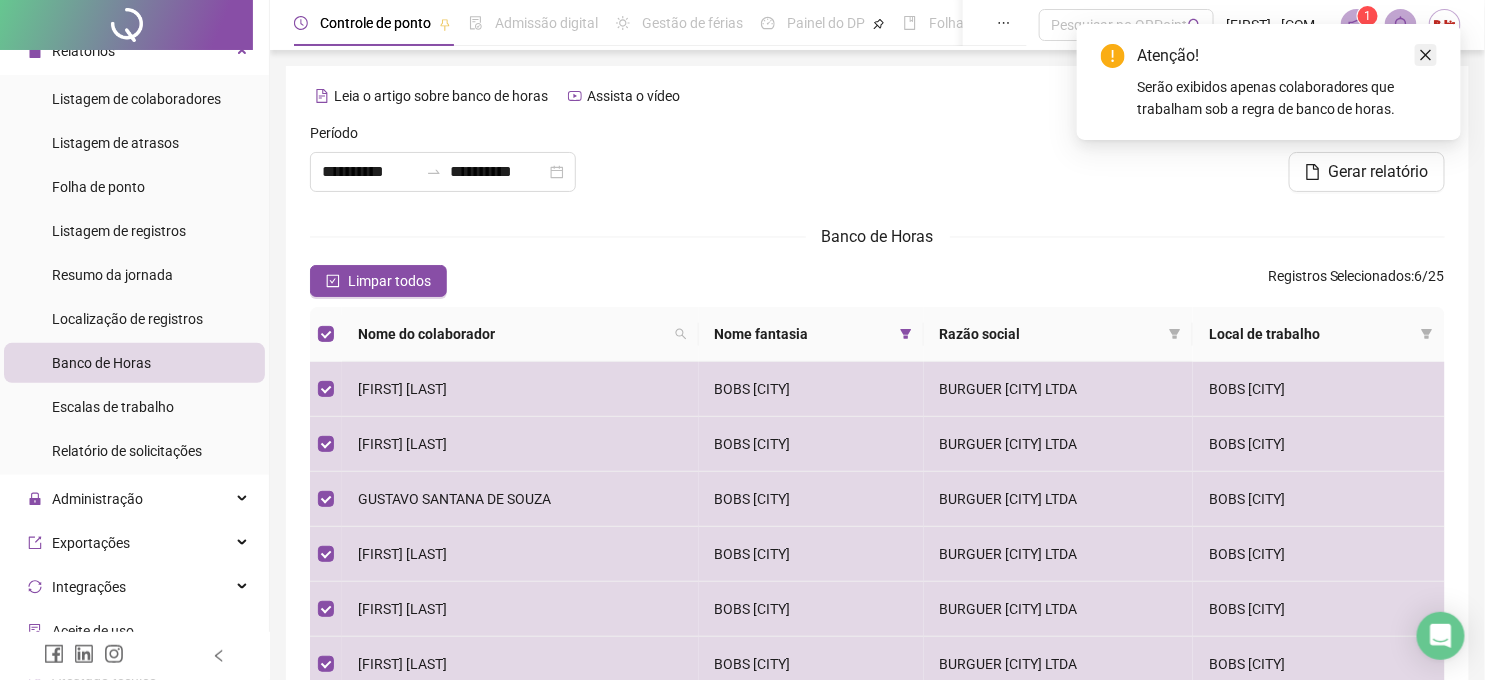 click 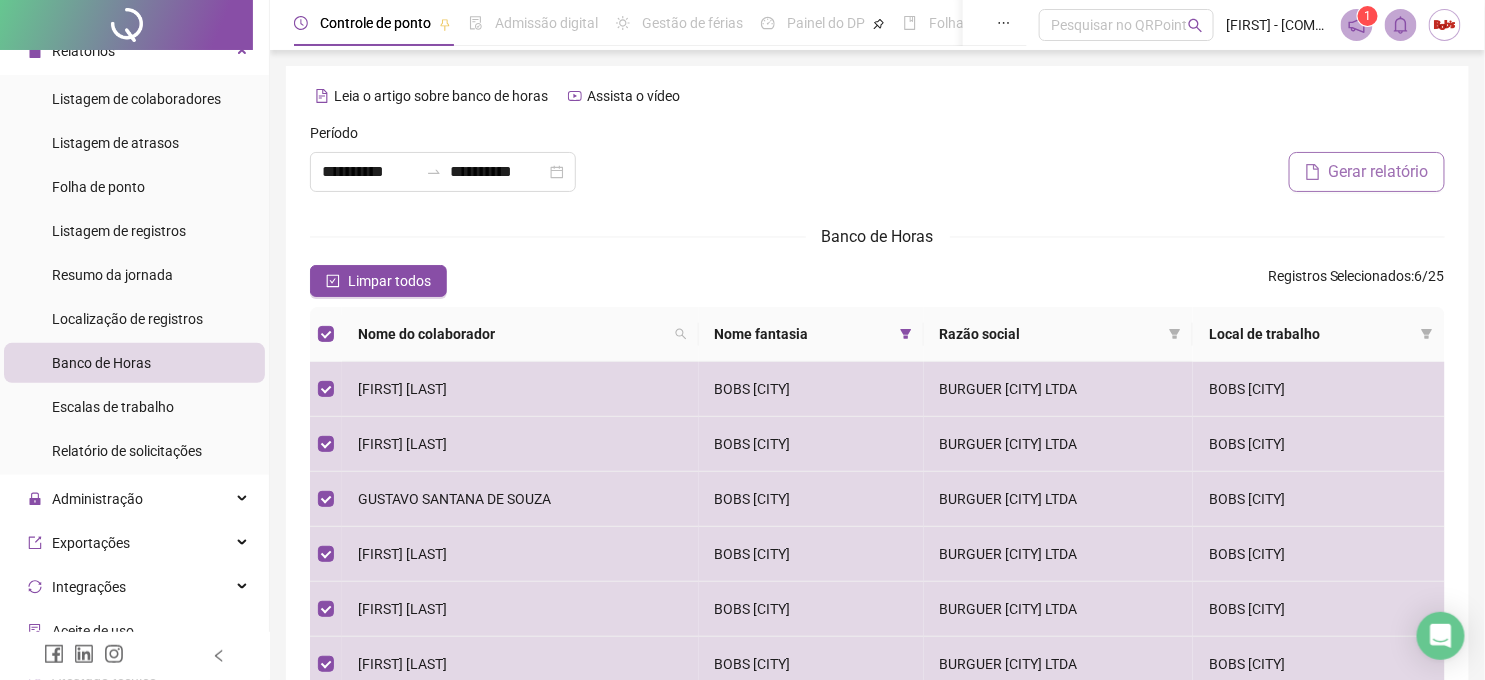 click on "Gerar relatório" at bounding box center [1379, 172] 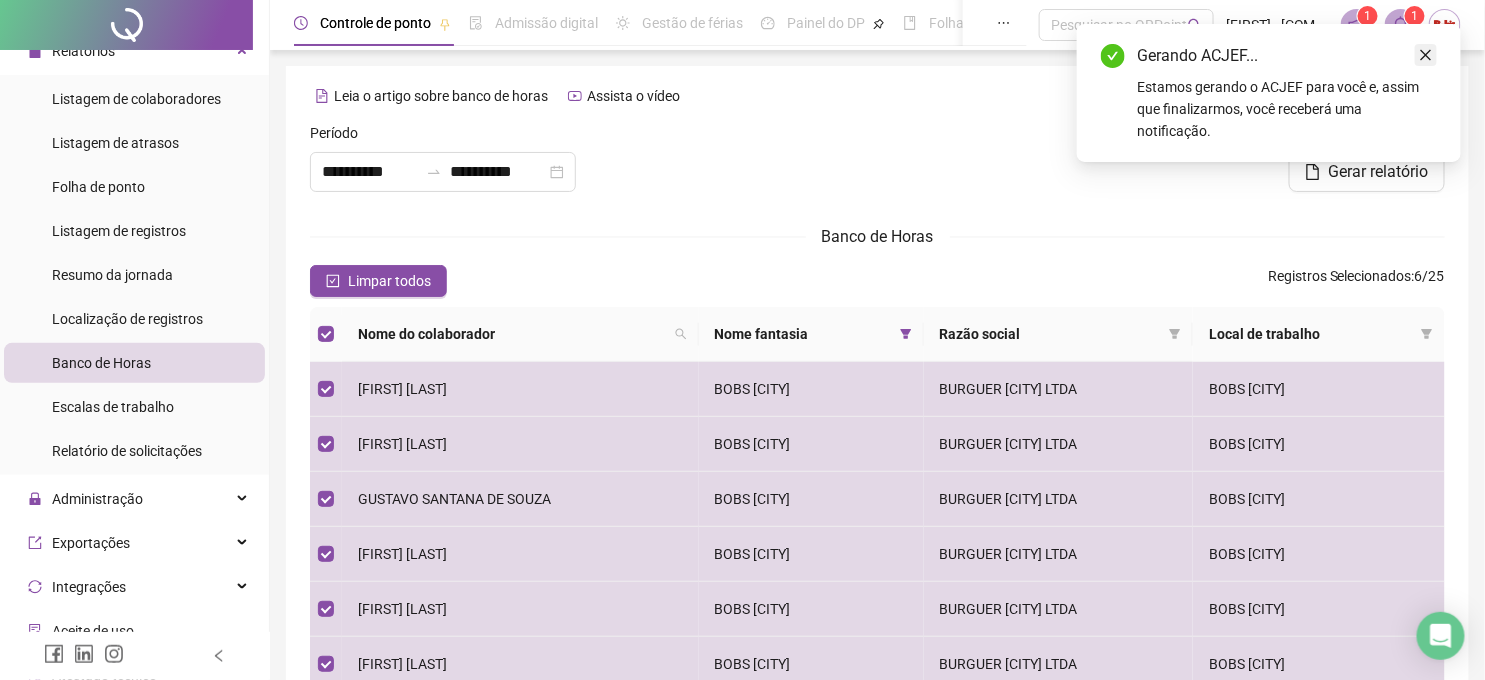 drag, startPoint x: 1430, startPoint y: 43, endPoint x: 1430, endPoint y: 54, distance: 11 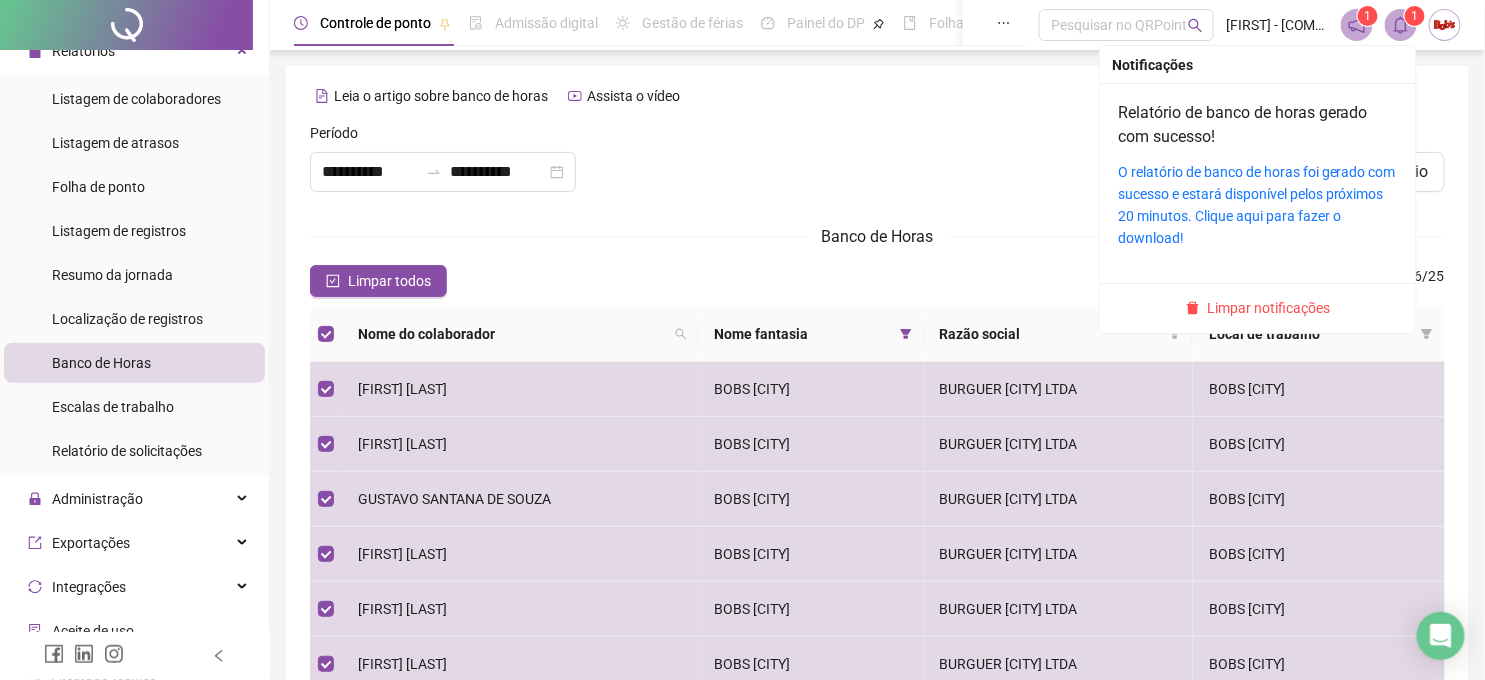click 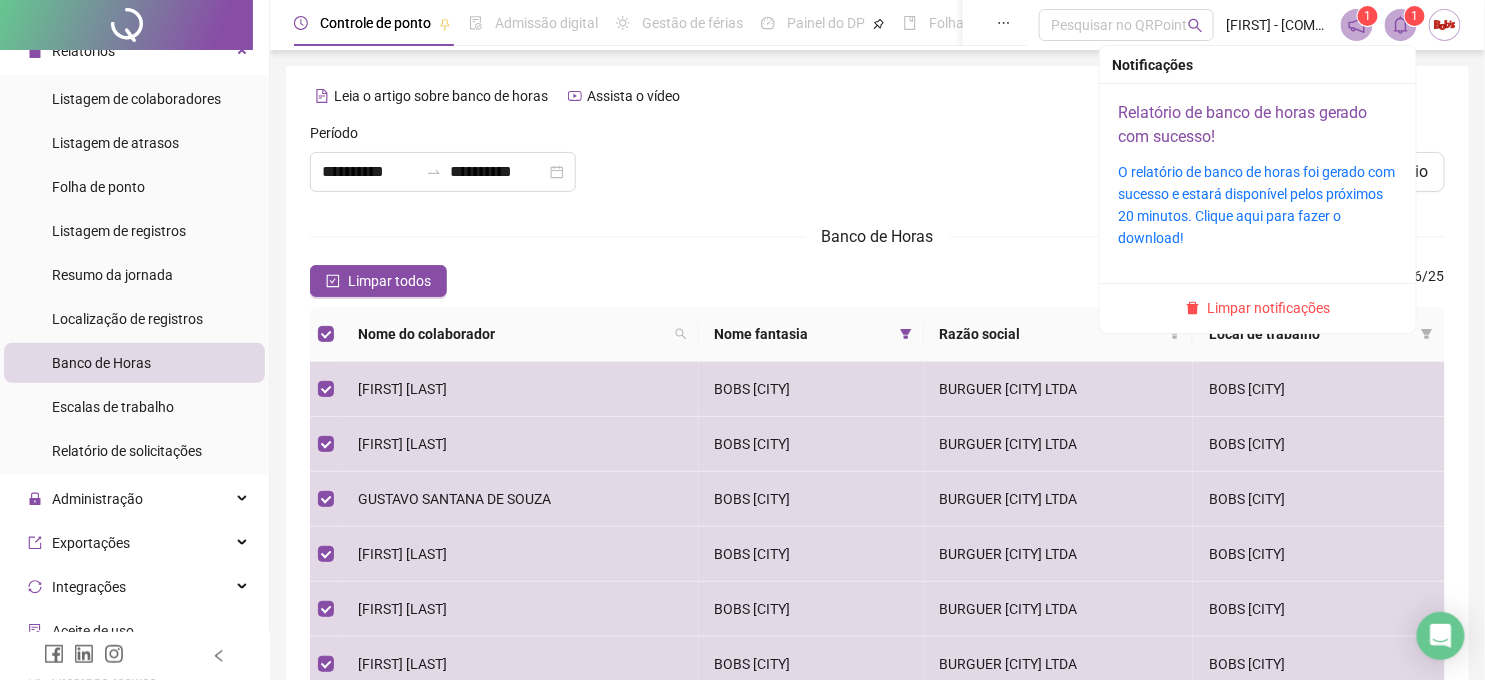 click on "Relatório de banco de horas gerado com sucesso!" at bounding box center [1243, 124] 